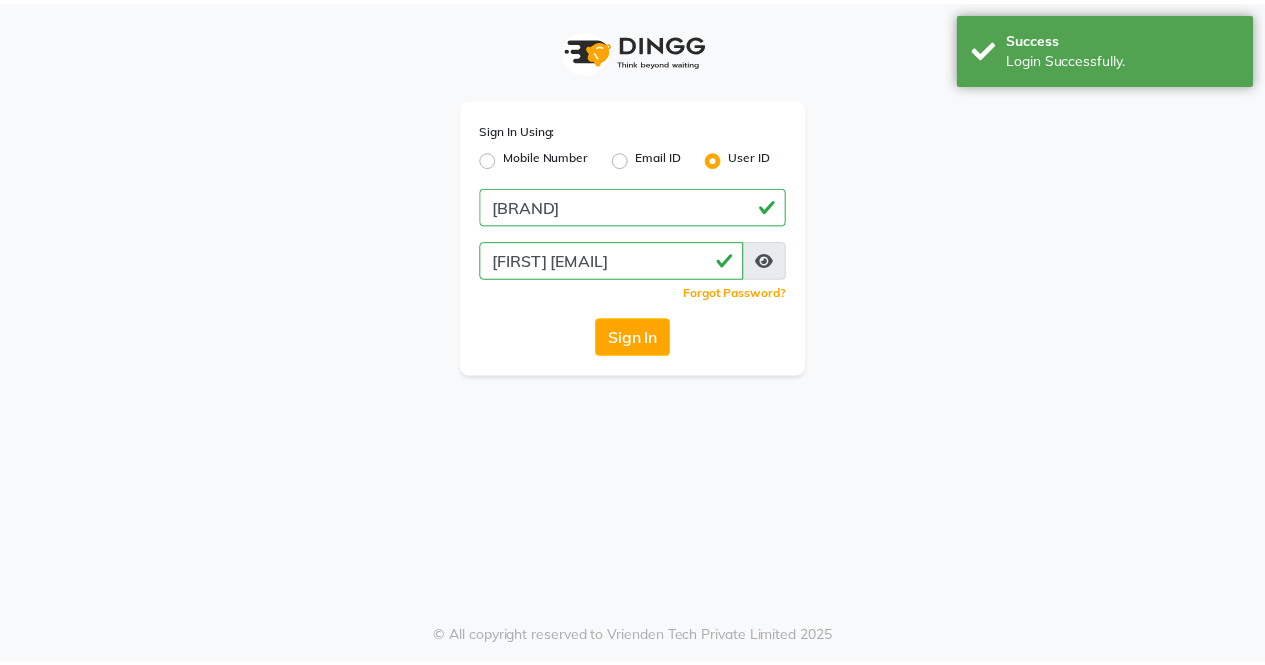scroll, scrollTop: 0, scrollLeft: 0, axis: both 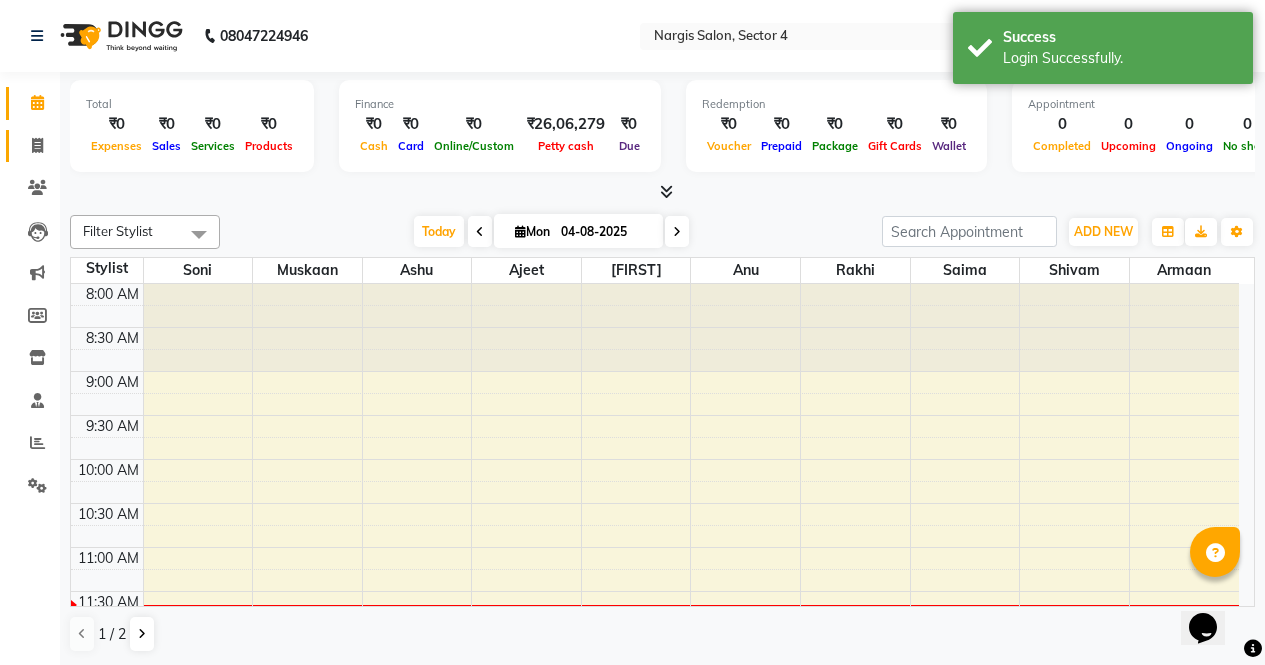 click 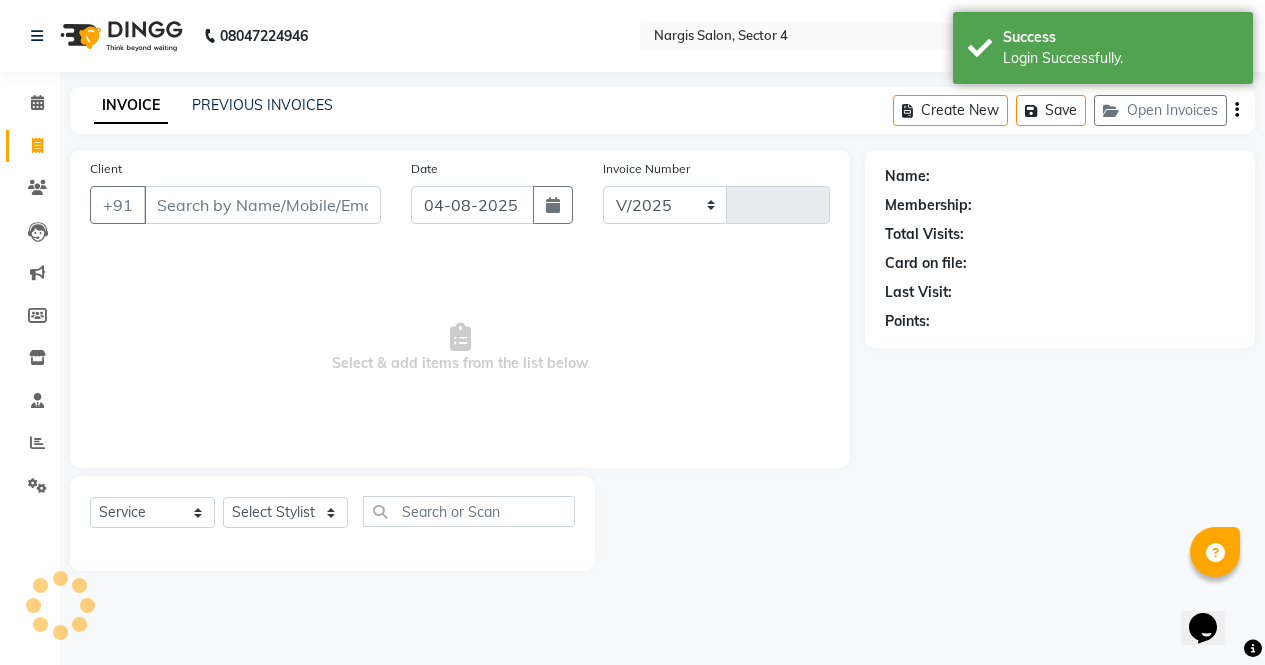 select on "4130" 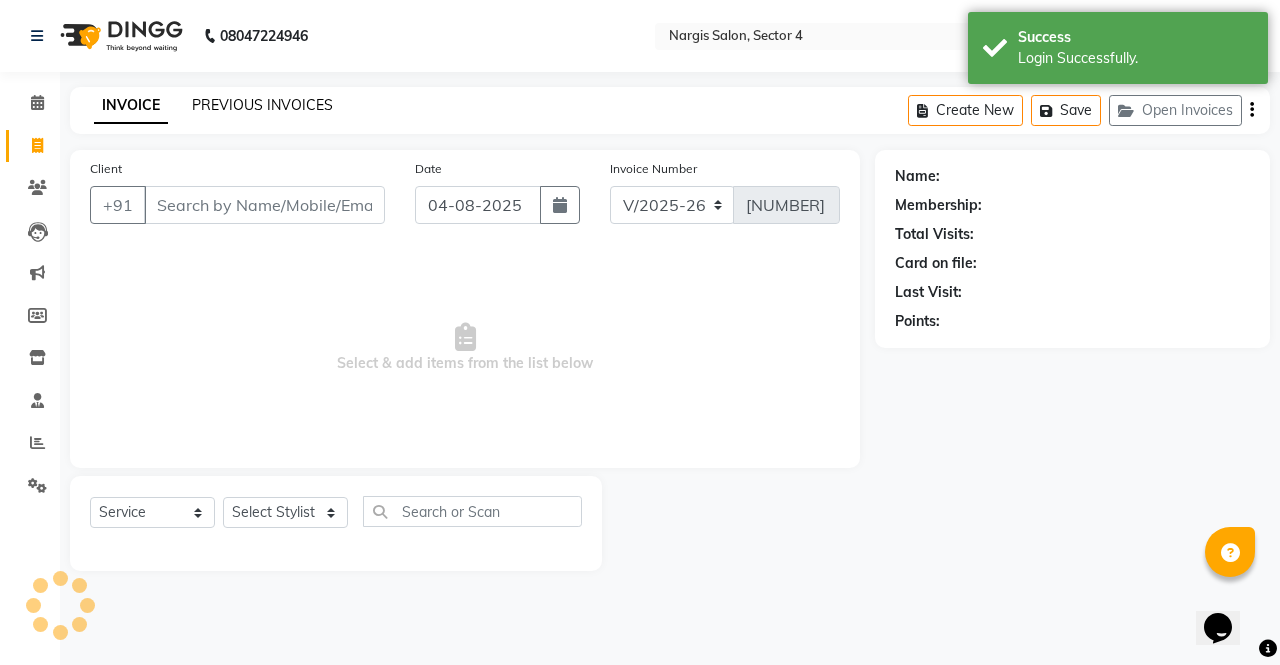 click on "PREVIOUS INVOICES" 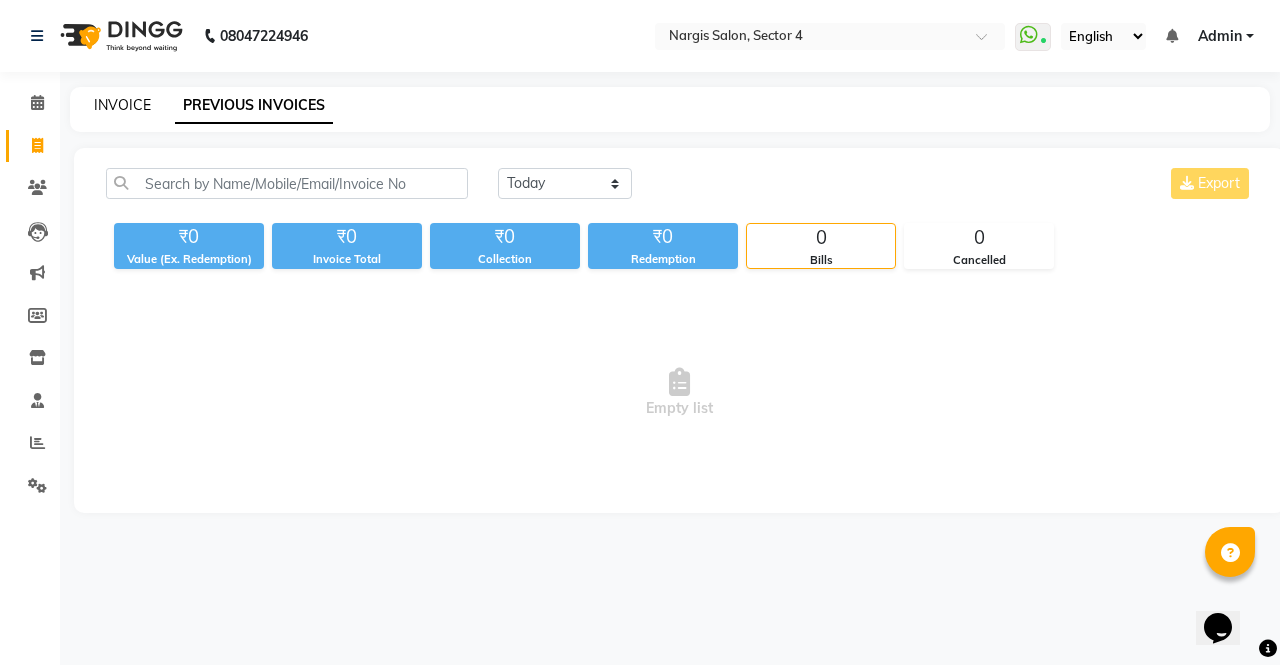 click on "INVOICE" 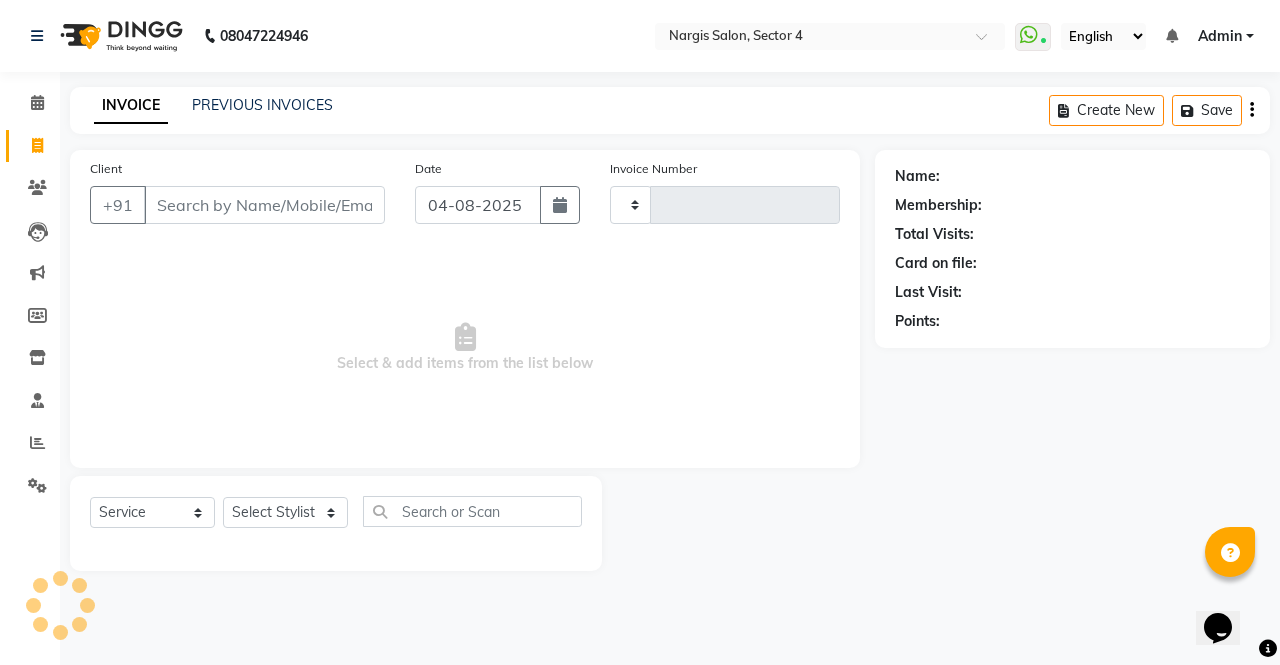 type on "[NUMBER]" 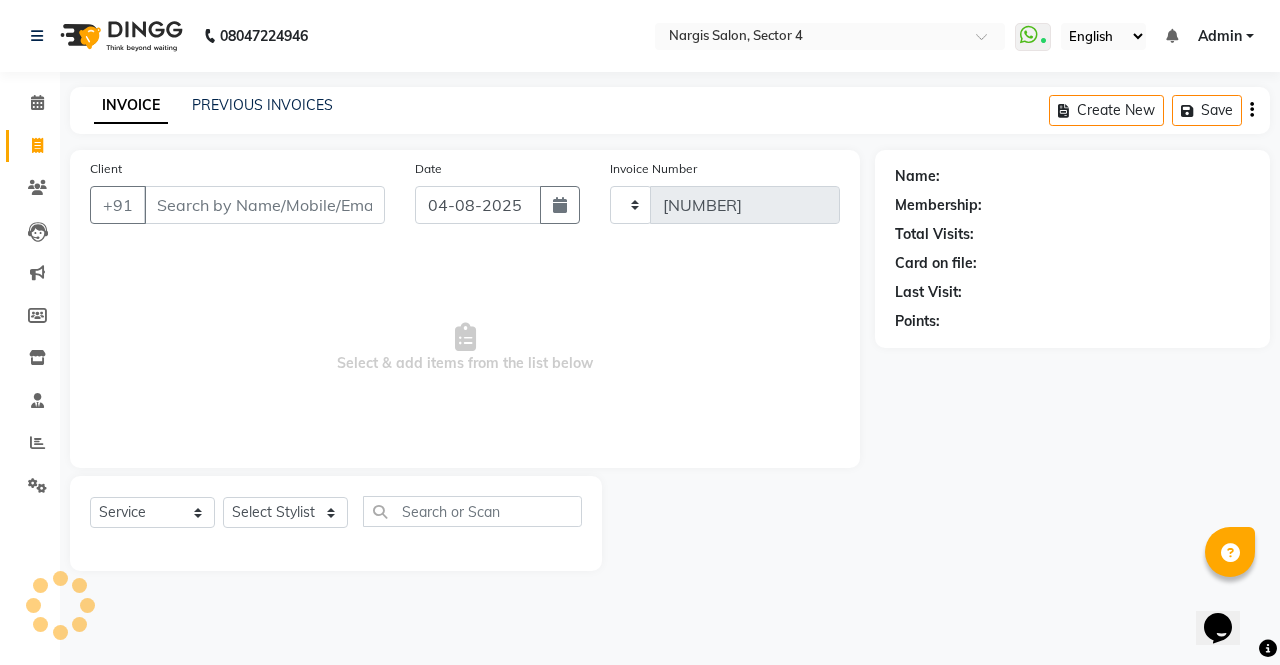 select on "4130" 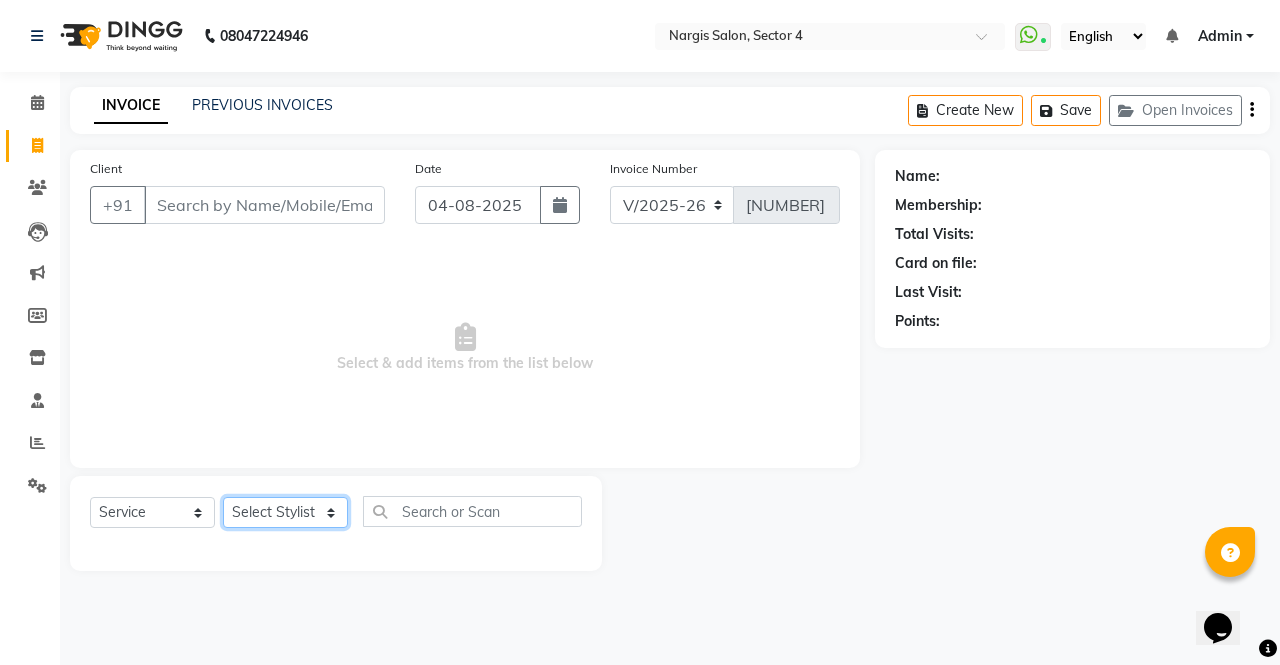 click on "Select Stylist ajeet anu armaan ashu Front Desk muskaan rakhi saima shivam soni sunil yashoda" 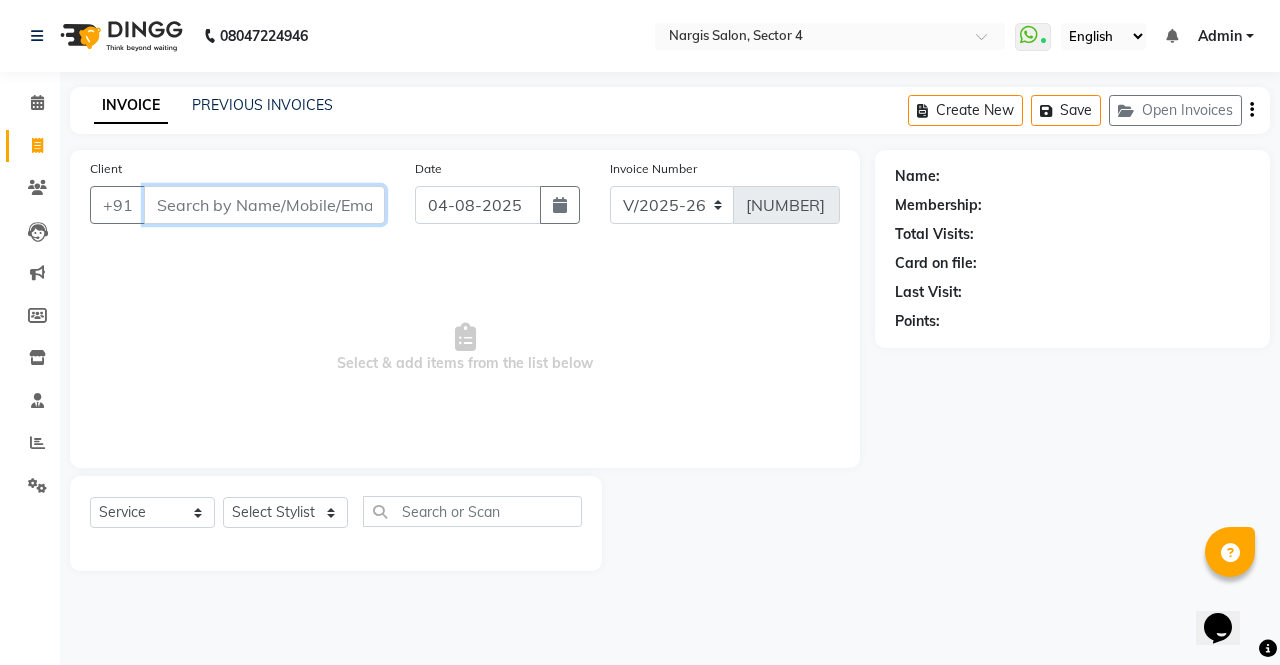 click on "Client" at bounding box center [264, 205] 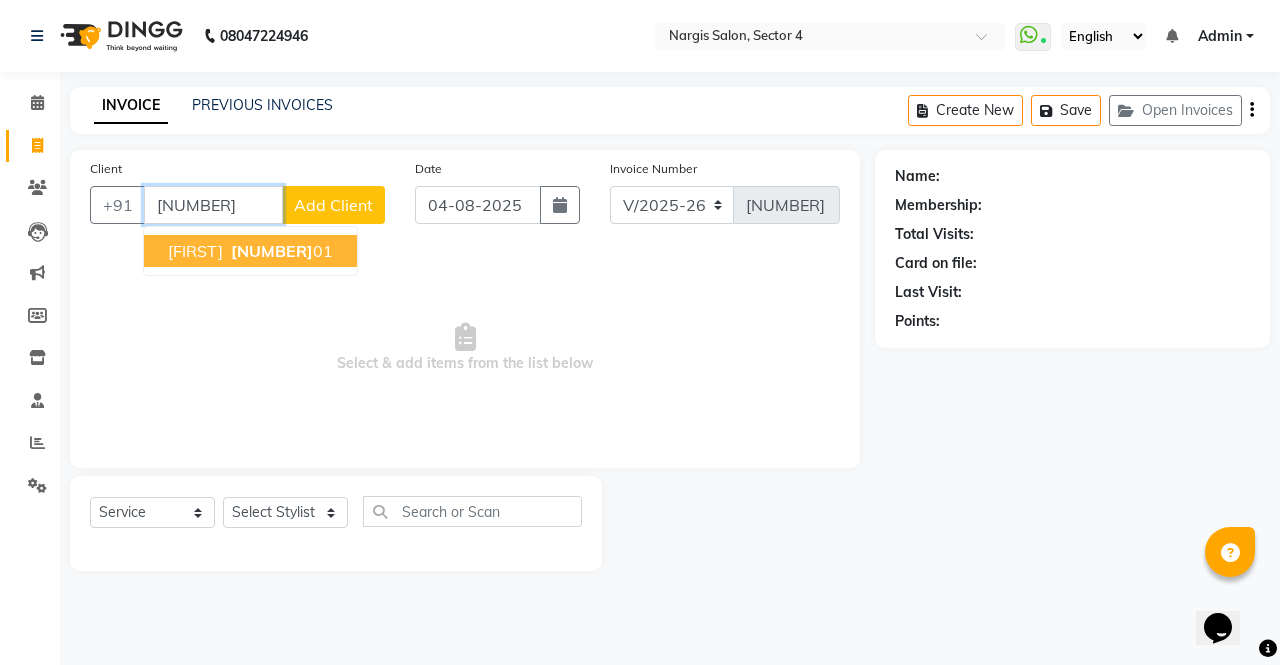 click on "[FIRST]" at bounding box center [195, 251] 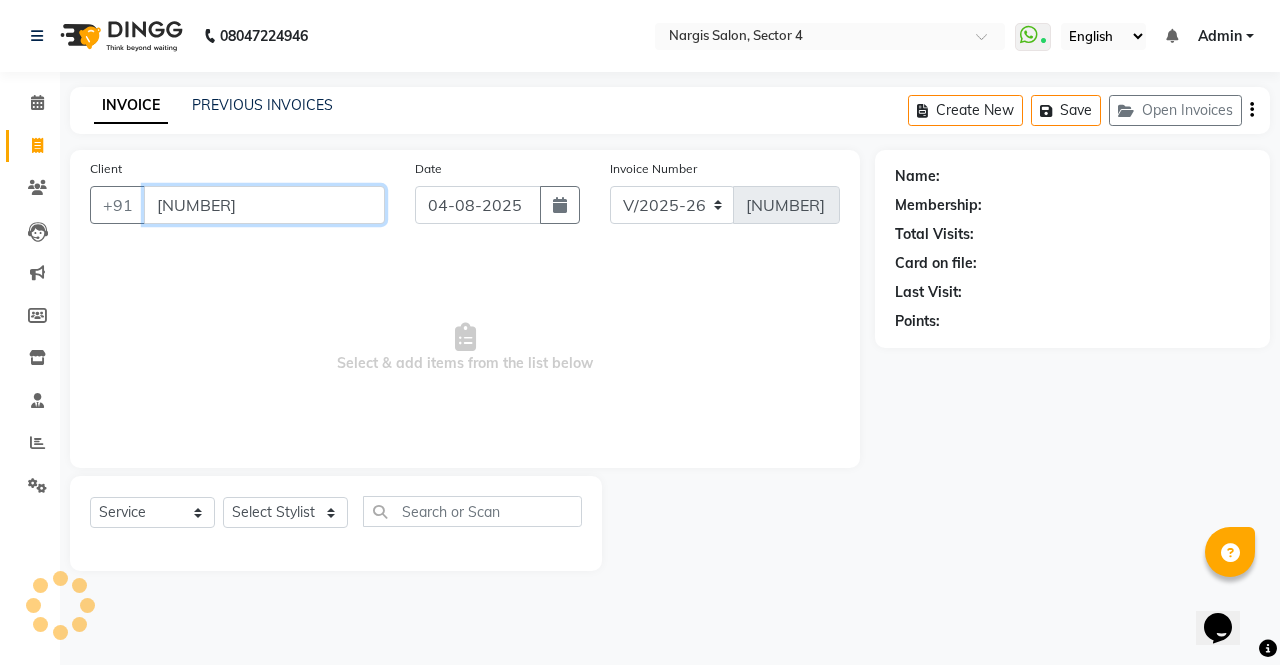 type on "[NUMBER]" 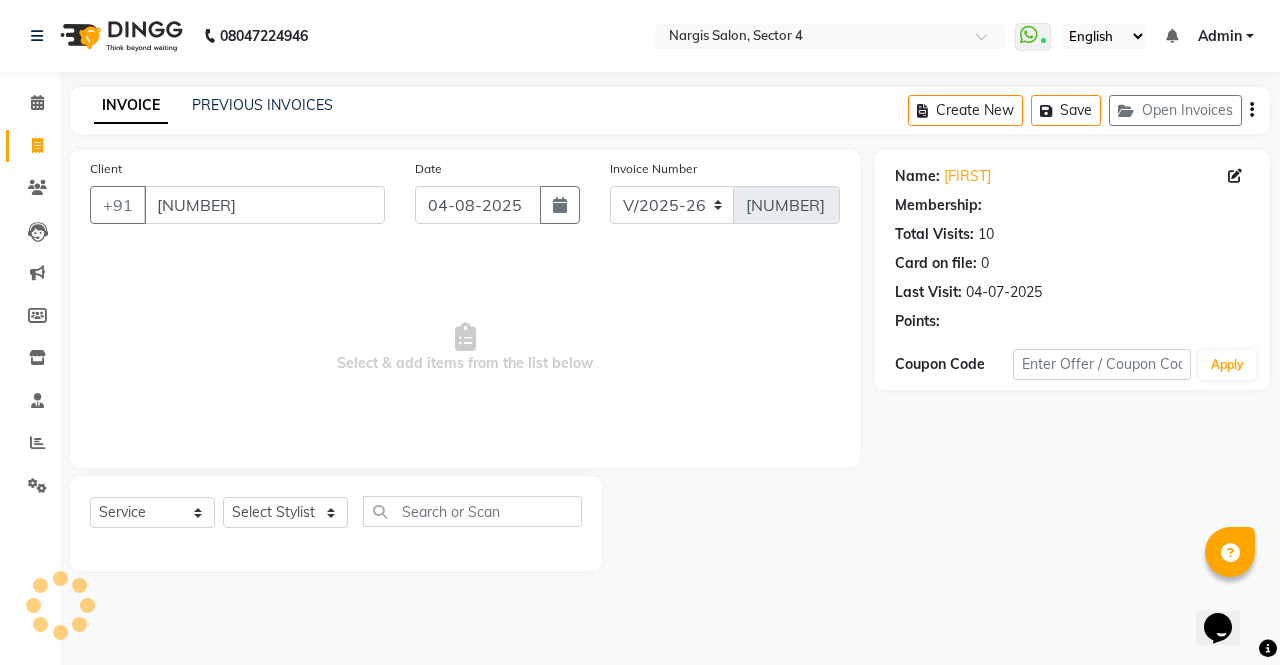 select on "1: Object" 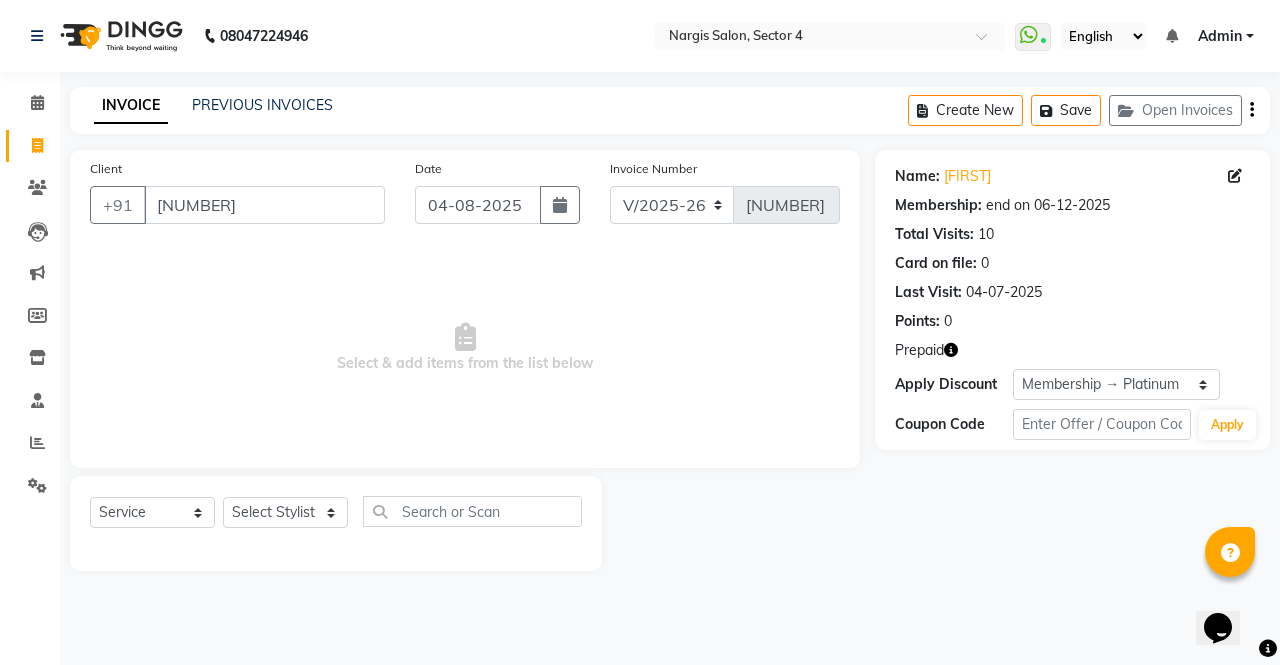 click 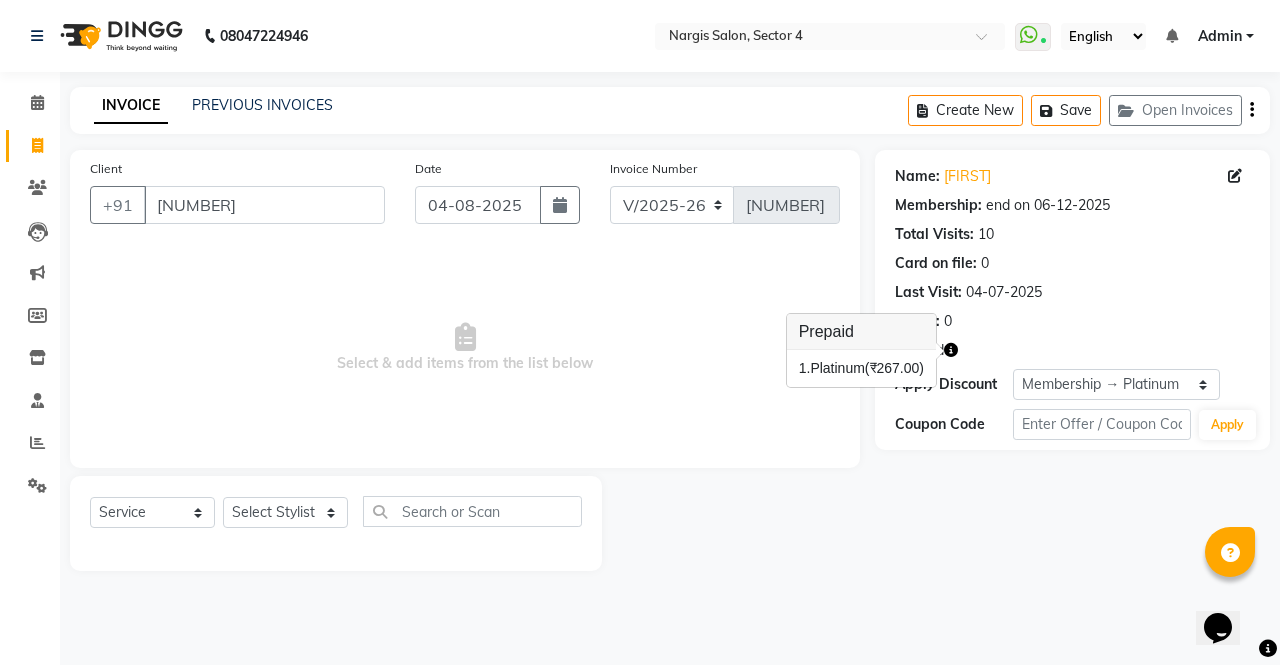 click on "Name: [FIRST] Membership: end on [DATE] Total Visits:  10 Card on file:  0 Last Visit:   [DATE] Points:   0  Prepaid Apply Discount Select Membership → Platinum Coupon Code Apply" 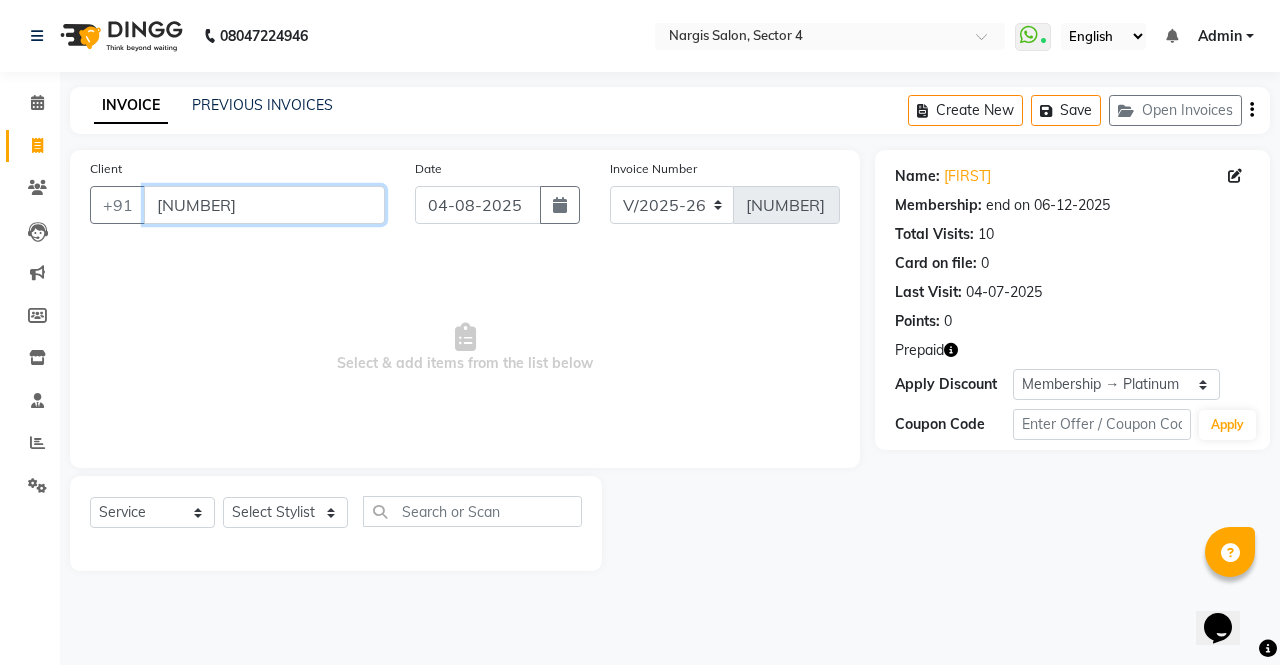 click on "[NUMBER]" at bounding box center [264, 205] 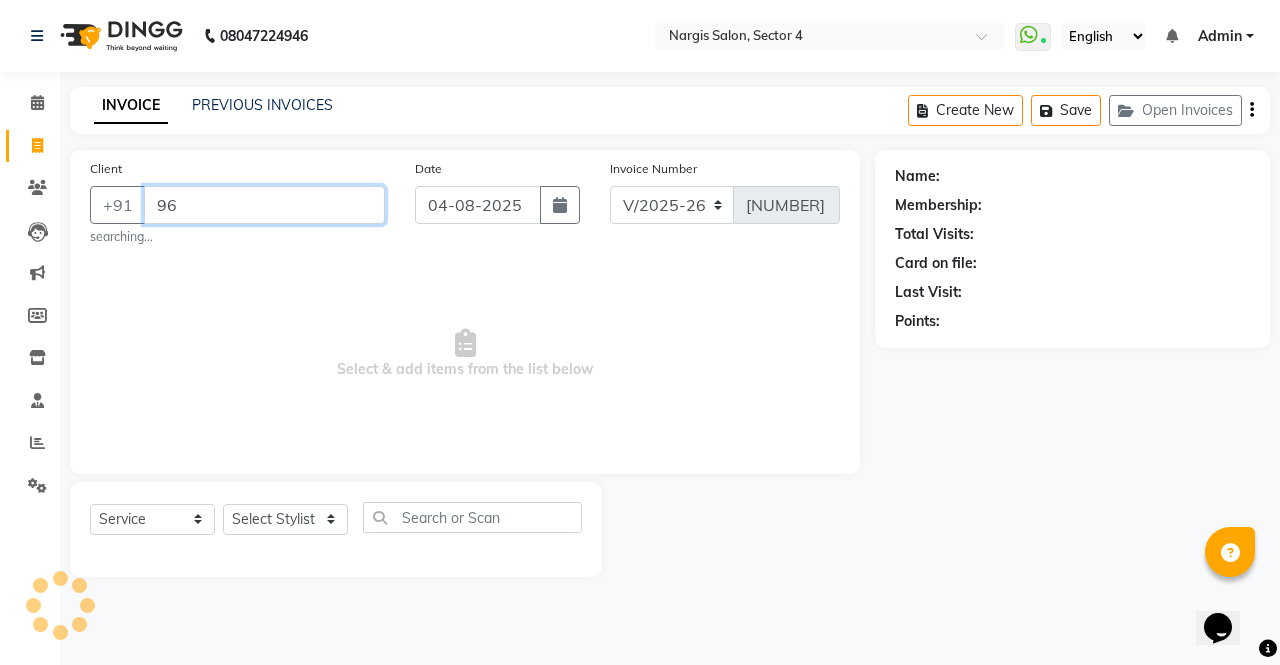 type on "9" 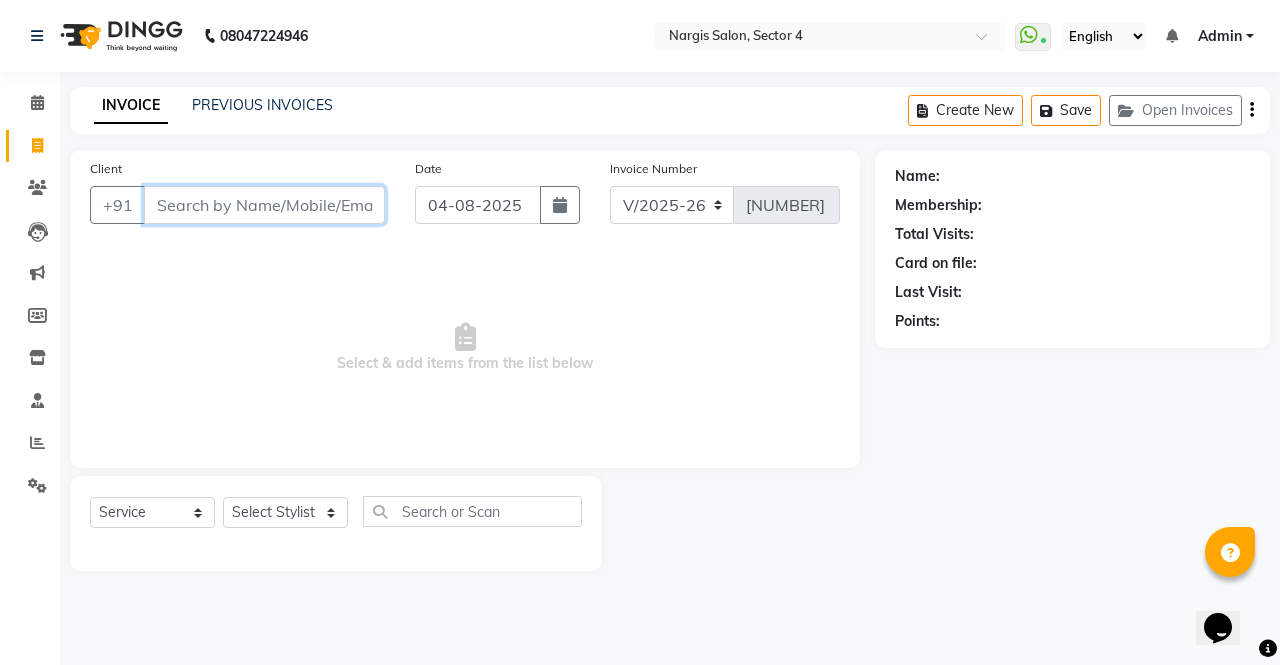 type 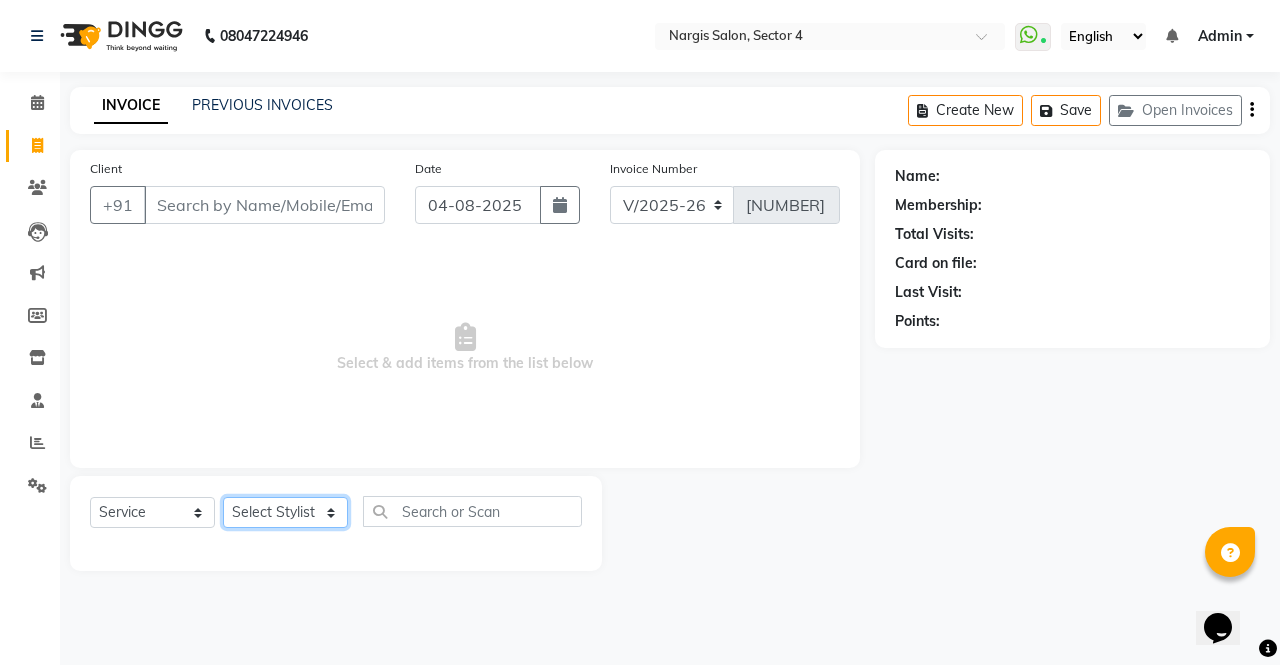 click on "Select Stylist ajeet anu armaan ashu Front Desk muskaan rakhi saima shivam soni sunil yashoda" 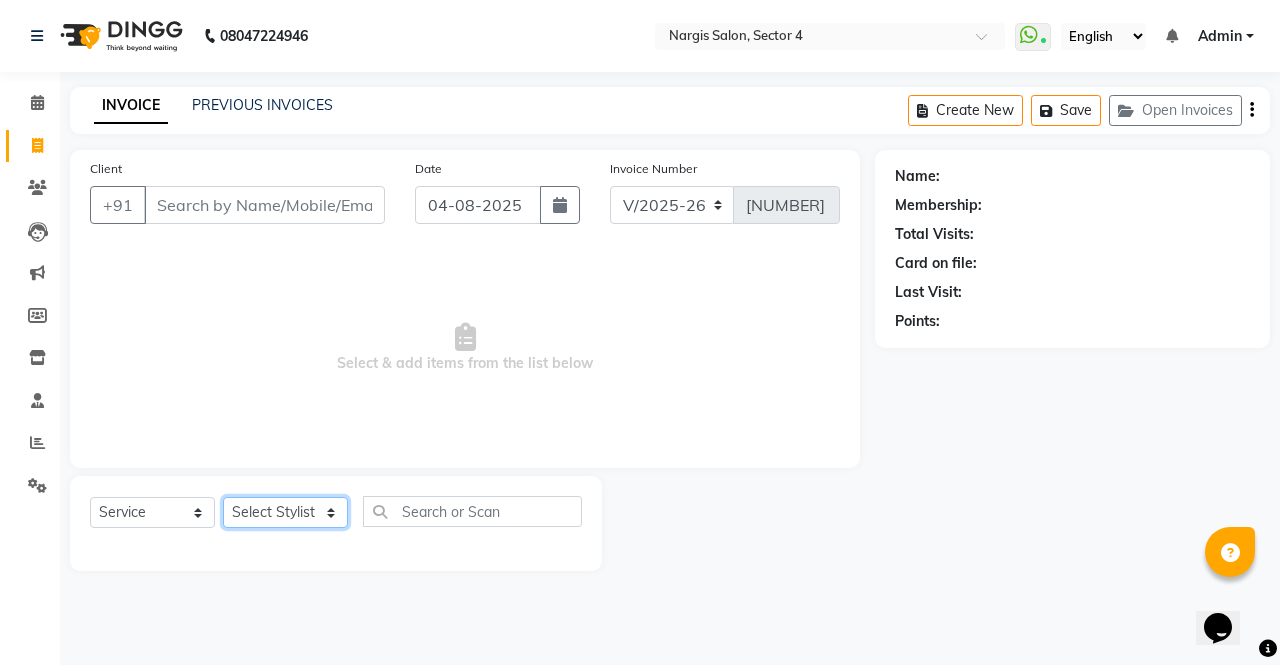 select on "28132" 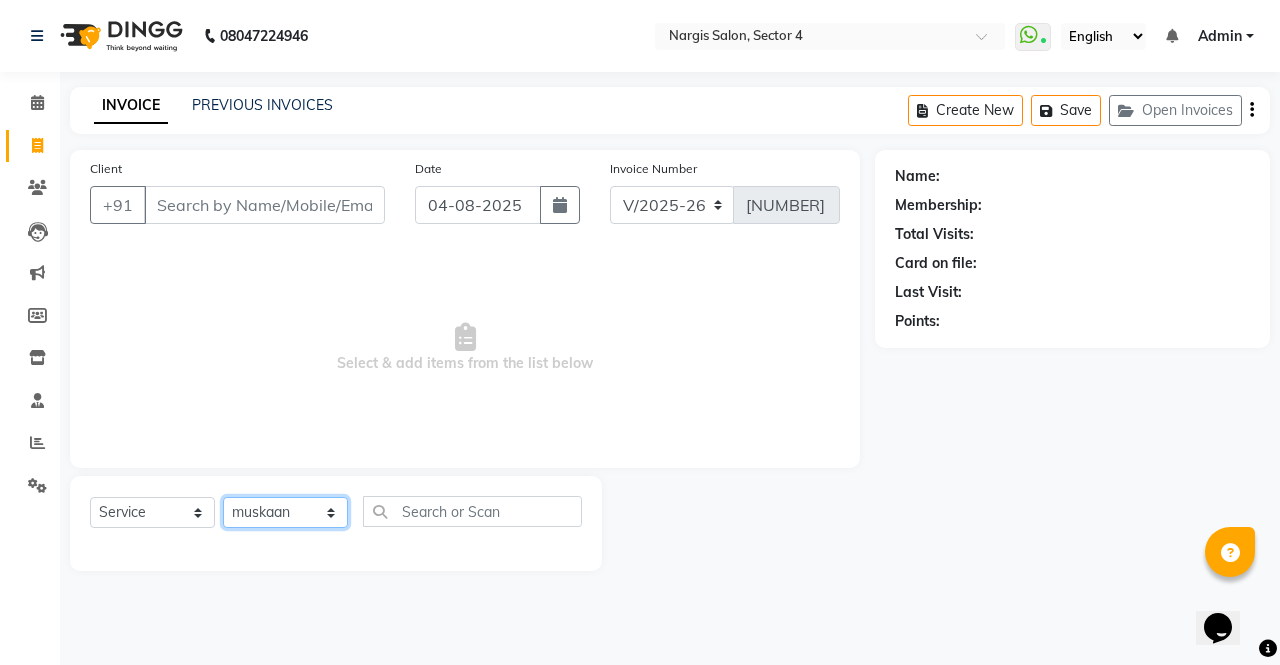 click on "Select Stylist ajeet anu armaan ashu Front Desk muskaan rakhi saima shivam soni sunil yashoda" 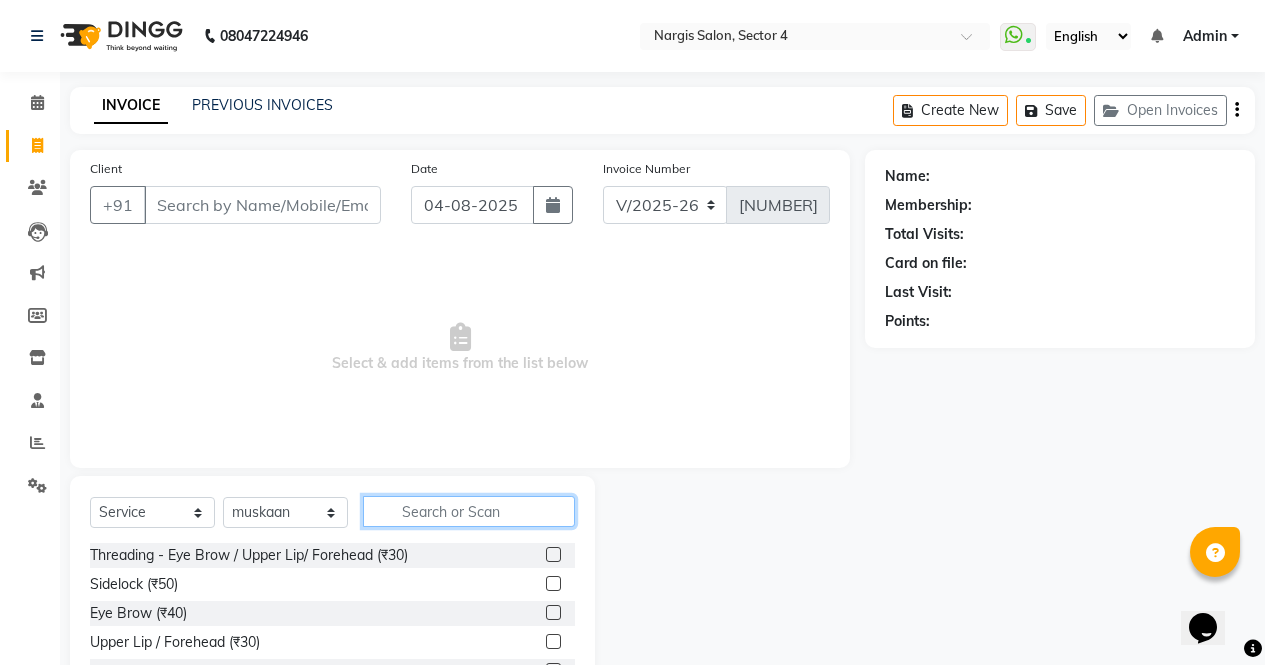 click 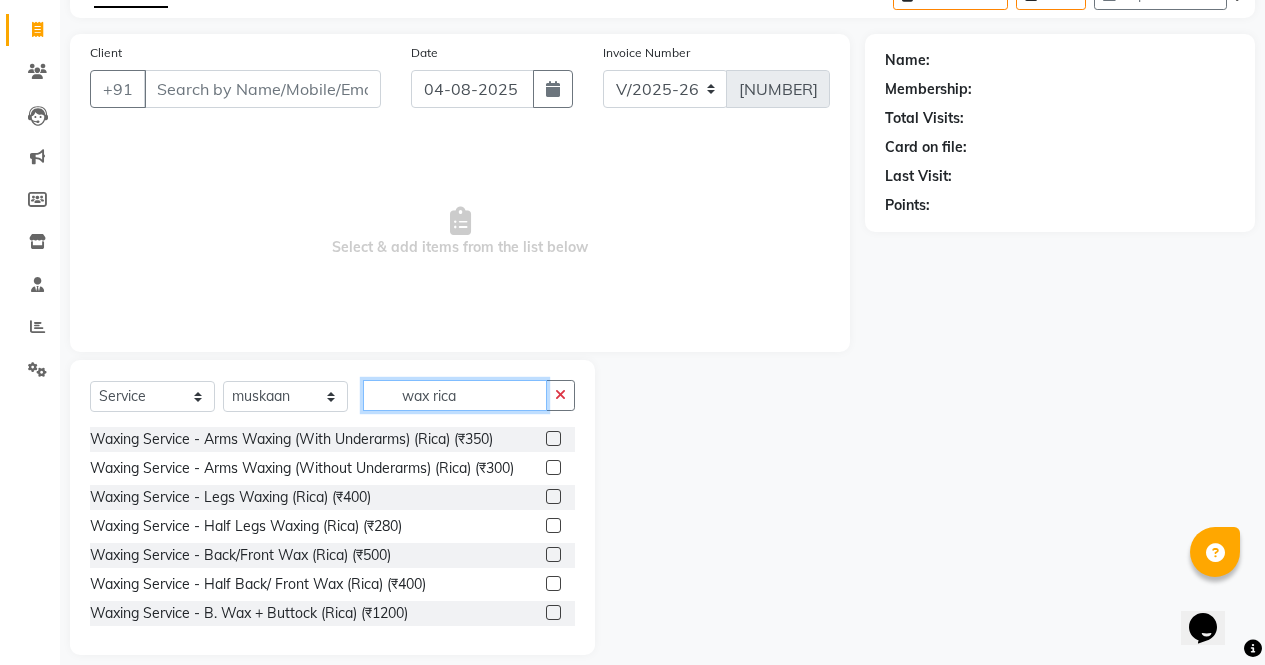 scroll, scrollTop: 117, scrollLeft: 0, axis: vertical 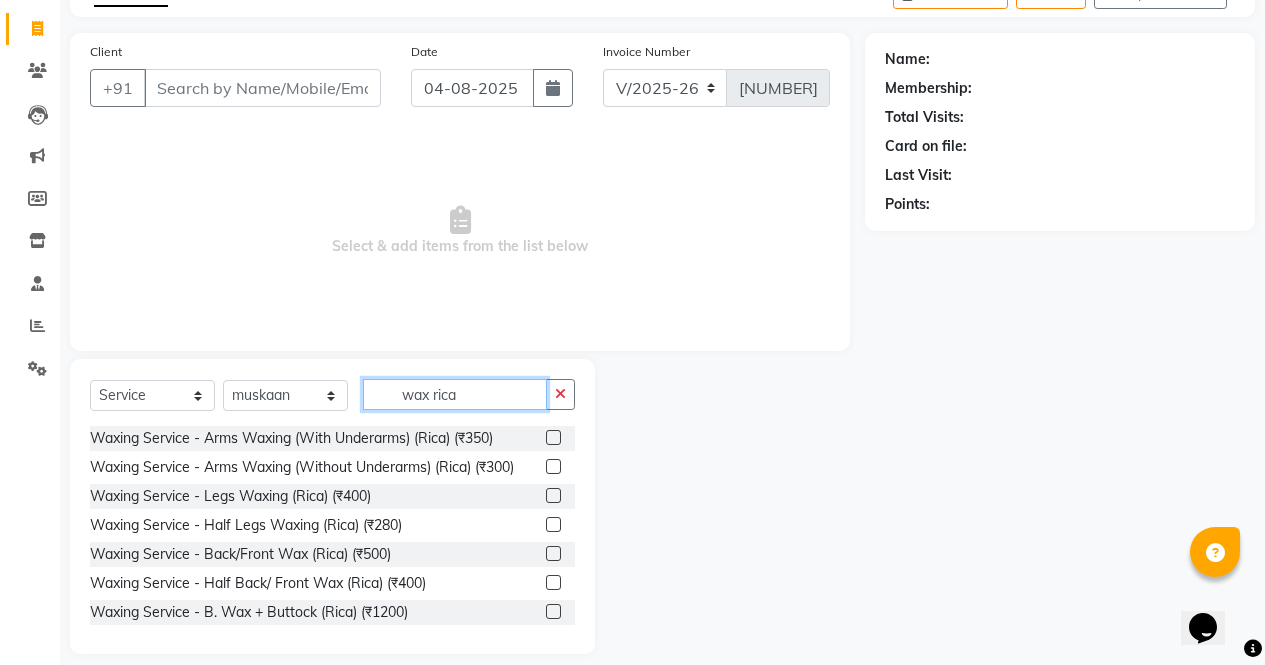 type on "wax rica" 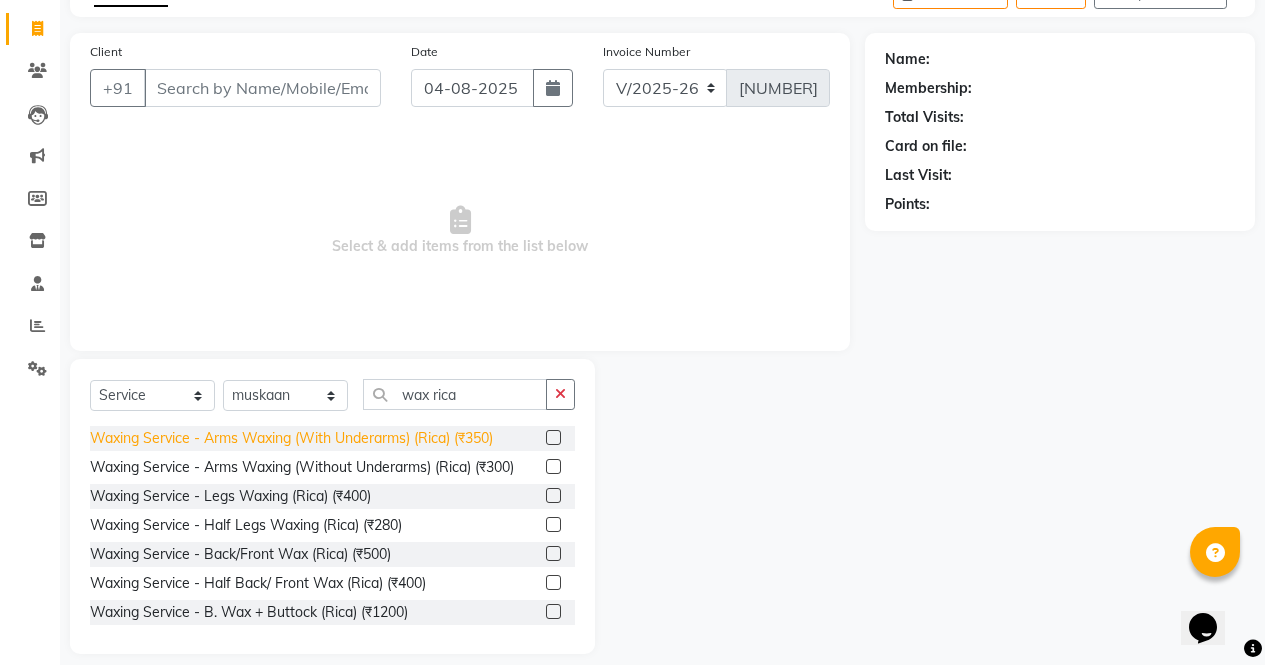 click on "Waxing Service - Arms Waxing (With Underarms) (Rica) (₹350)" 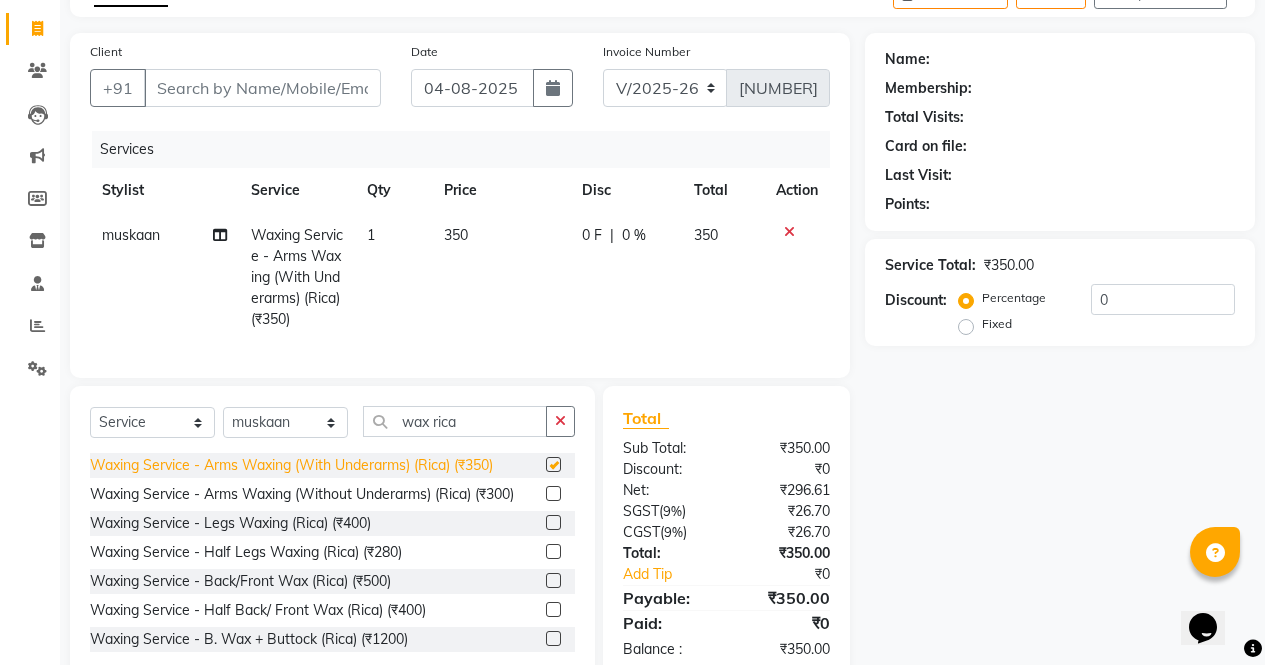 checkbox on "false" 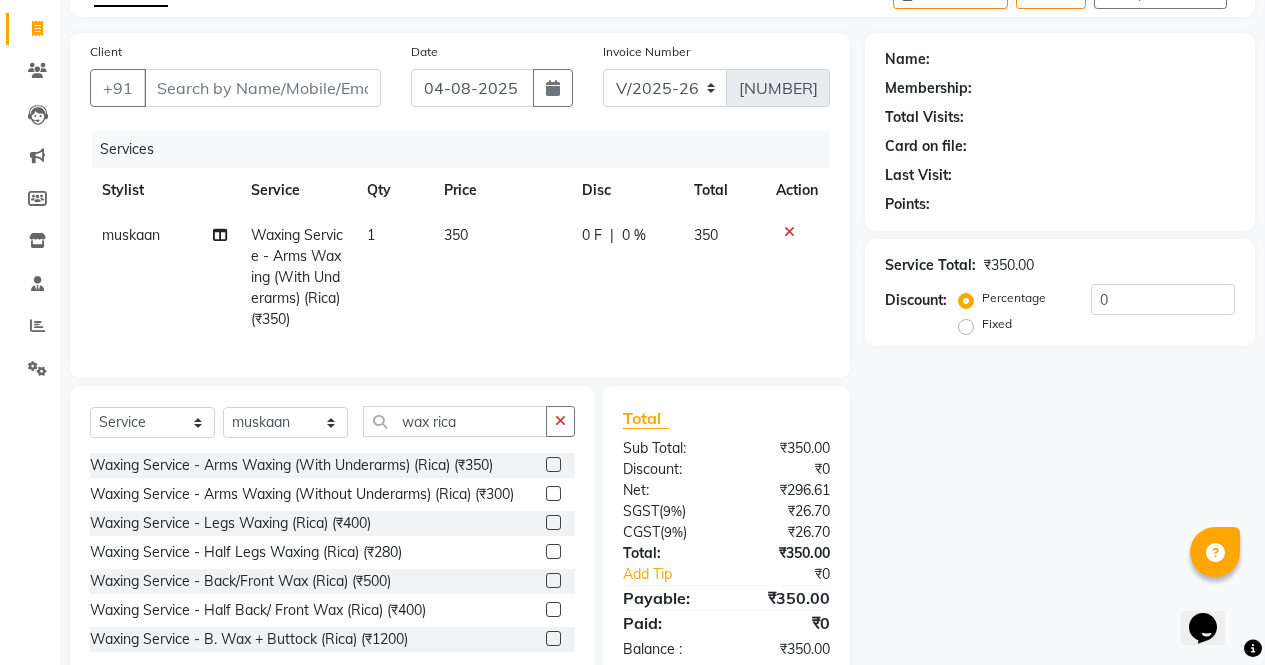 click on "muskaan" 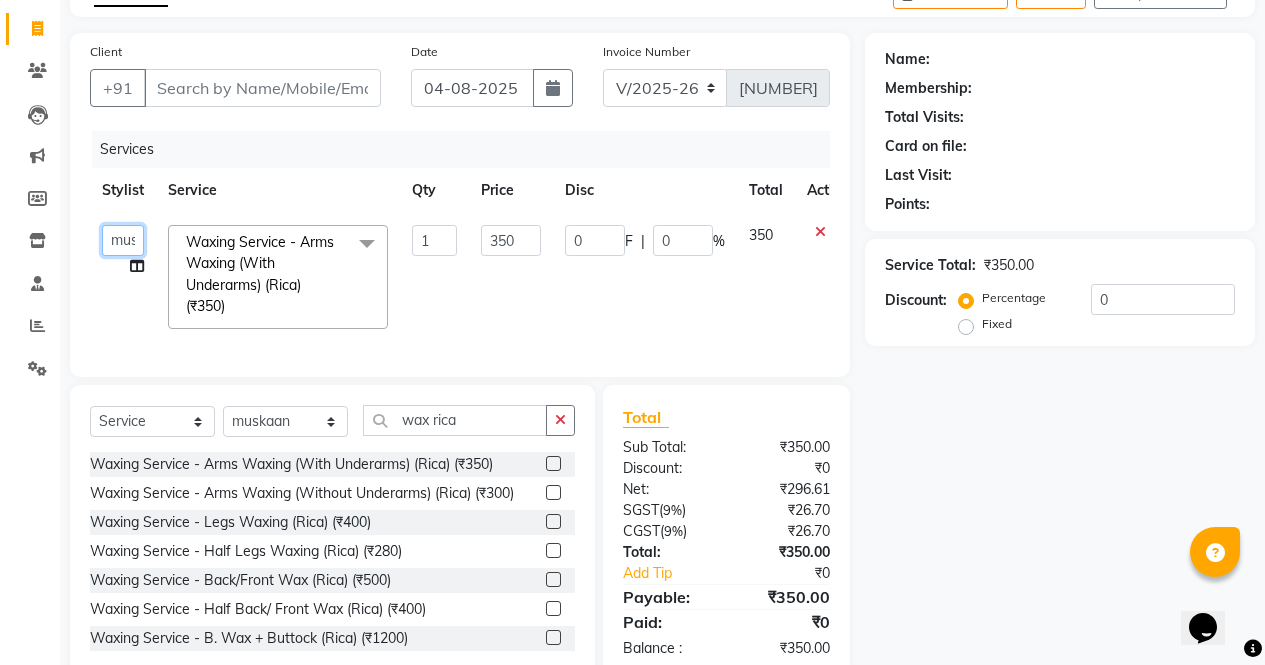 click on "[FIRST] [FIRST] [FIRST] [FIRST] Front Desk [FIRST] [FIRST] [FIRST] [FIRST] [FIRST] [FIRST]" 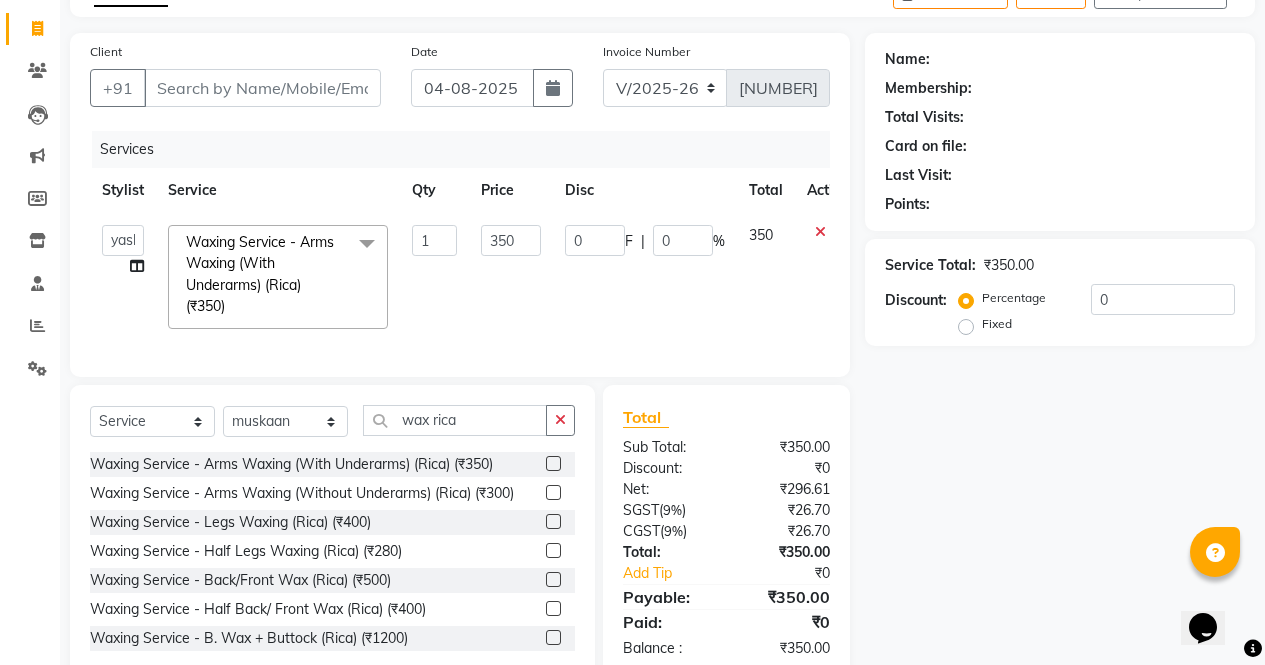 select on "87810" 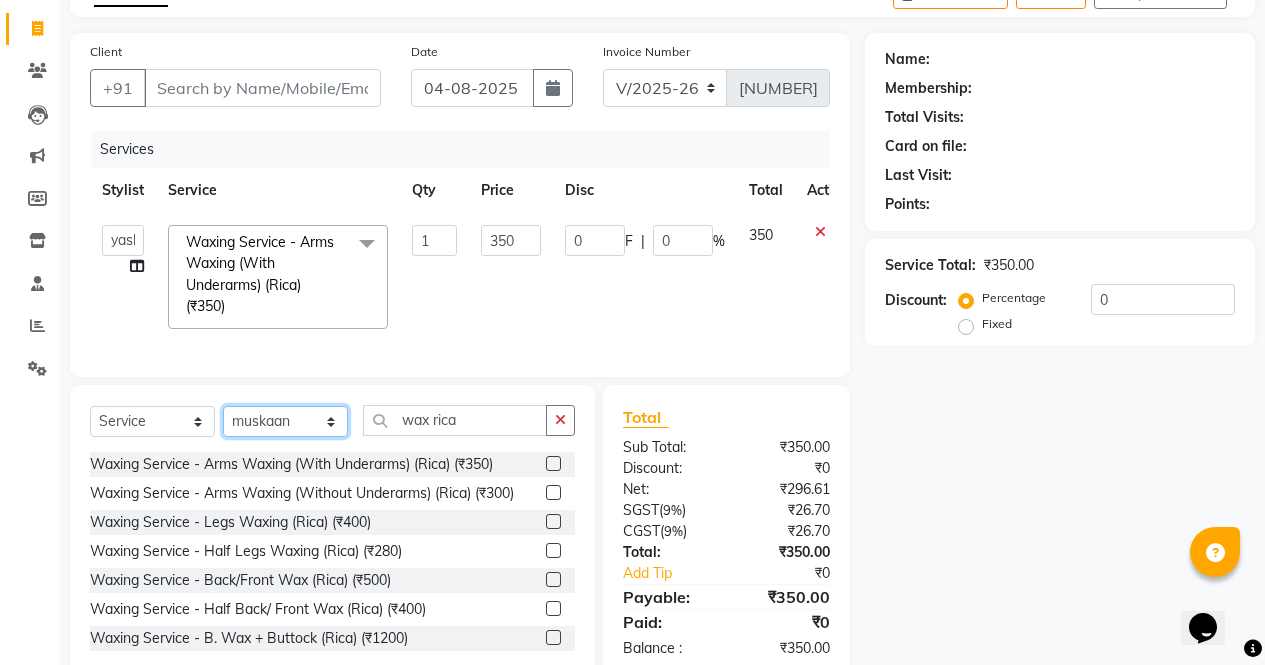 click on "Select Stylist ajeet anu armaan ashu Front Desk muskaan rakhi saima shivam soni sunil yashoda" 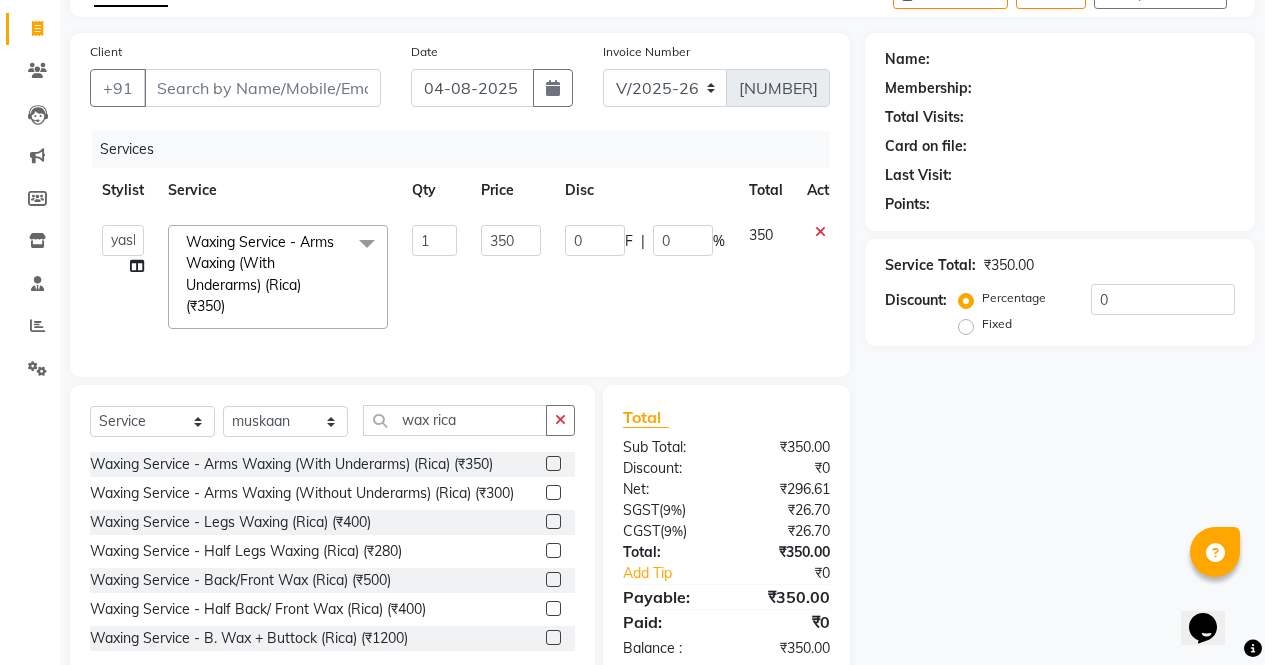 click on "350" 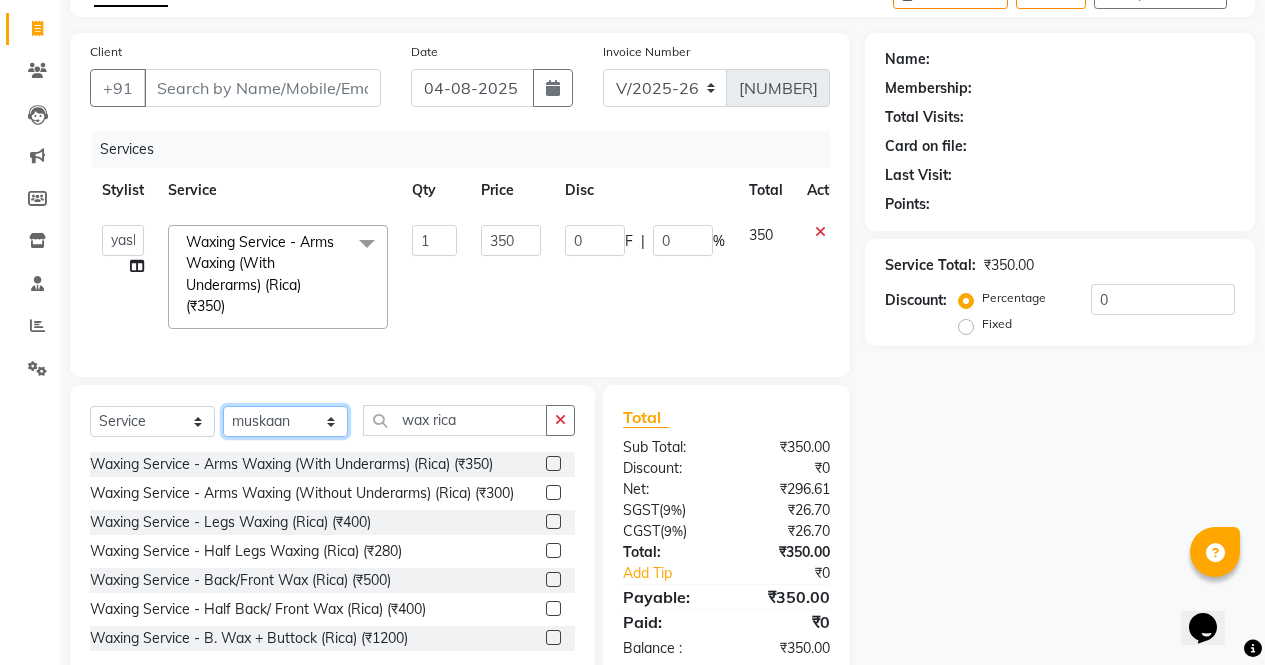 click on "Select Stylist ajeet anu armaan ashu Front Desk muskaan rakhi saima shivam soni sunil yashoda" 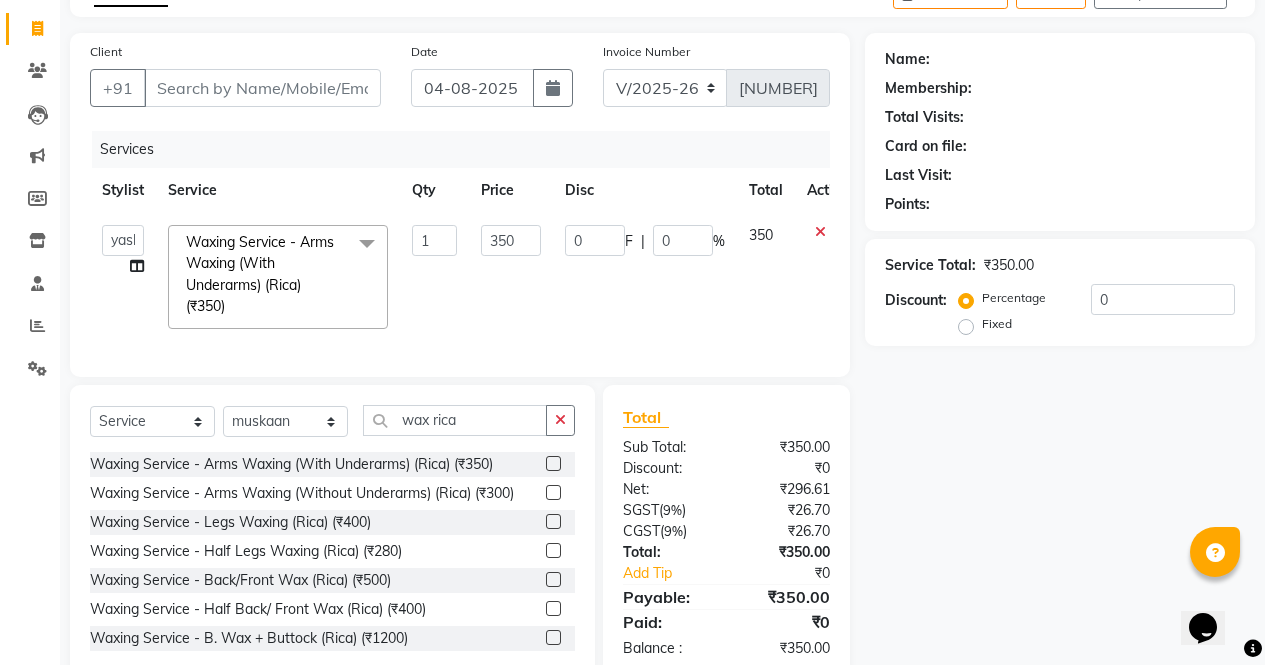 click on "350" 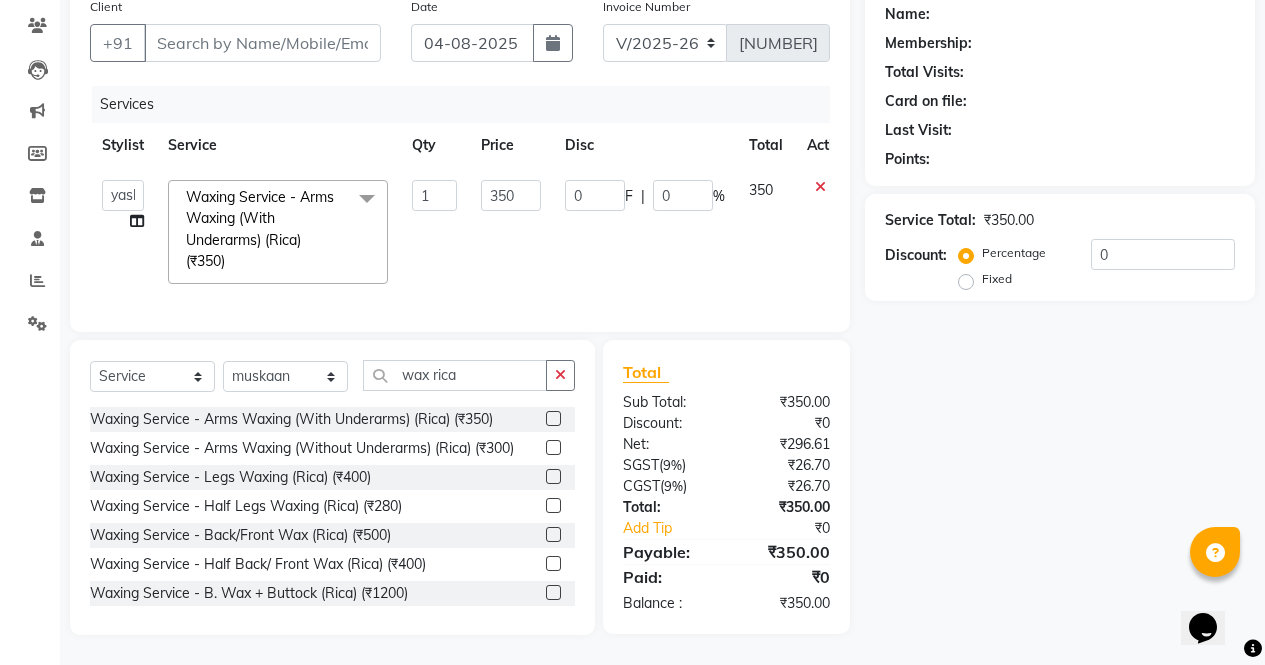 click 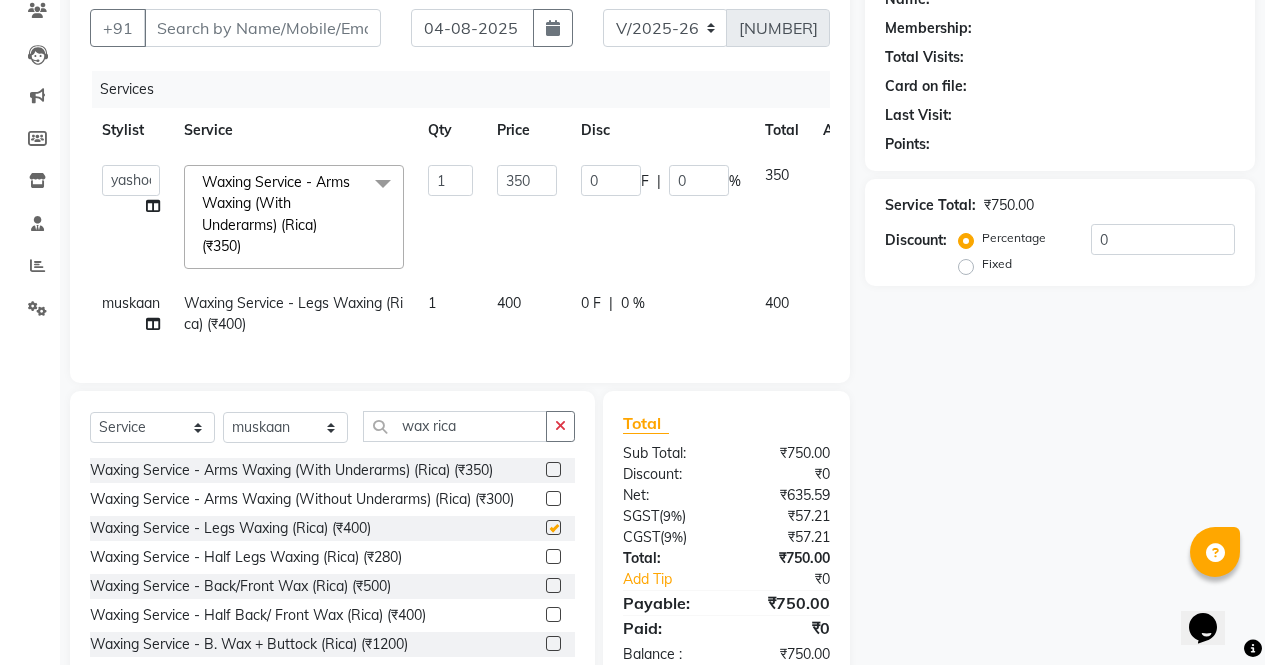 checkbox on "false" 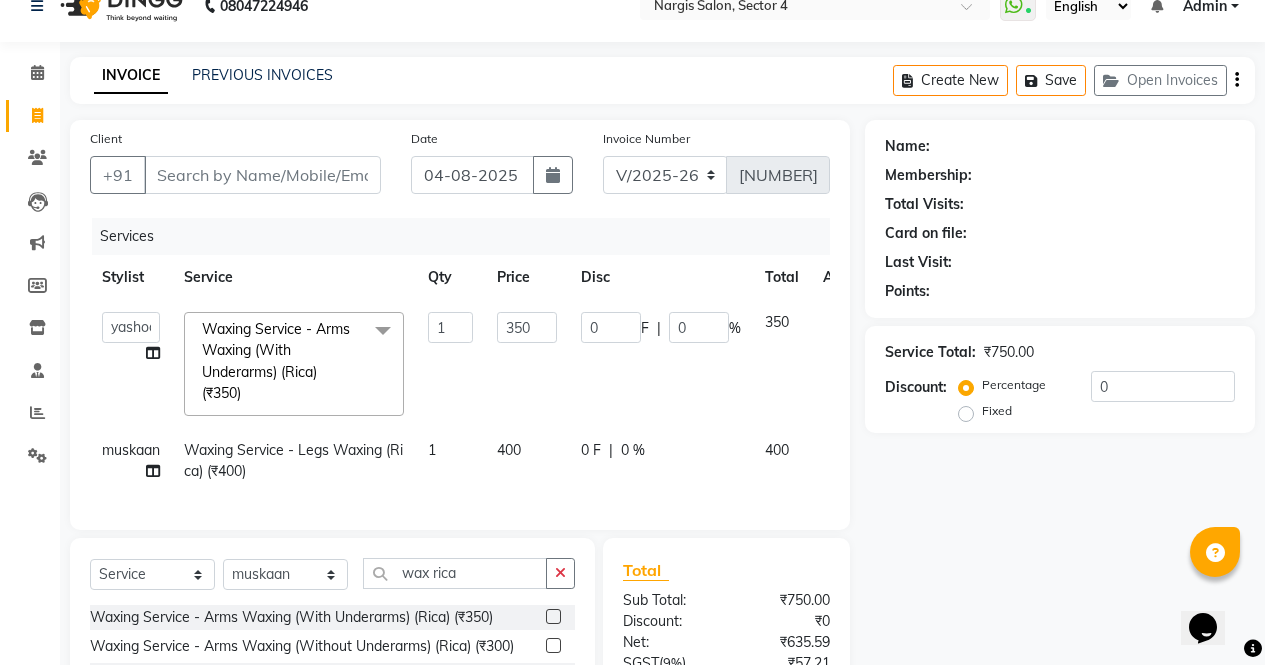 scroll, scrollTop: 0, scrollLeft: 0, axis: both 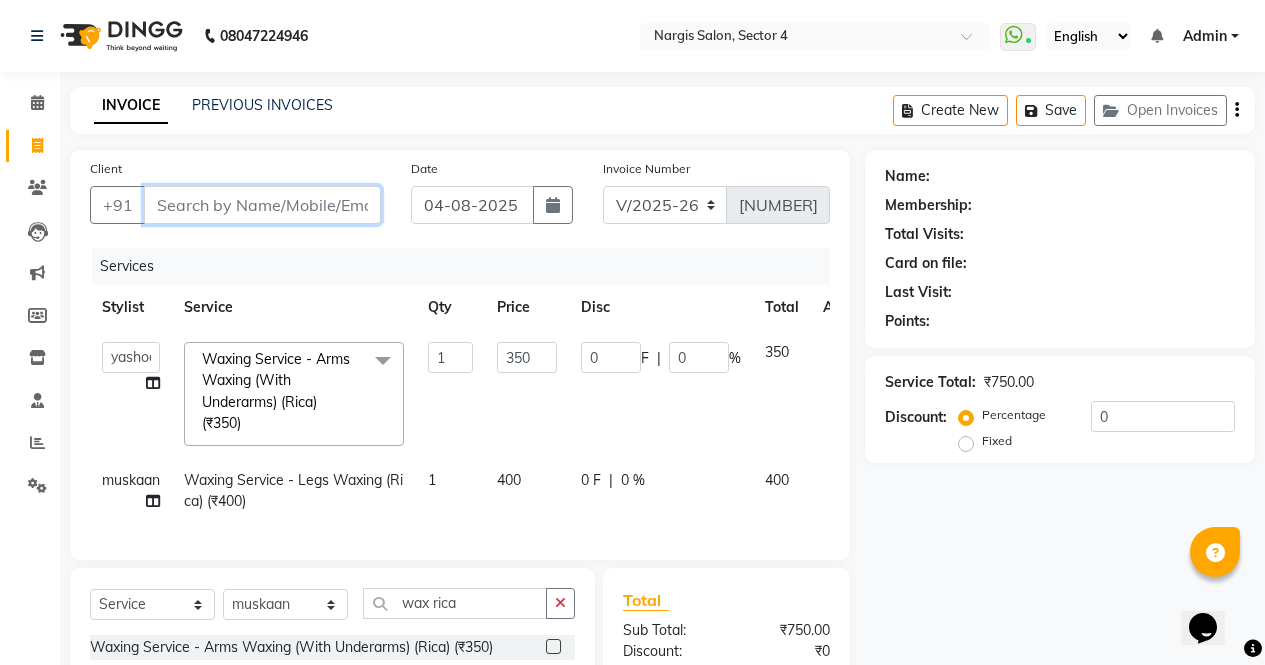 click on "Client" at bounding box center (262, 205) 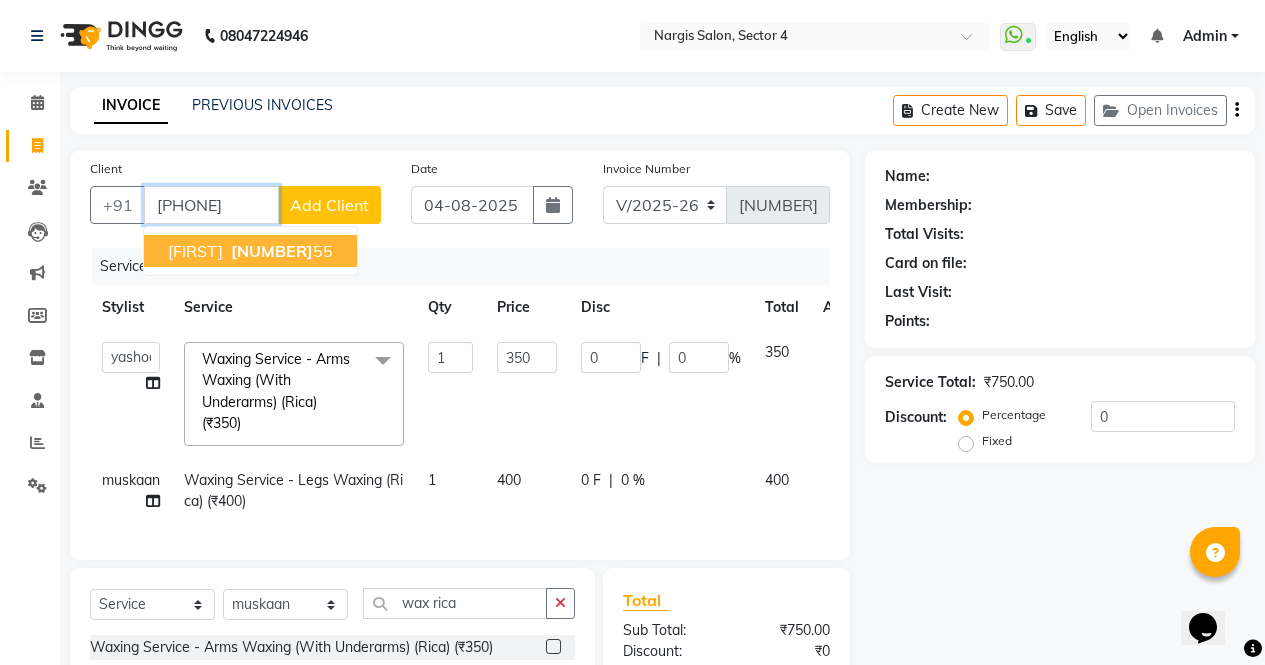type on "[PHONE]" 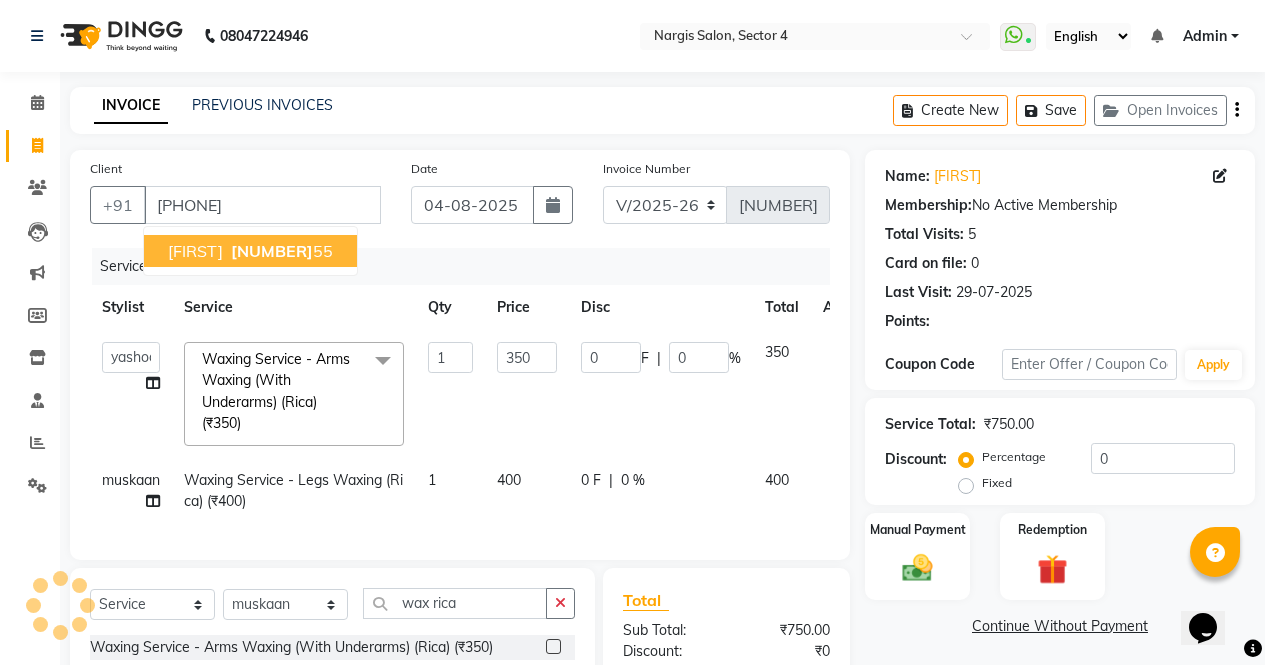 click on "[FIRST] [PHONE]" at bounding box center [250, 251] 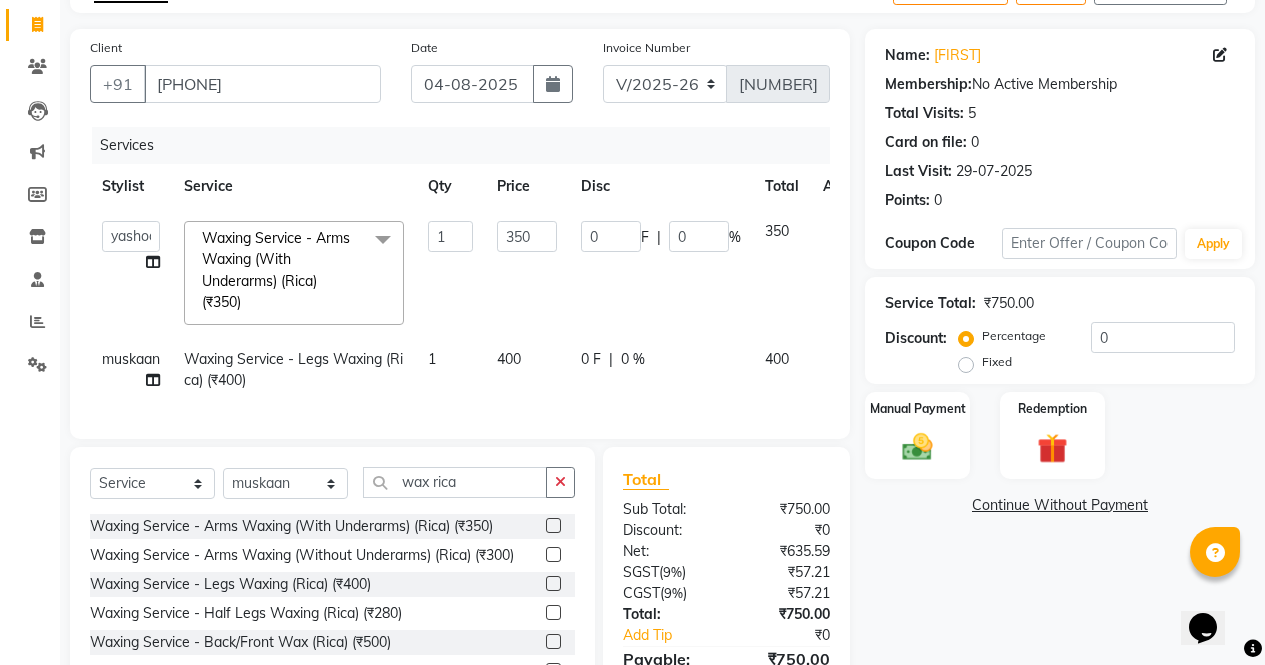 scroll, scrollTop: 61, scrollLeft: 0, axis: vertical 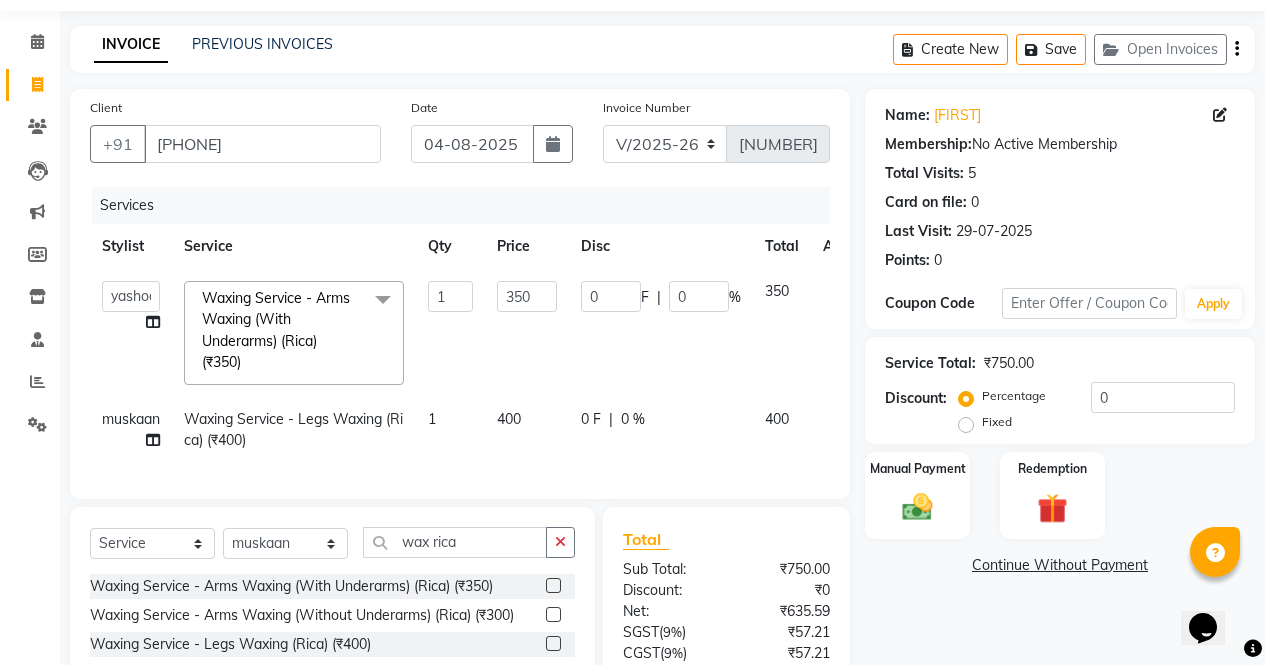 click 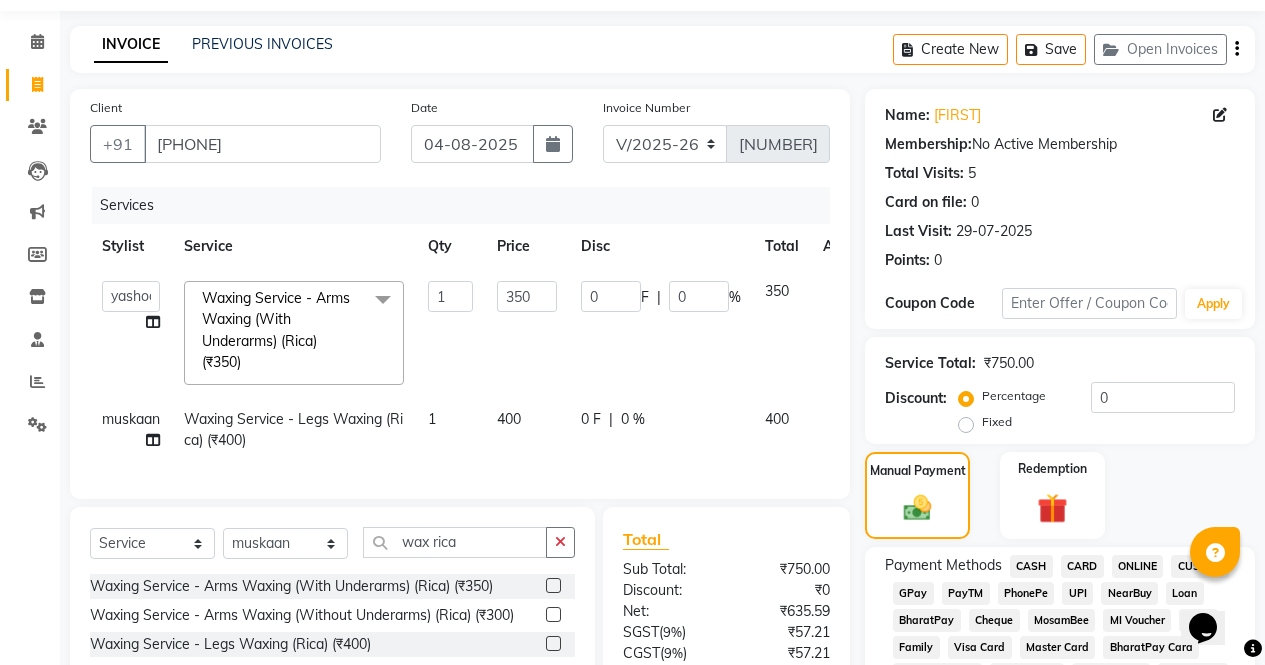 click on "ONLINE" 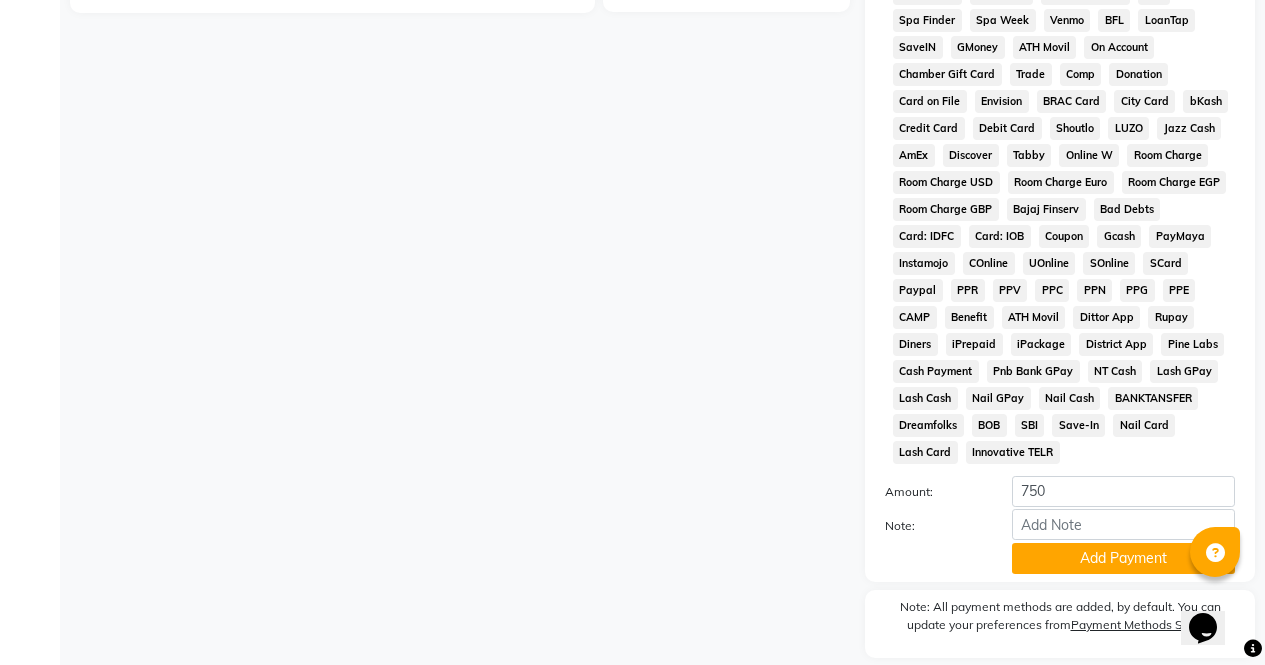 scroll, scrollTop: 914, scrollLeft: 0, axis: vertical 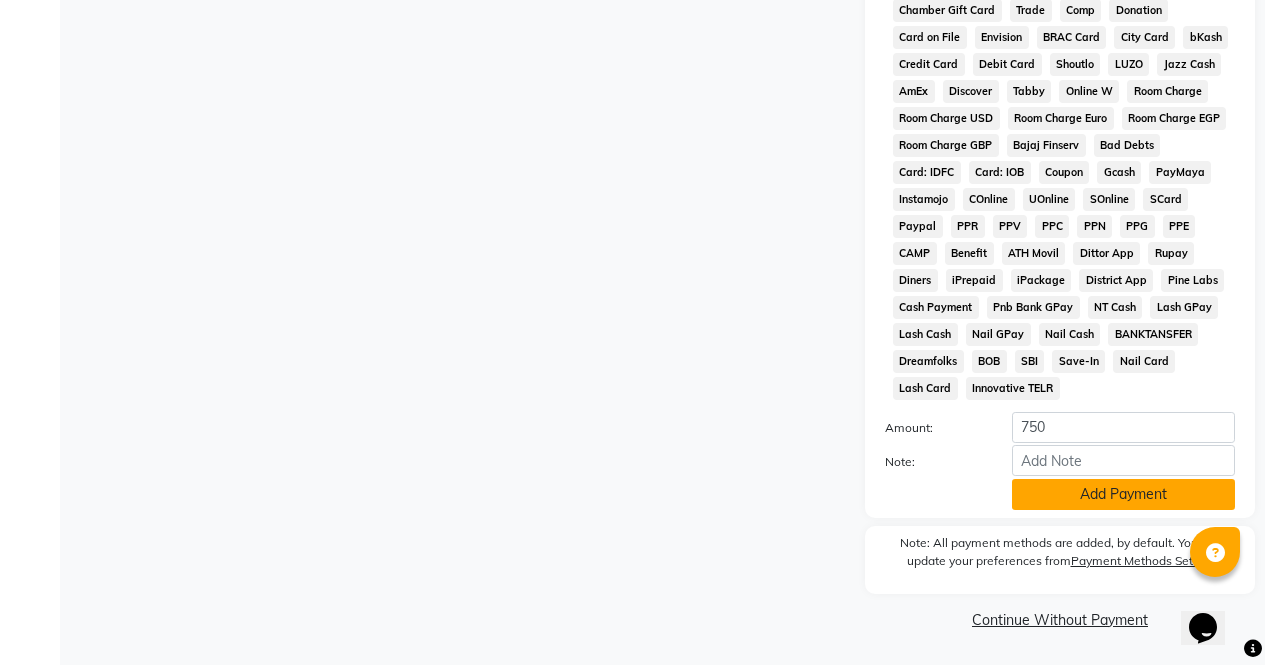 click on "Add Payment" 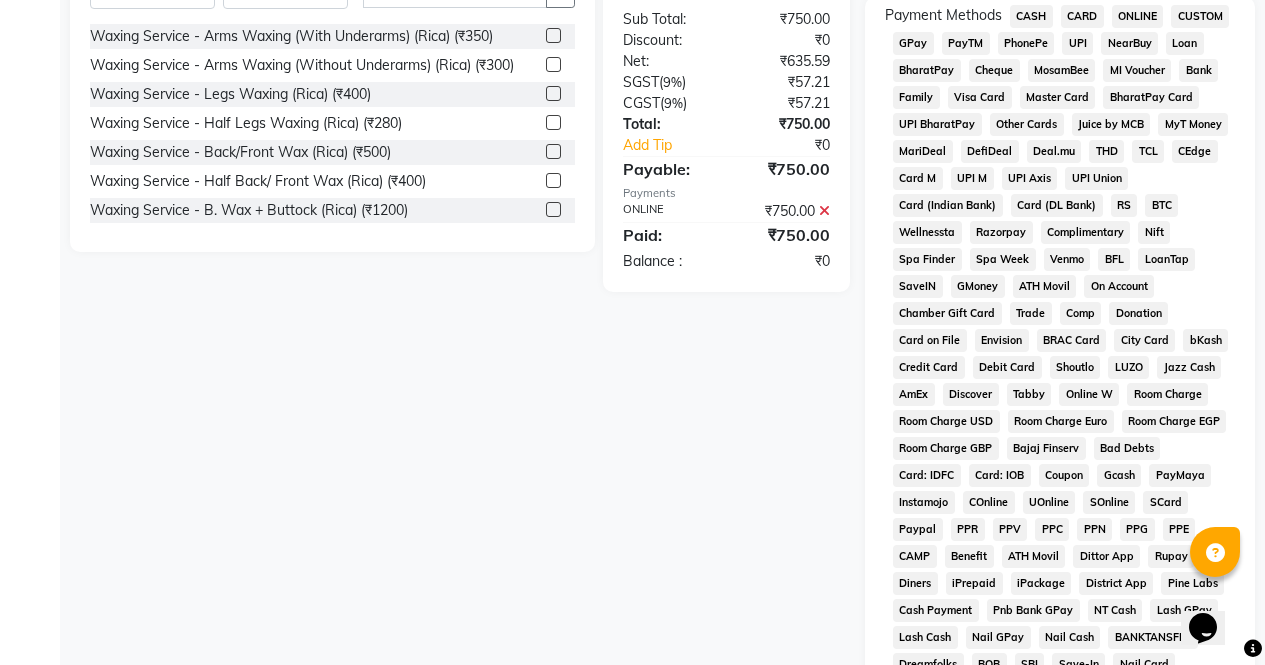 scroll, scrollTop: 921, scrollLeft: 0, axis: vertical 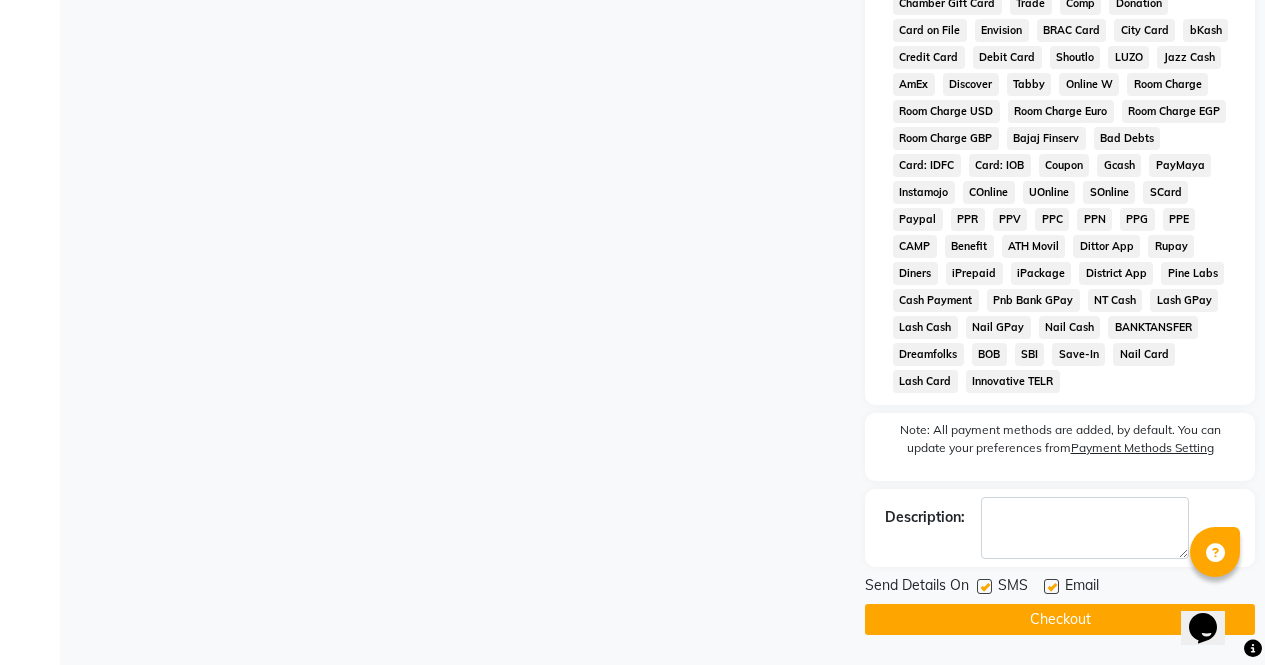 click on "Checkout" 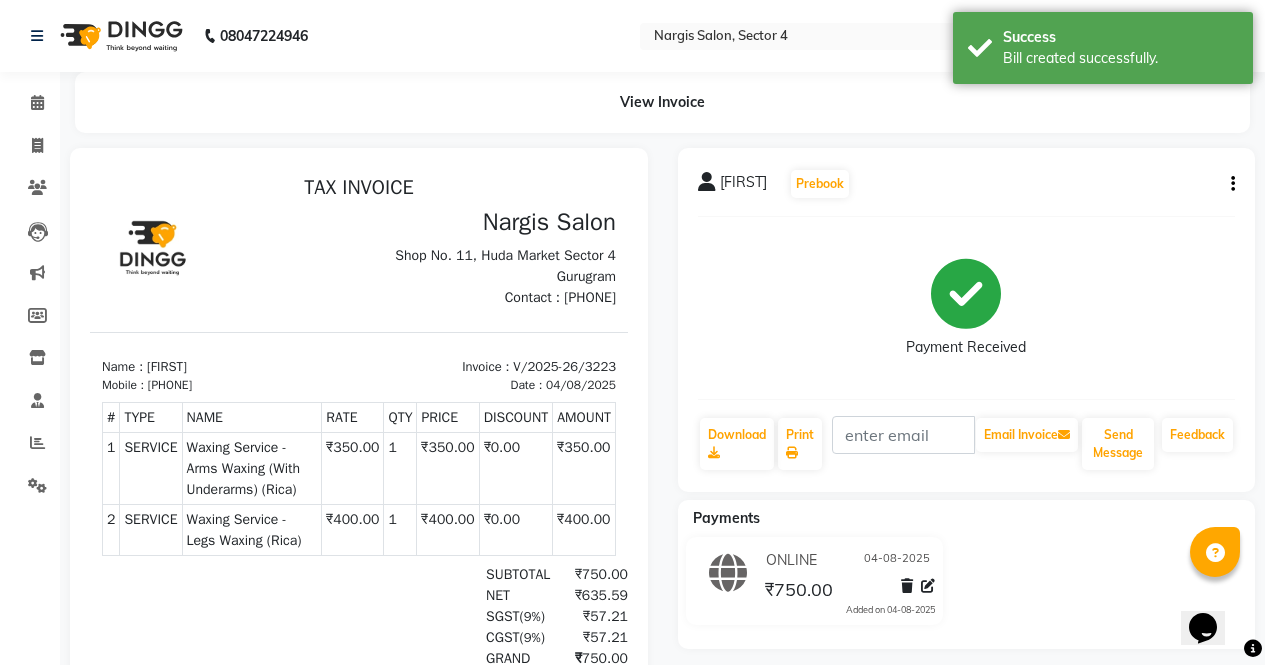 scroll, scrollTop: 0, scrollLeft: 0, axis: both 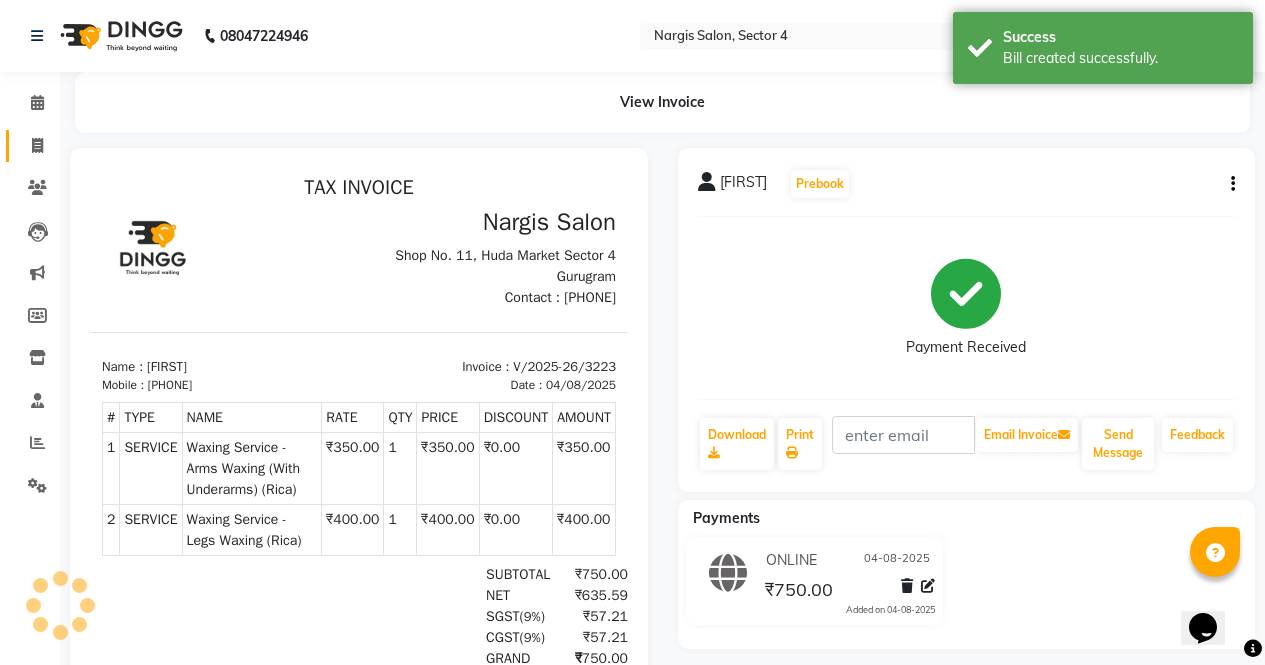 click 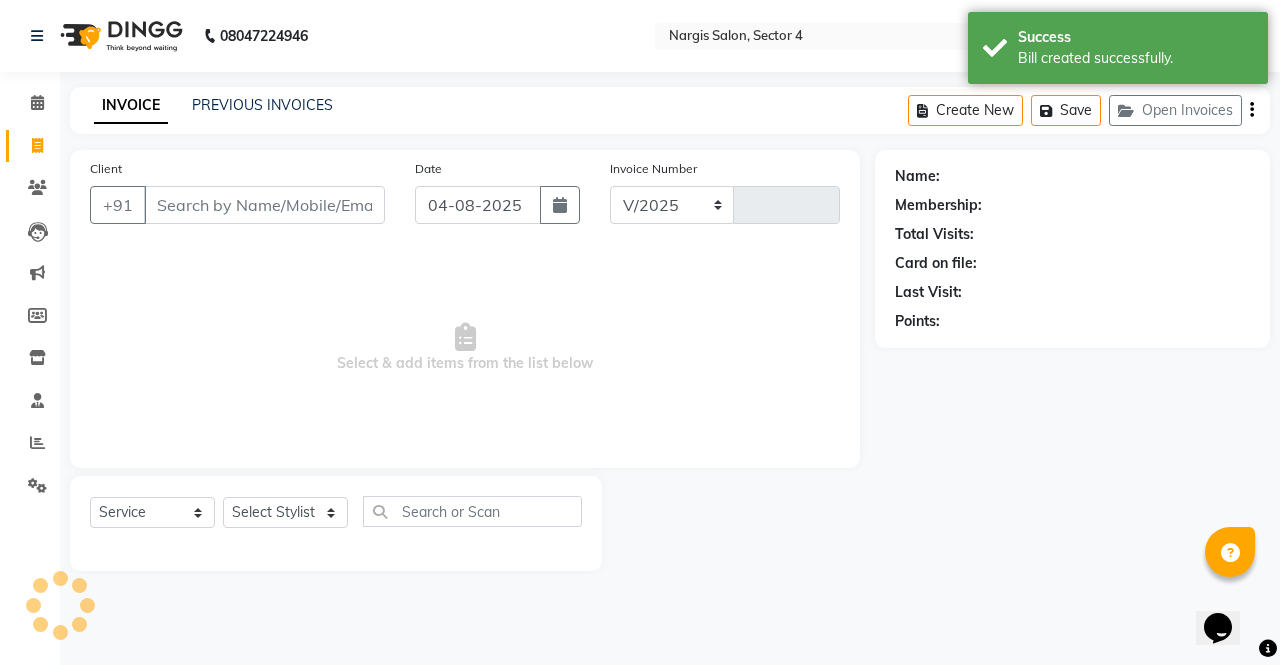 select on "4130" 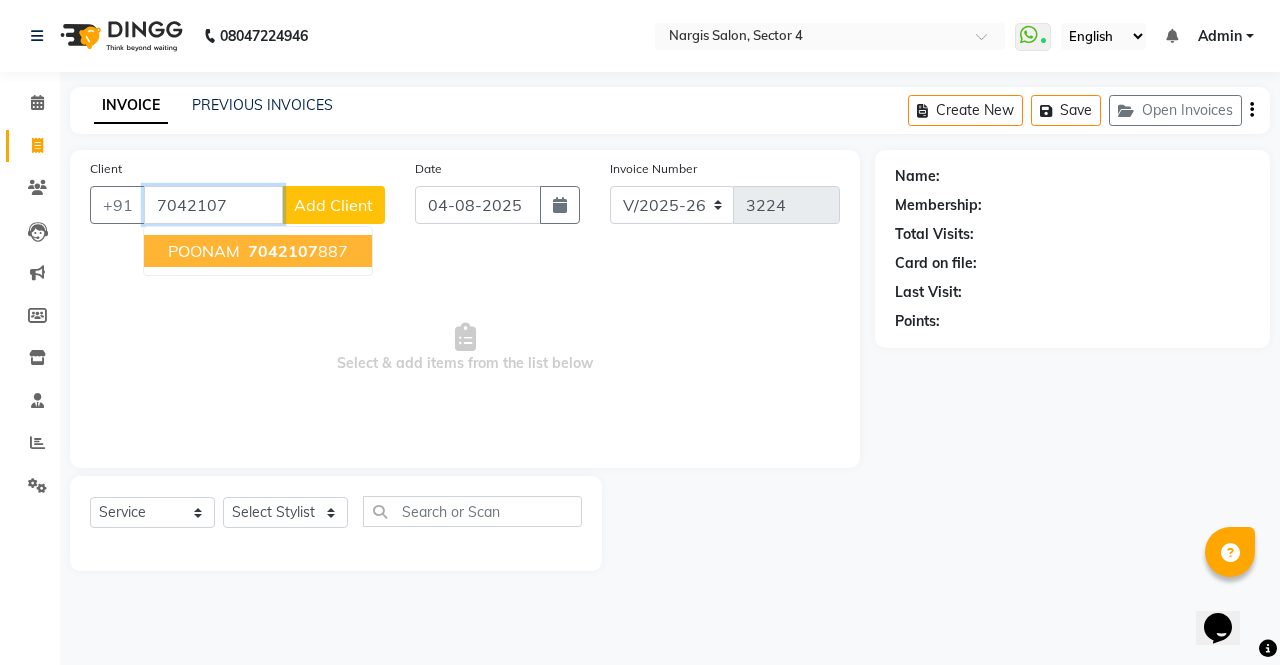 click on "7042107" at bounding box center (283, 251) 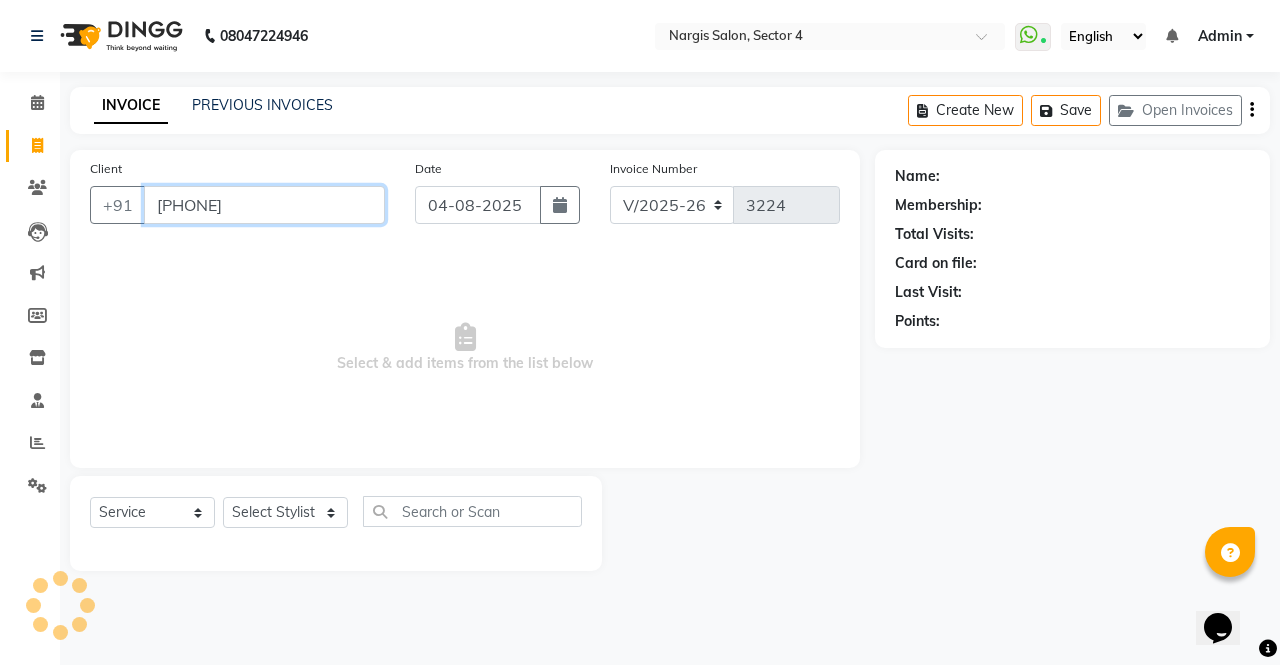 type on "[PHONE]" 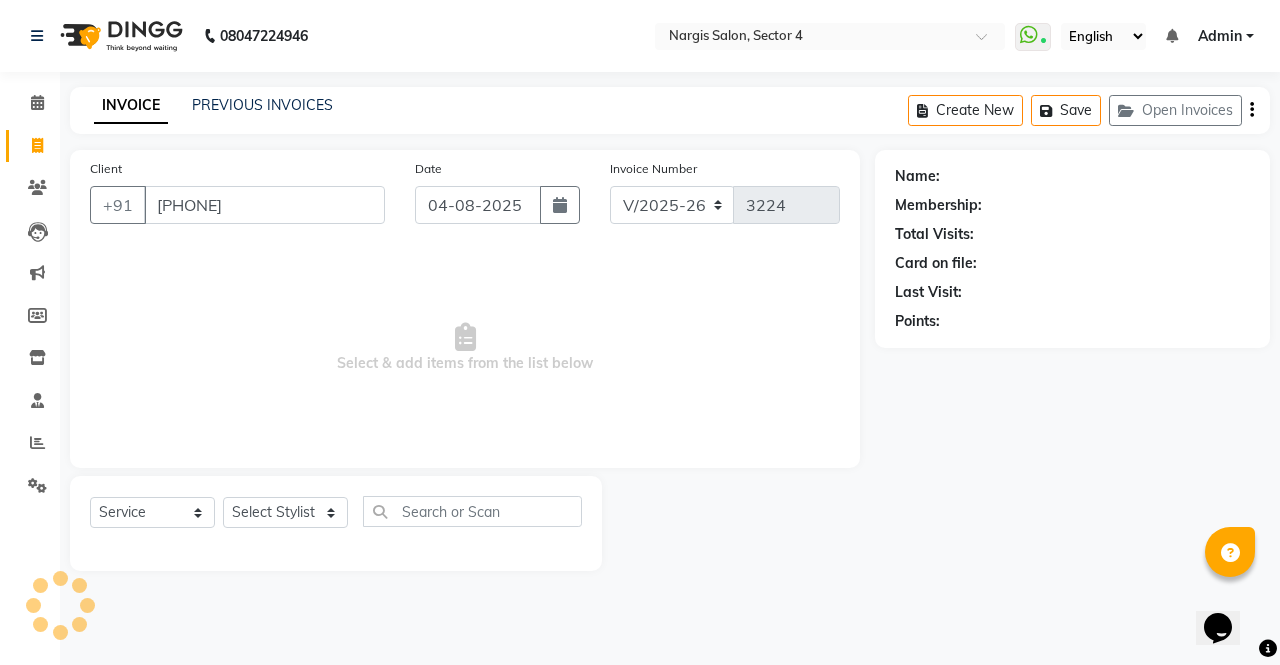 select on "1: Object" 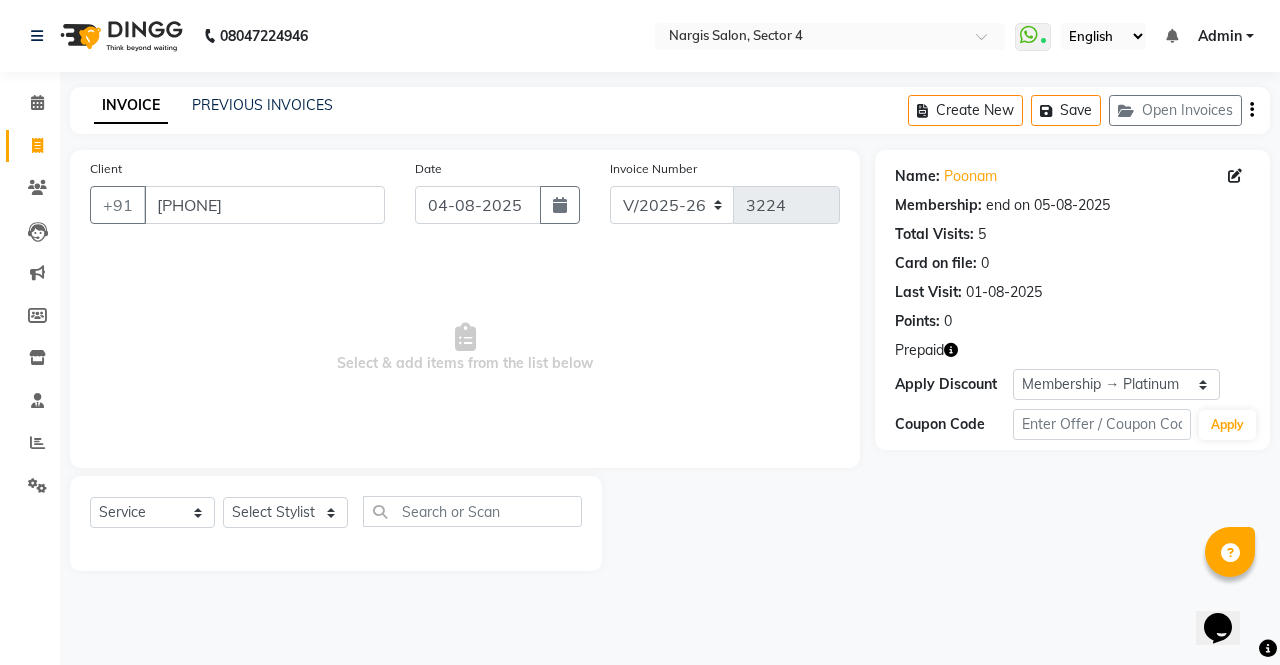 click 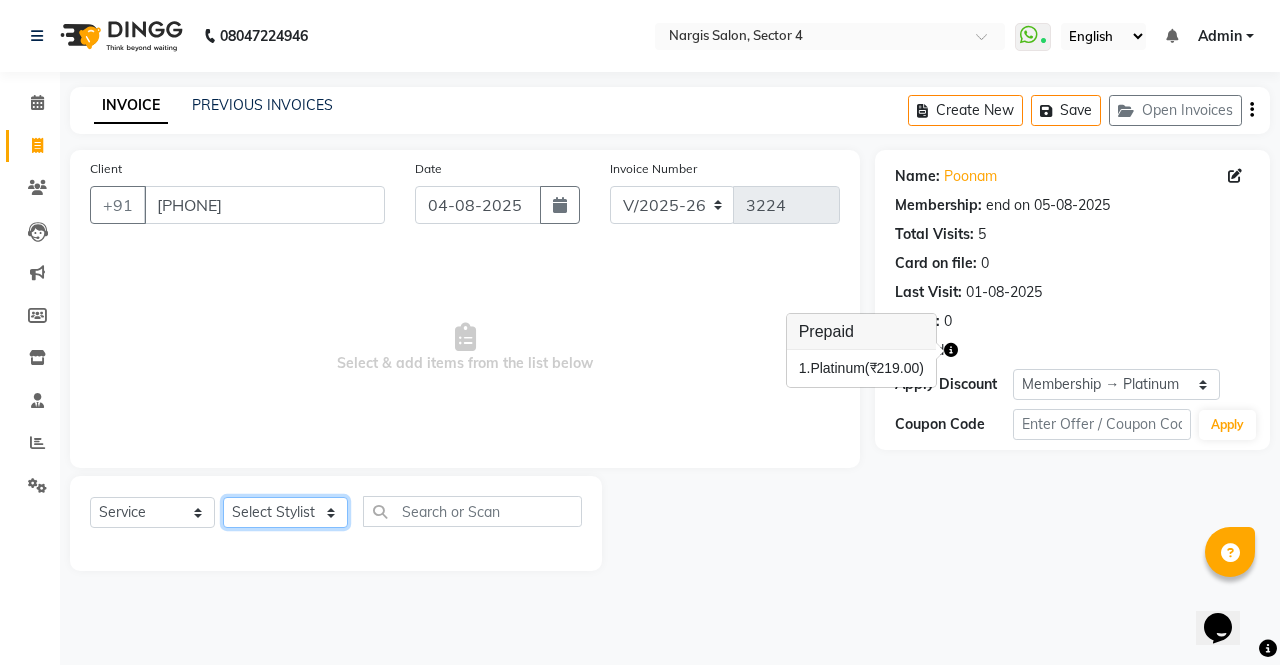 click on "Select Stylist ajeet anu armaan ashu Front Desk muskaan rakhi saima shivam soni sunil yashoda" 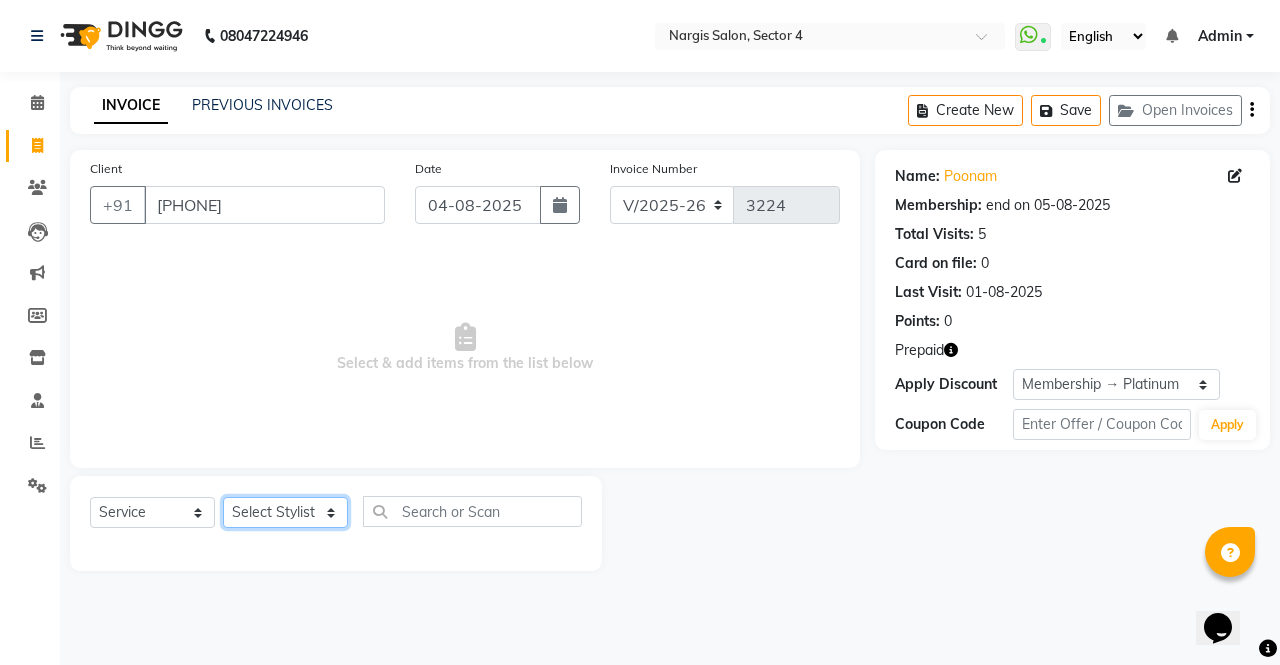 select on "29276" 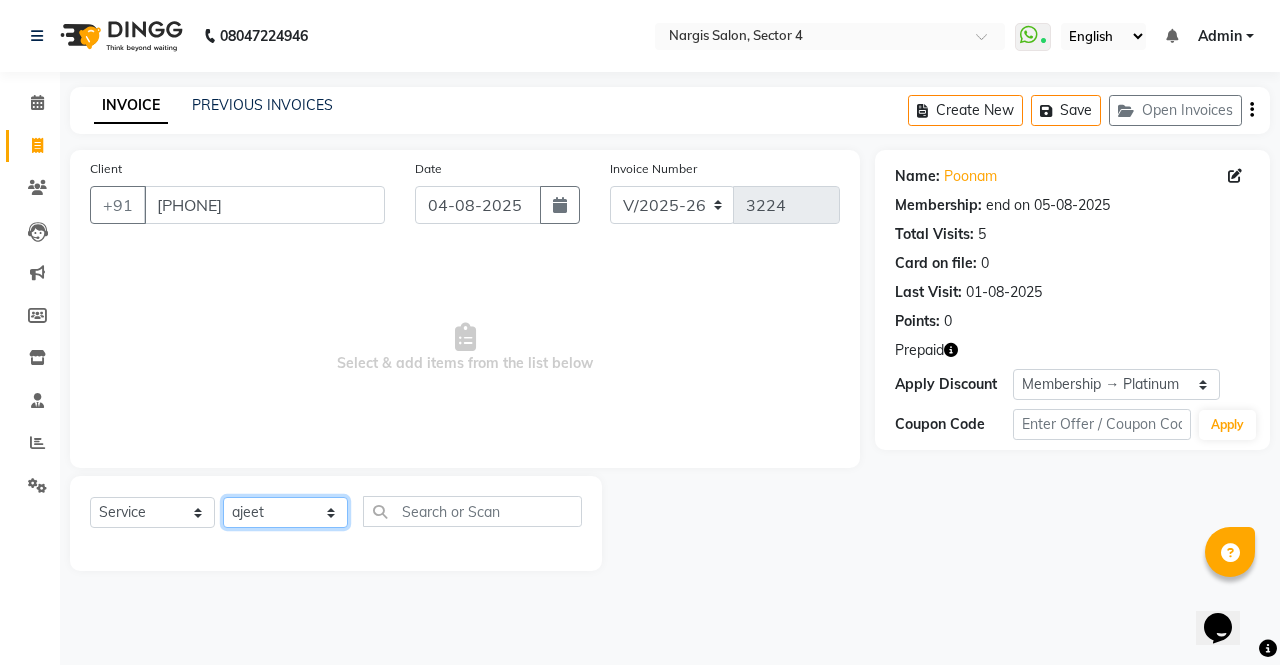 click on "Select Stylist ajeet anu armaan ashu Front Desk muskaan rakhi saima shivam soni sunil yashoda" 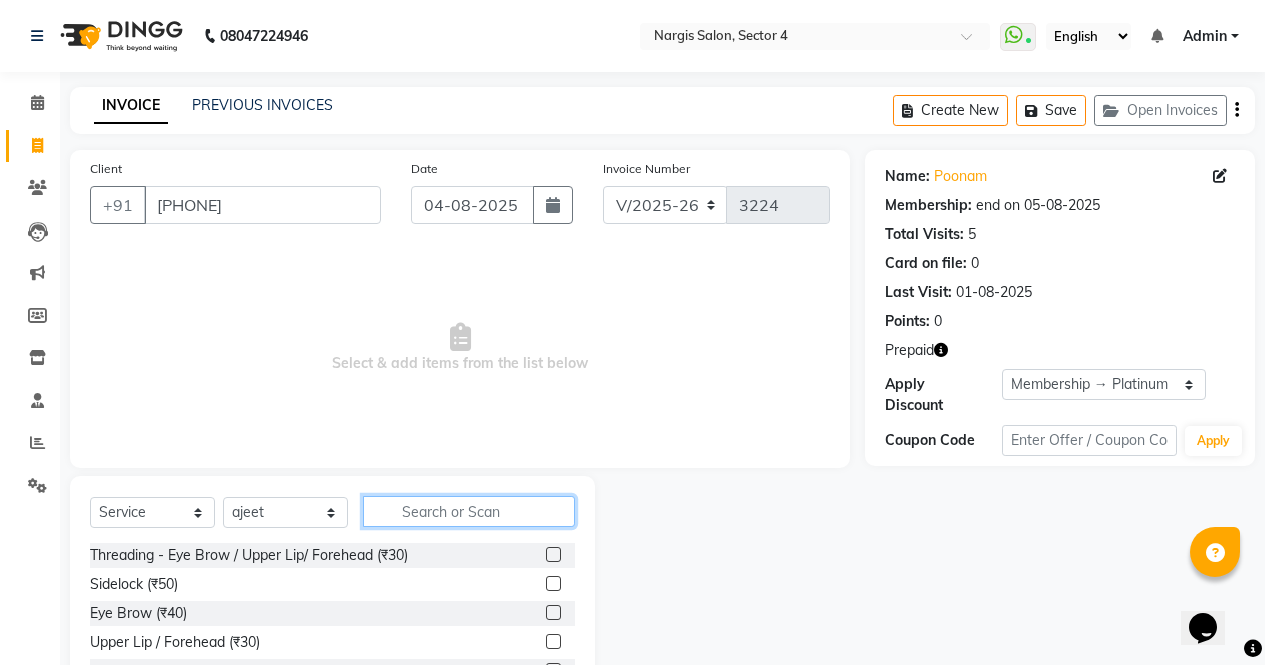 click 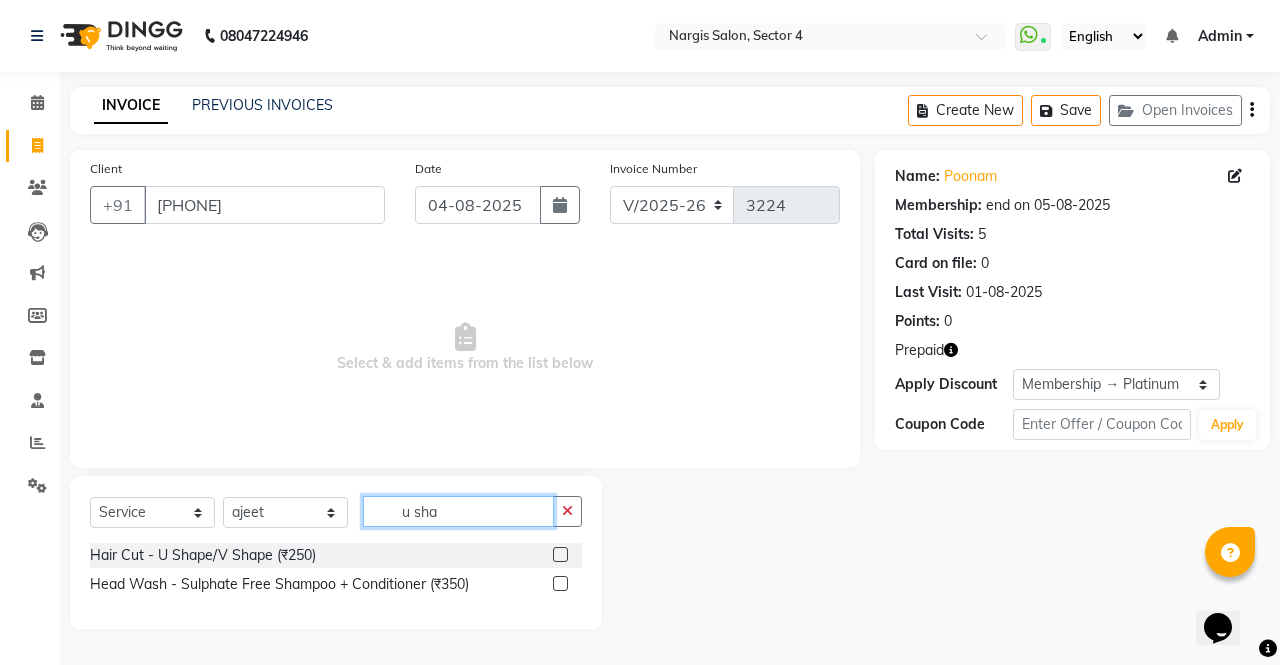 type on "u sha" 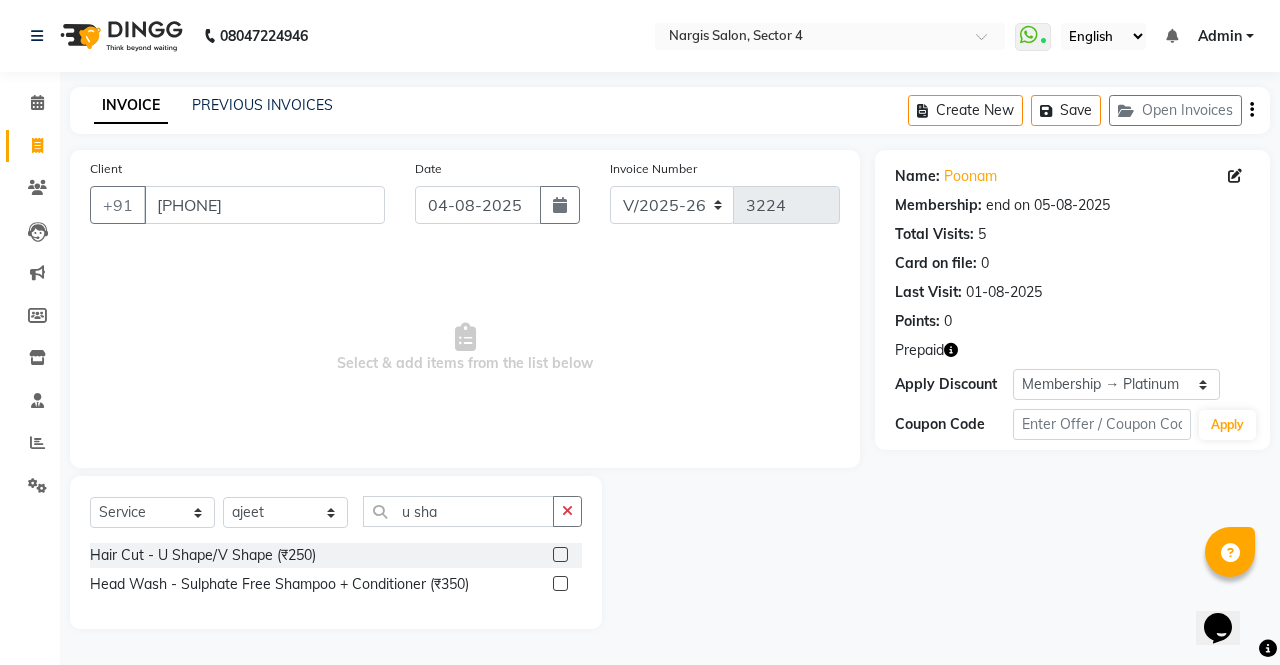 click 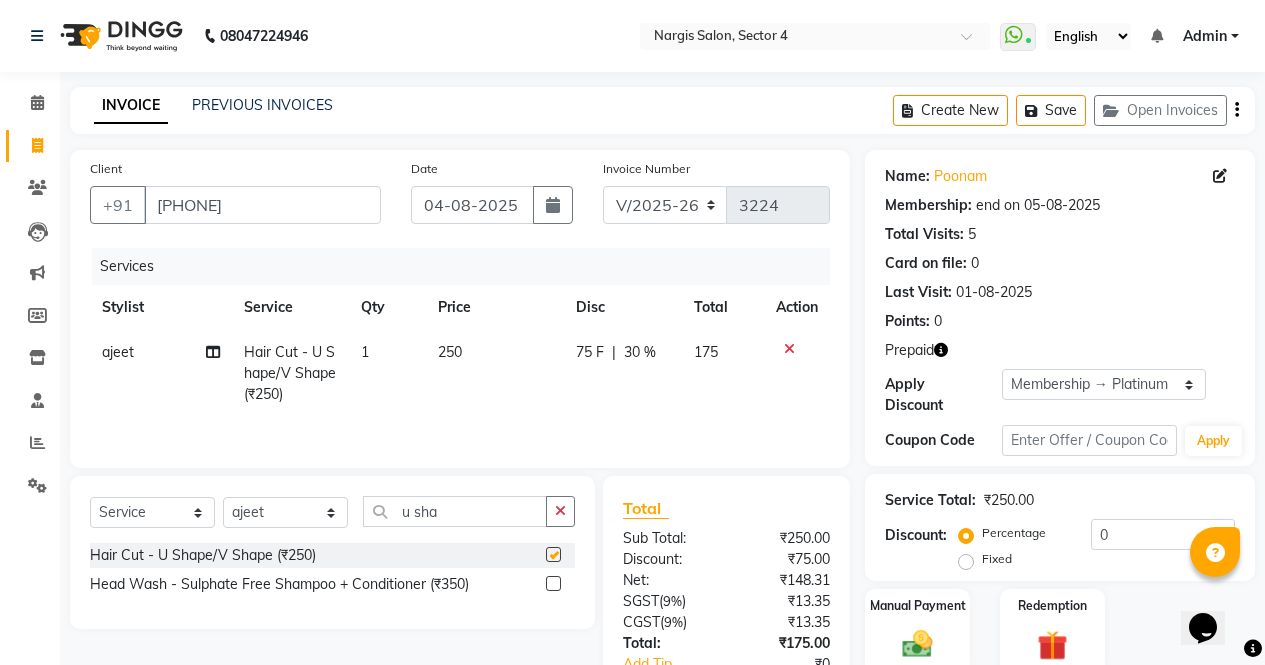 checkbox on "false" 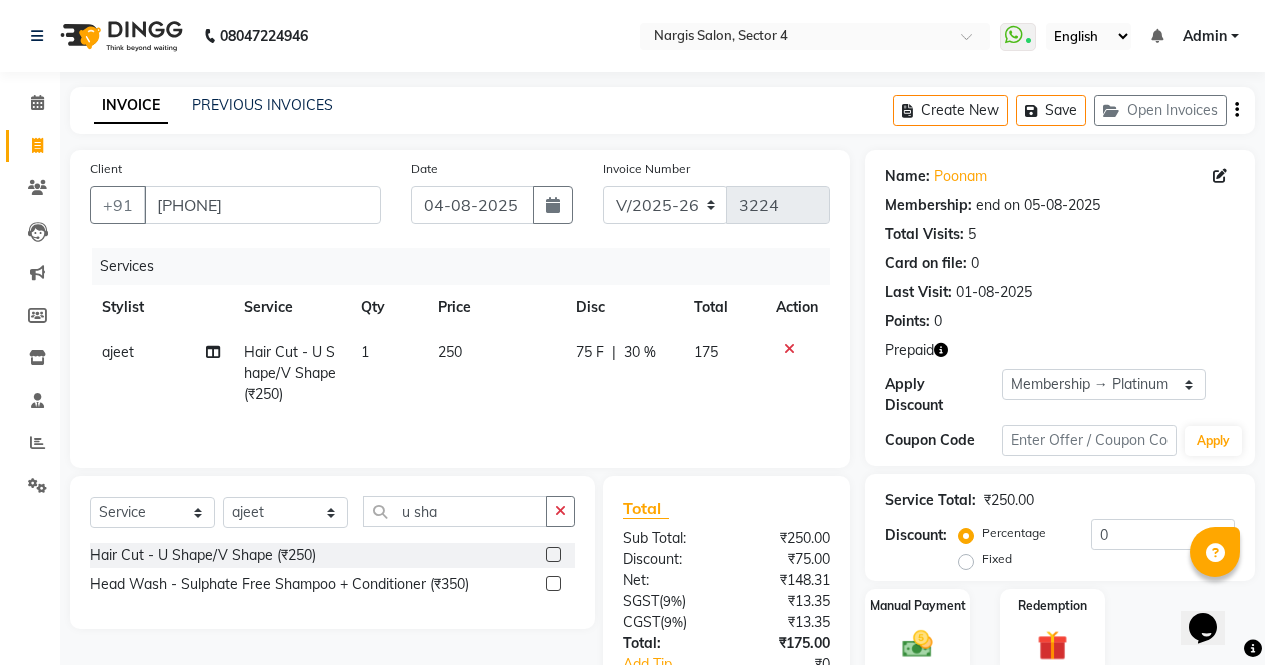 click 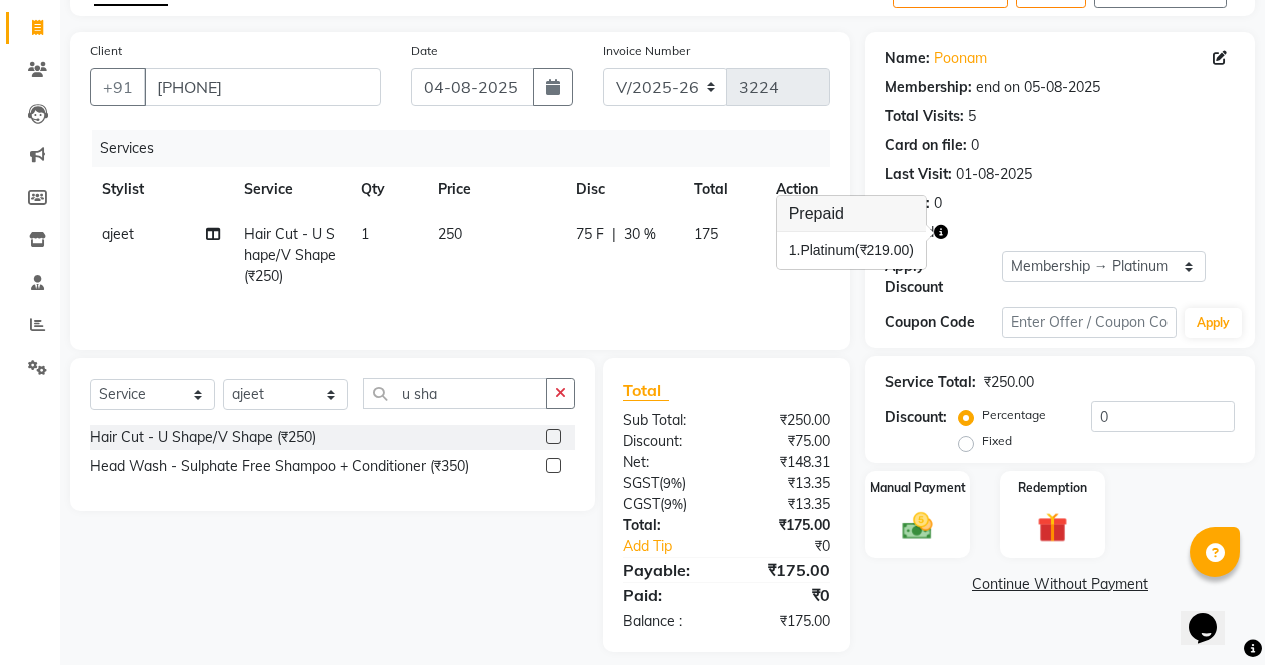 scroll, scrollTop: 135, scrollLeft: 0, axis: vertical 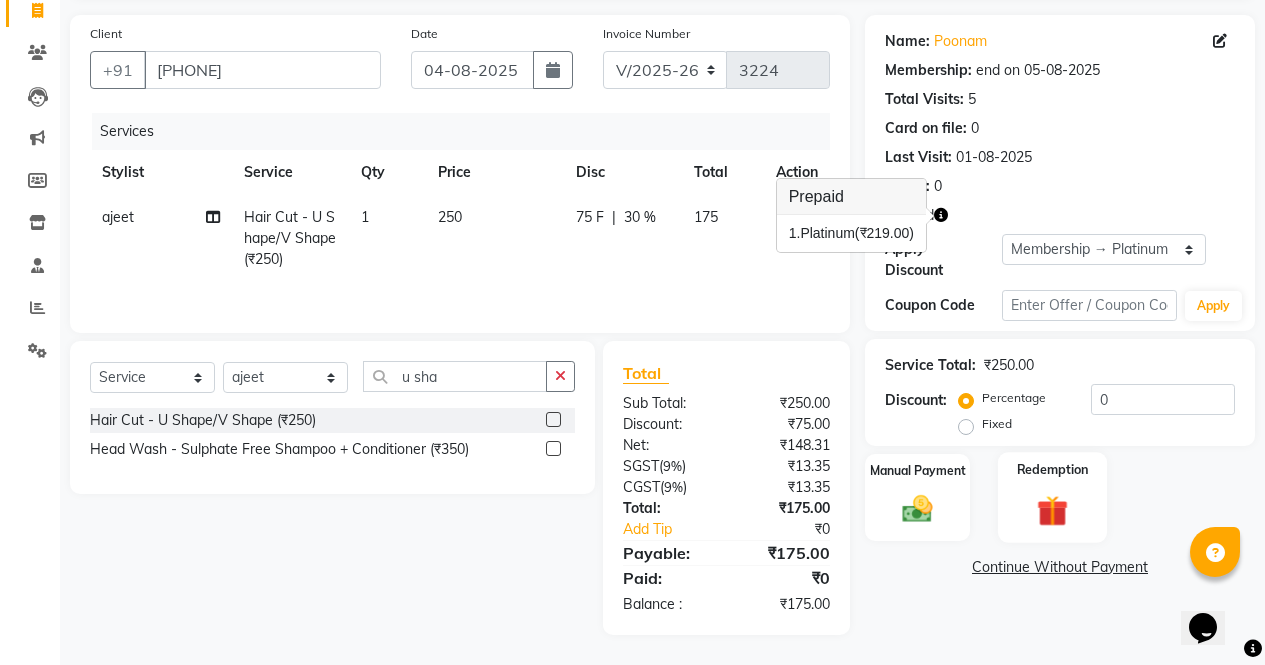 click 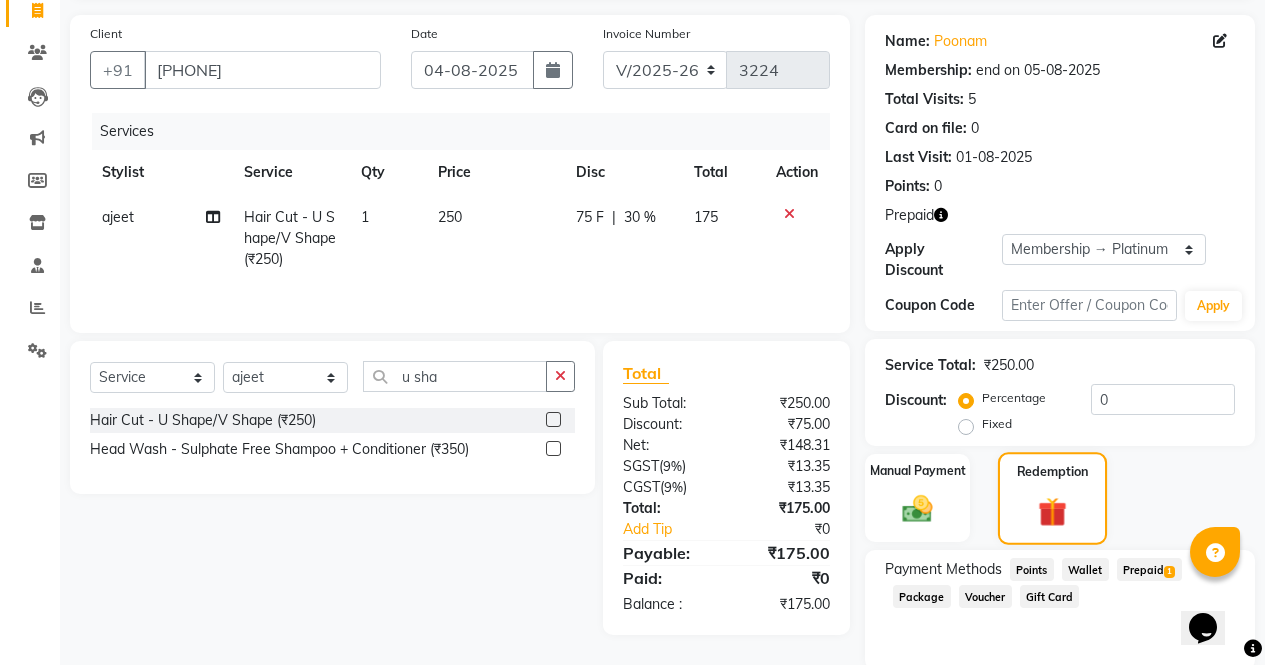 scroll, scrollTop: 271, scrollLeft: 0, axis: vertical 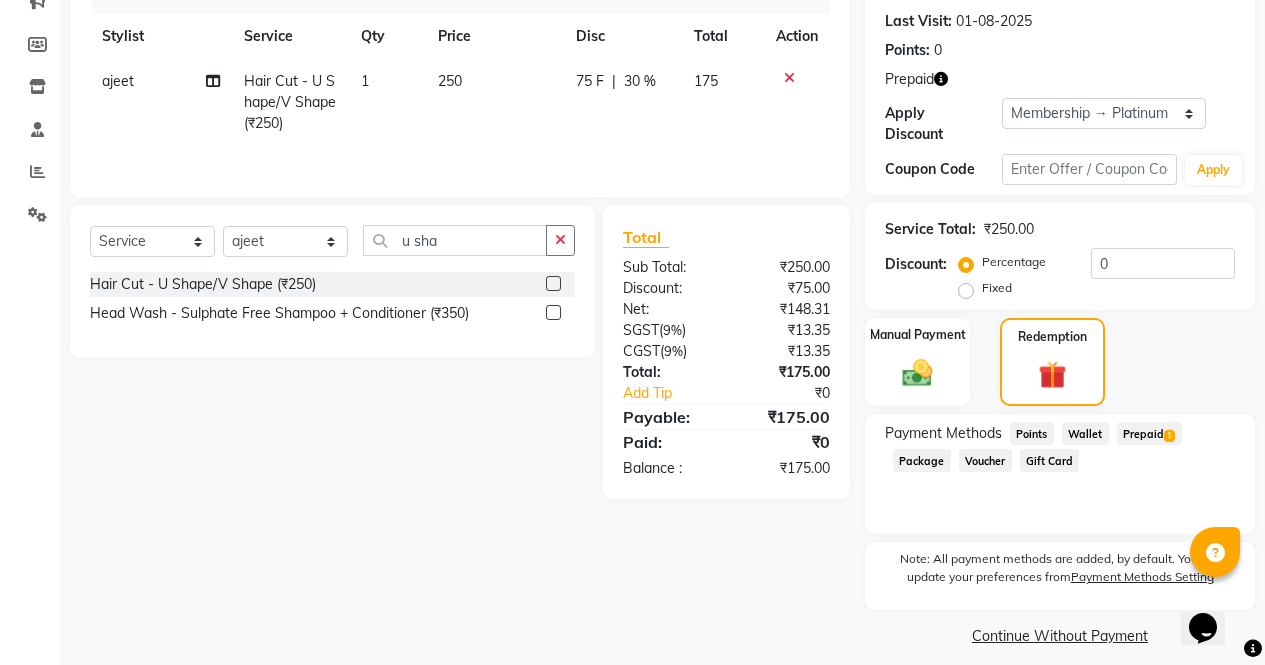 click on "Payment Methods  Points   Wallet   Prepaid  1  Package   Voucher   Gift Card" 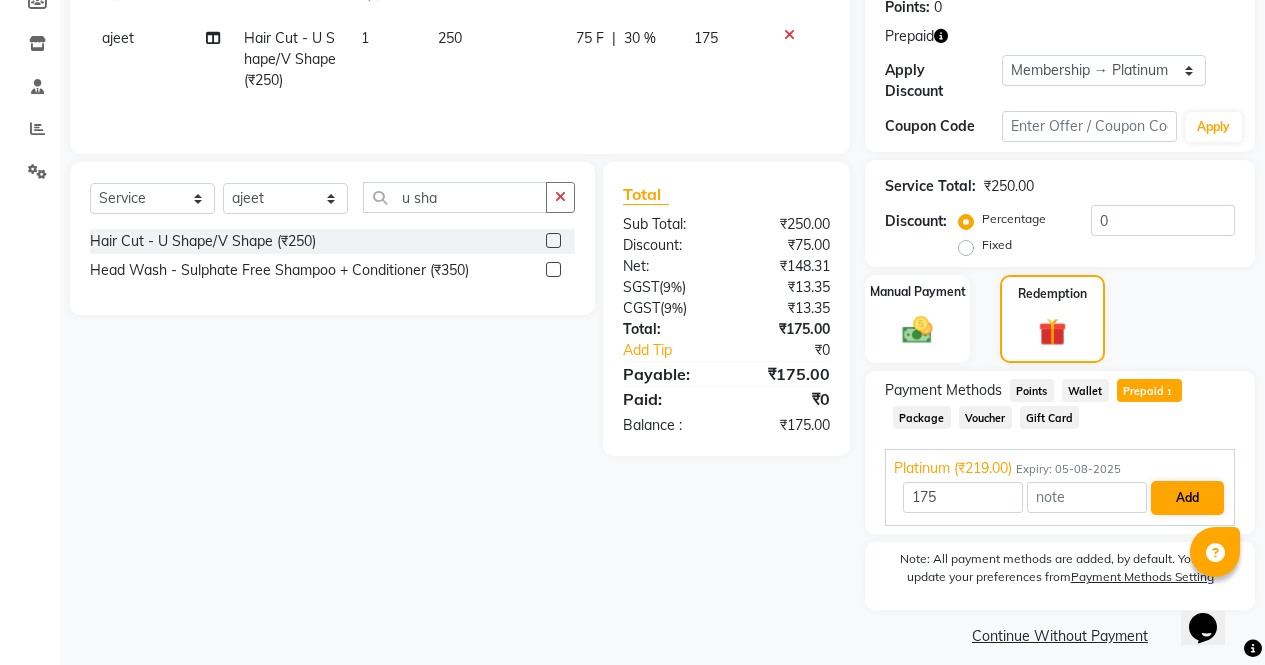 click on "Add" at bounding box center [1187, 498] 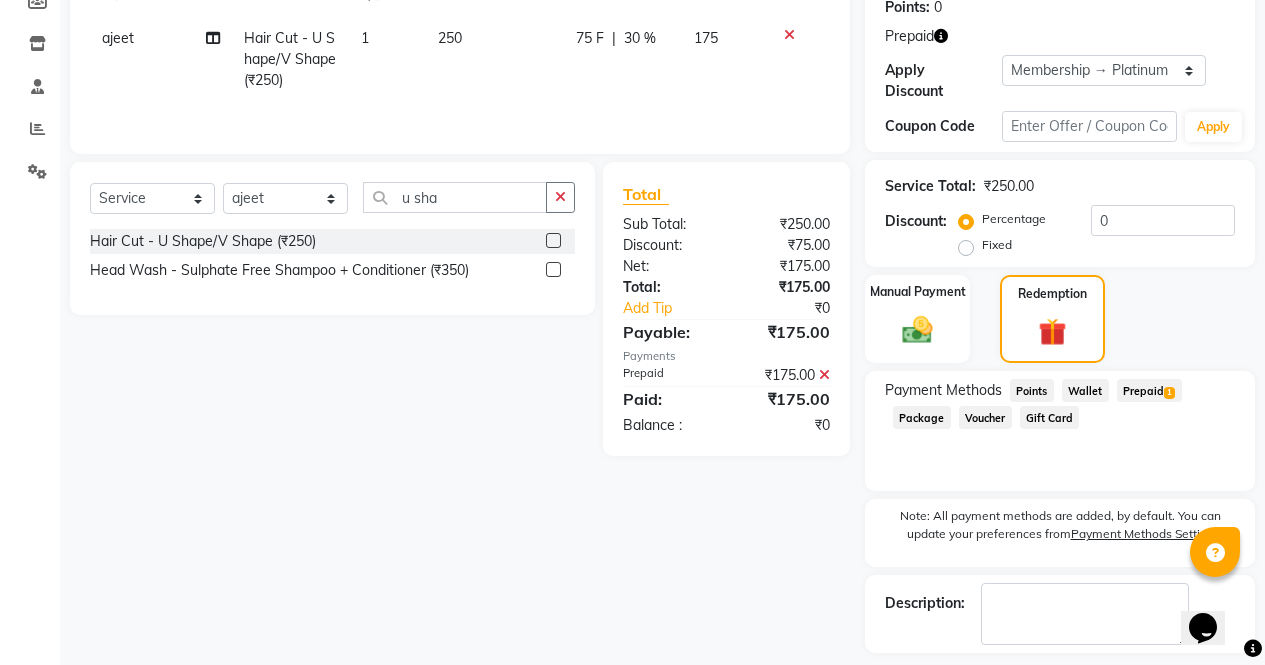 scroll, scrollTop: 384, scrollLeft: 0, axis: vertical 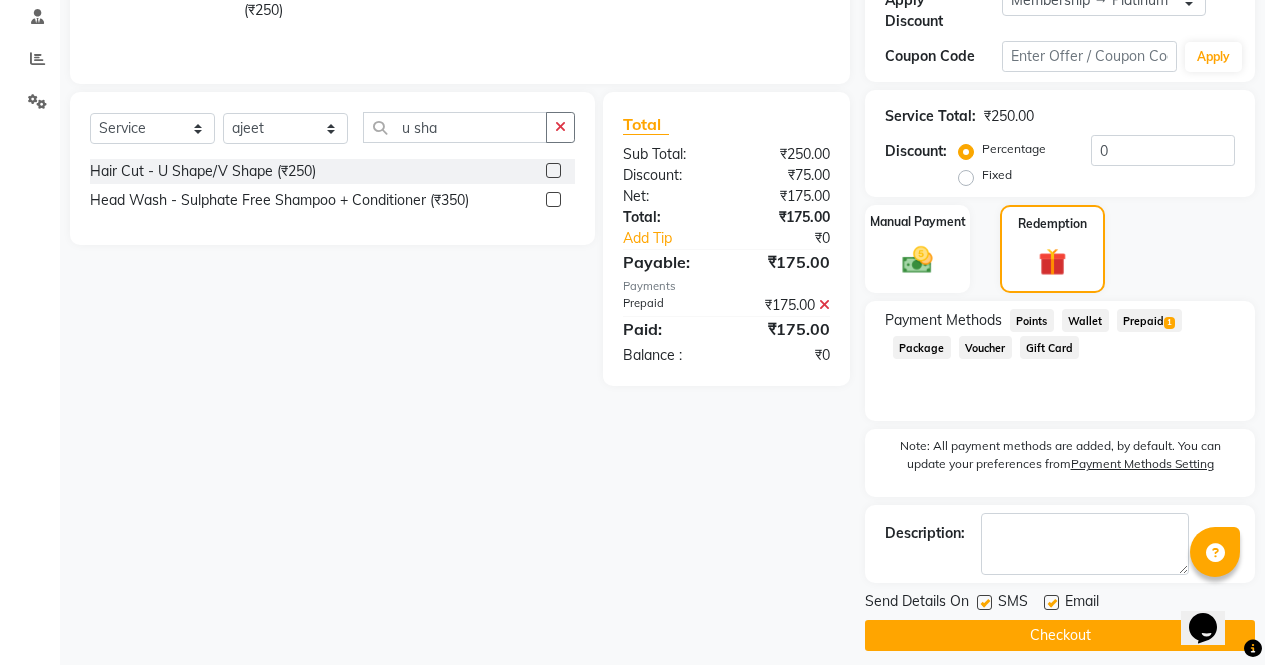 click on "Checkout" 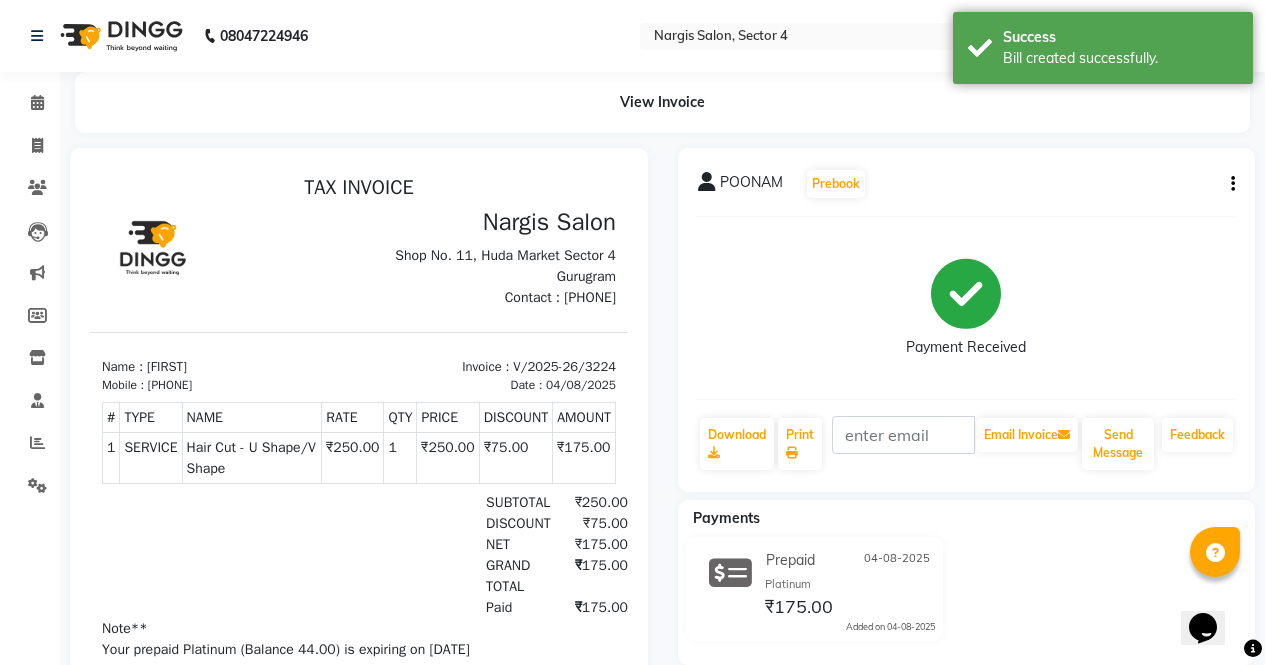 scroll, scrollTop: 0, scrollLeft: 0, axis: both 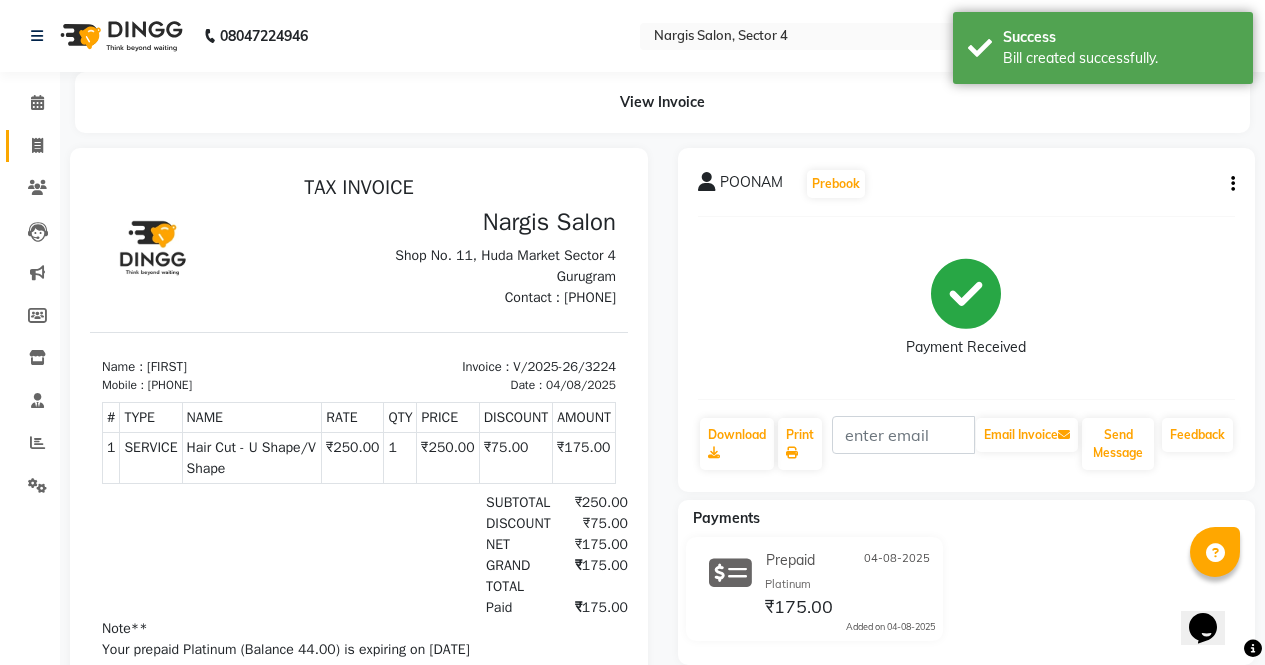 click on "Invoice" 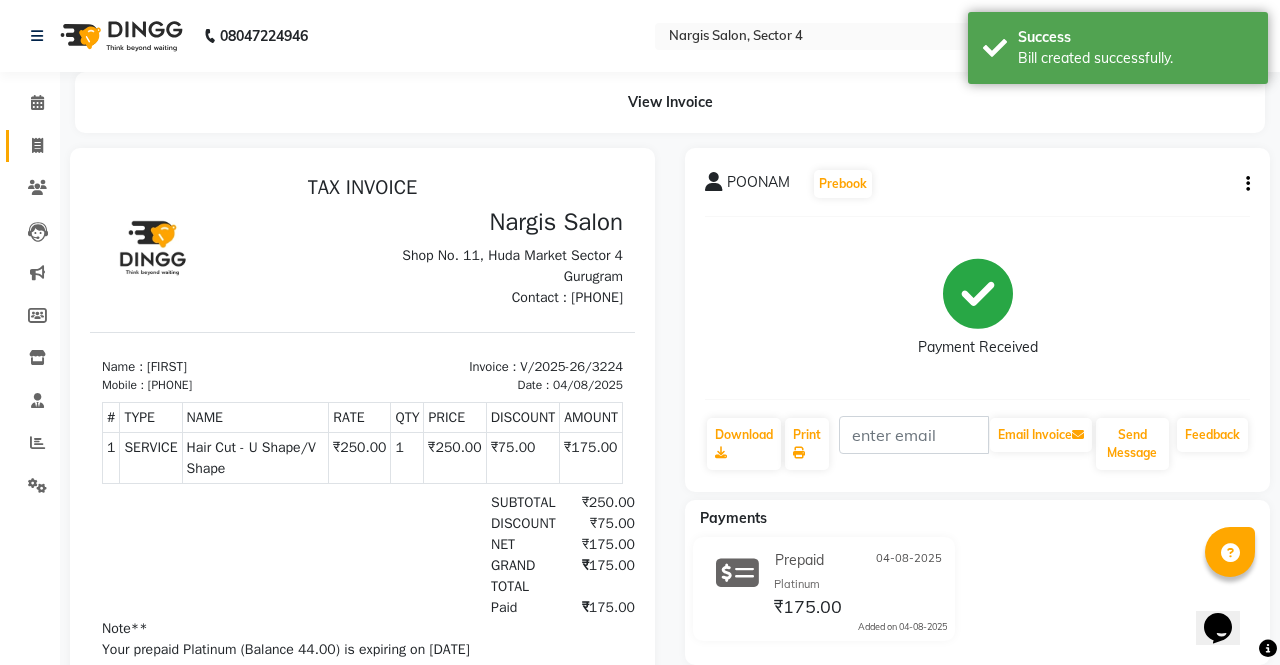 select on "4130" 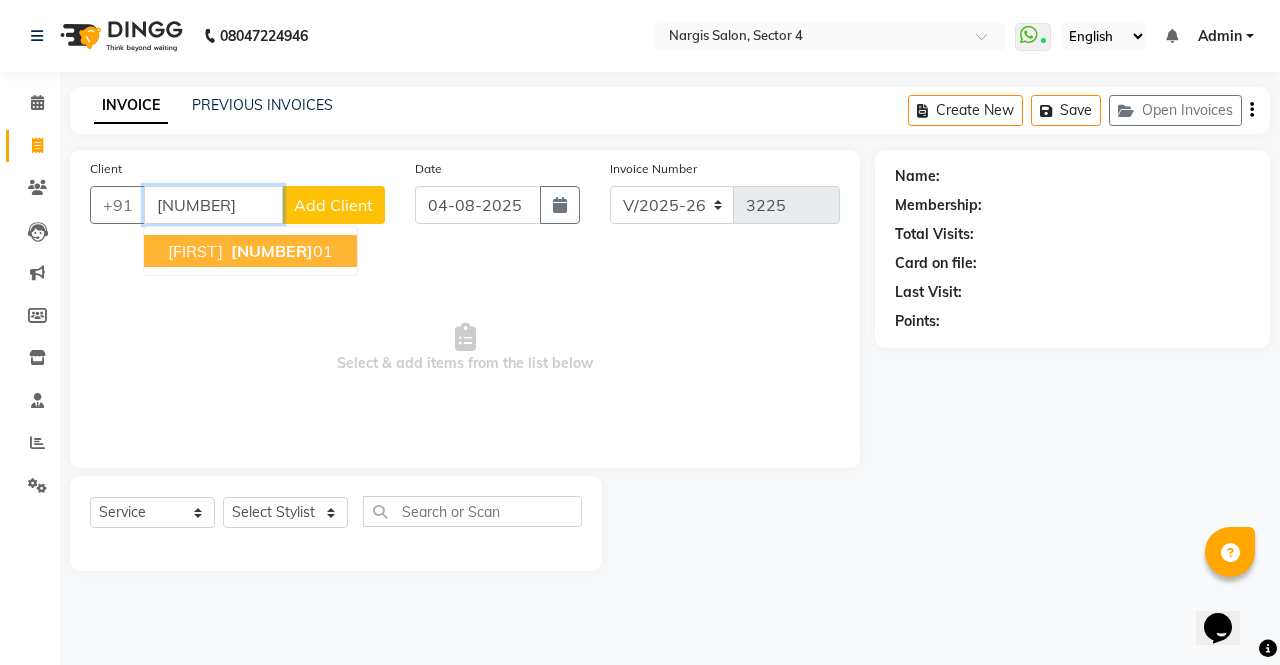 click on "[NUMBER]" at bounding box center (280, 251) 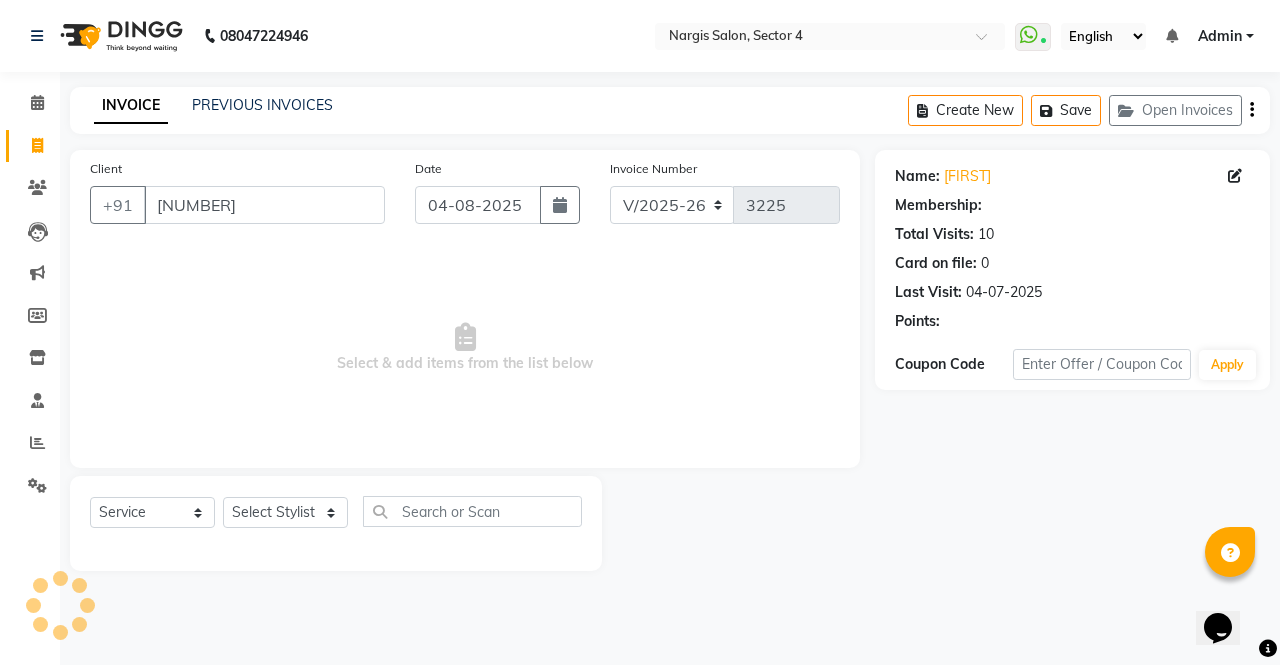 select on "1: Object" 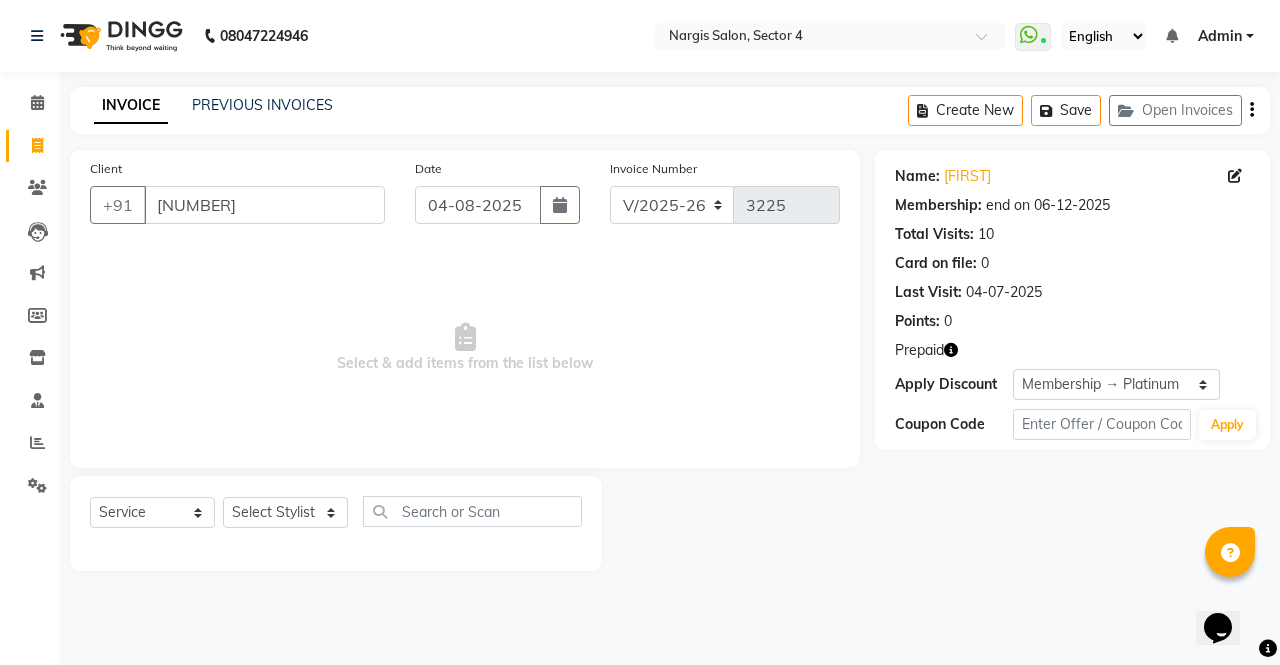 click 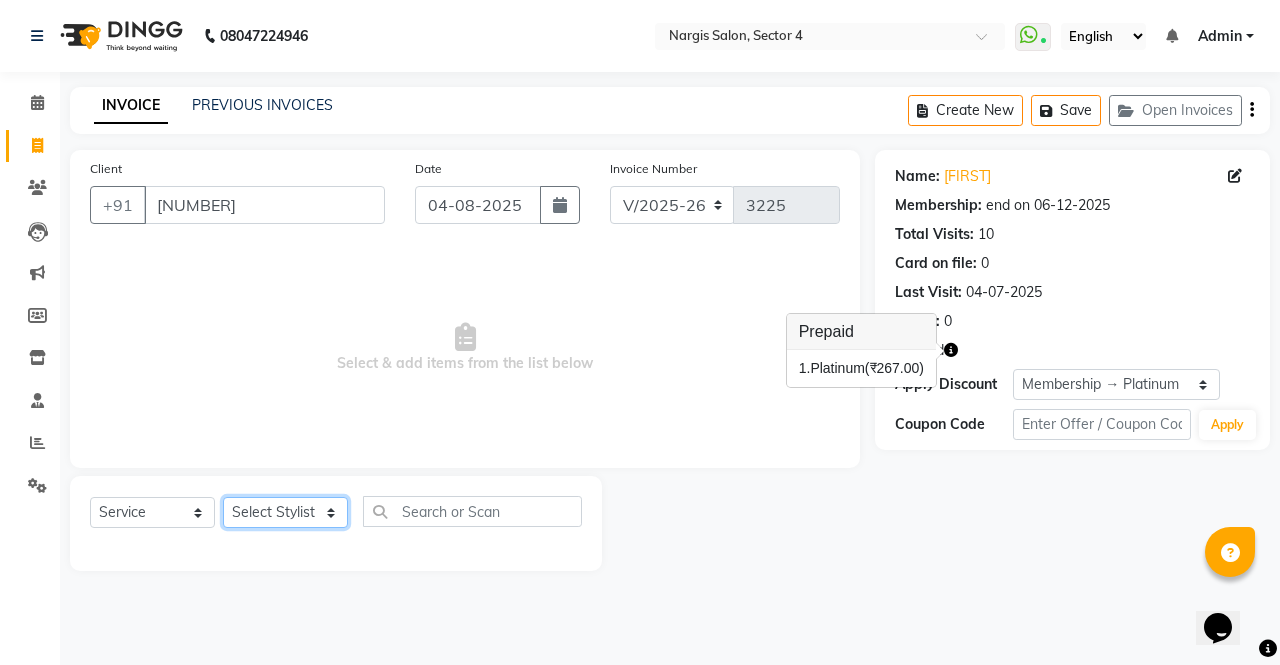 click on "Select Stylist ajeet anu armaan ashu Front Desk muskaan rakhi saima shivam soni sunil yashoda" 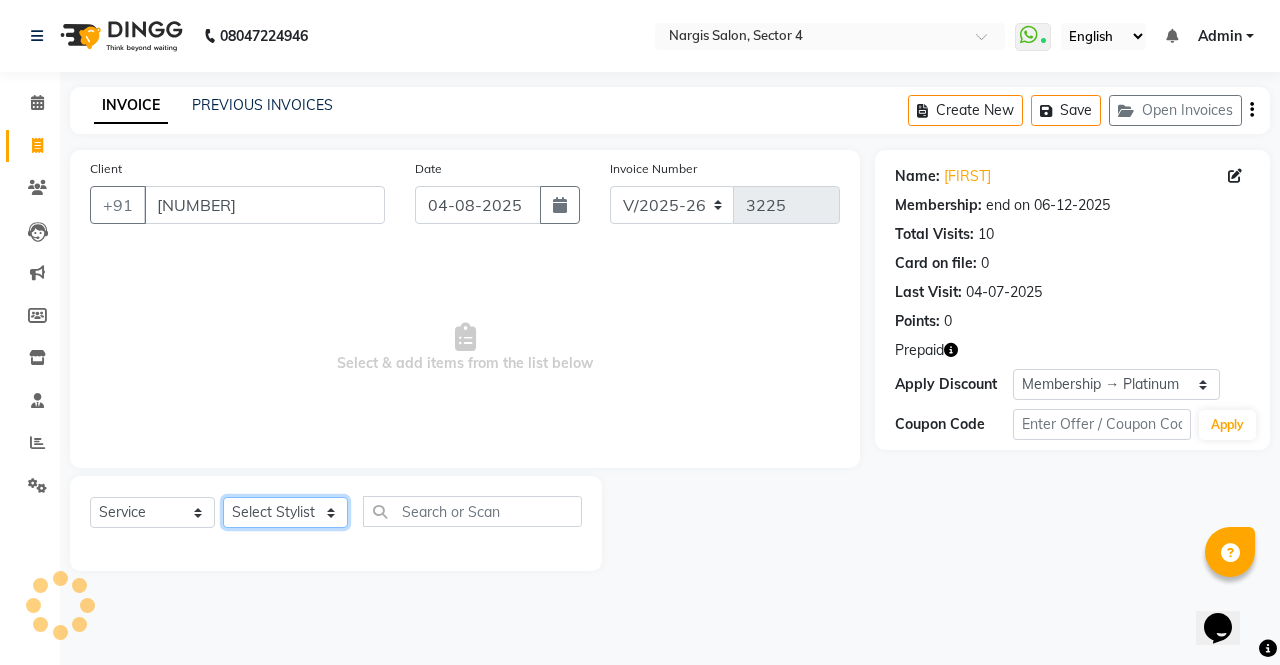 select on "28132" 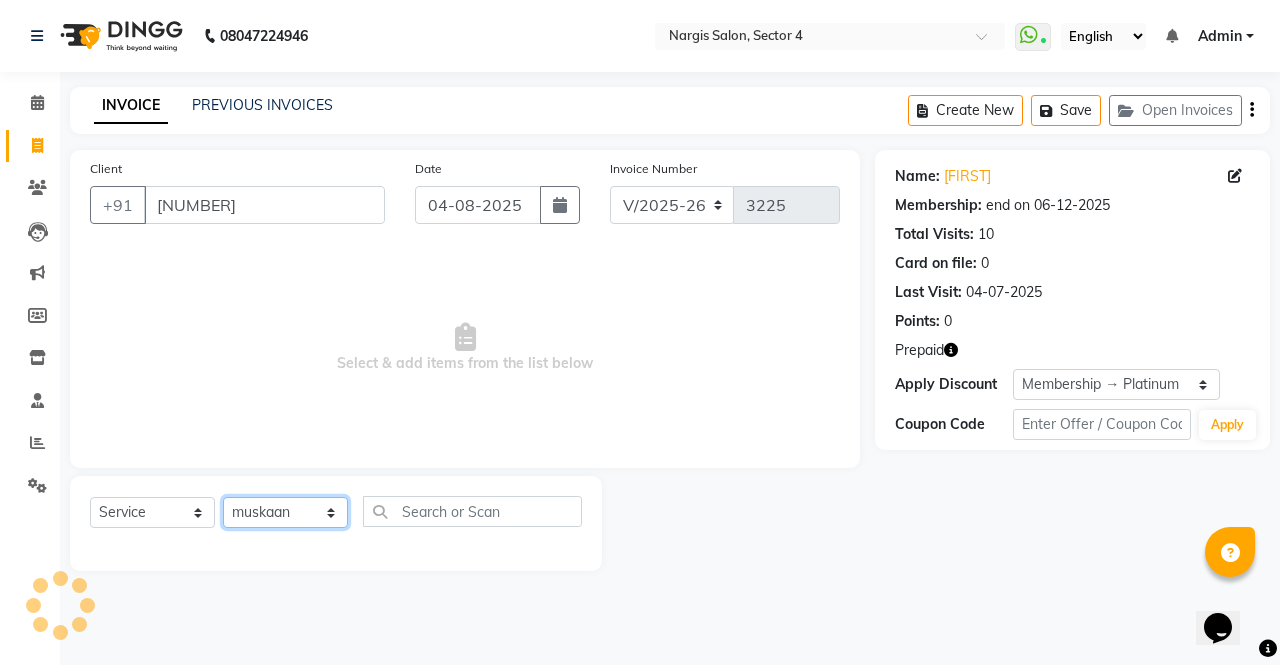 click on "Select Stylist ajeet anu armaan ashu Front Desk muskaan rakhi saima shivam soni sunil yashoda" 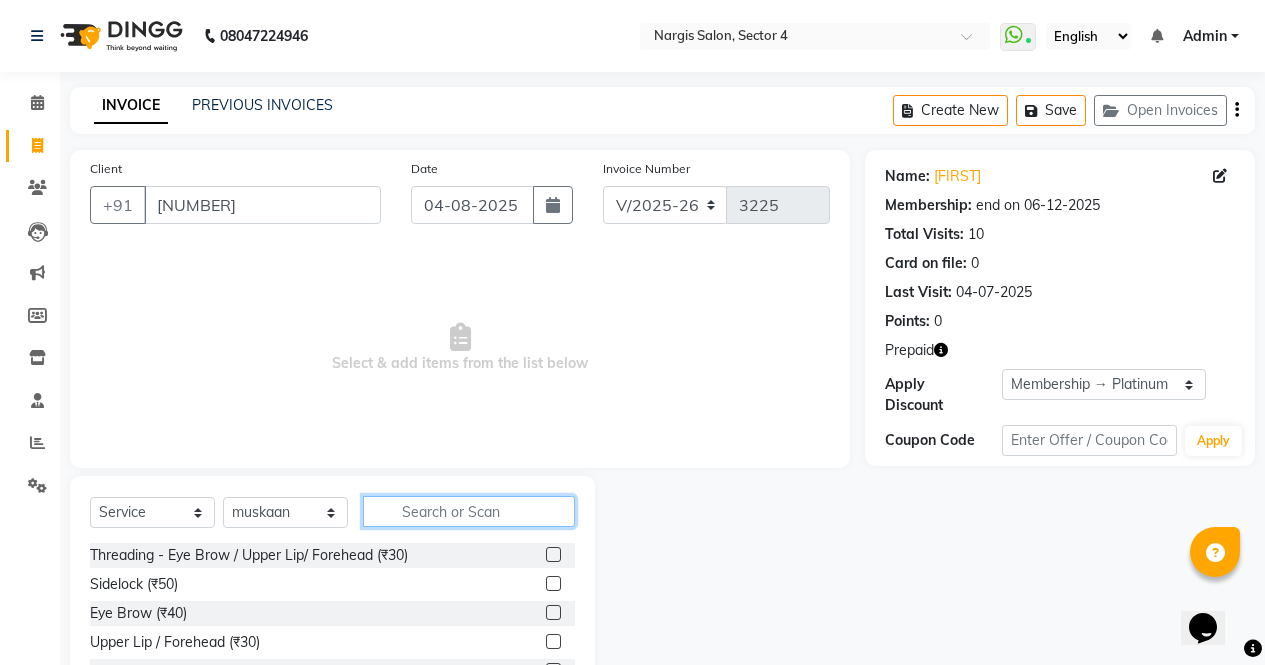 click 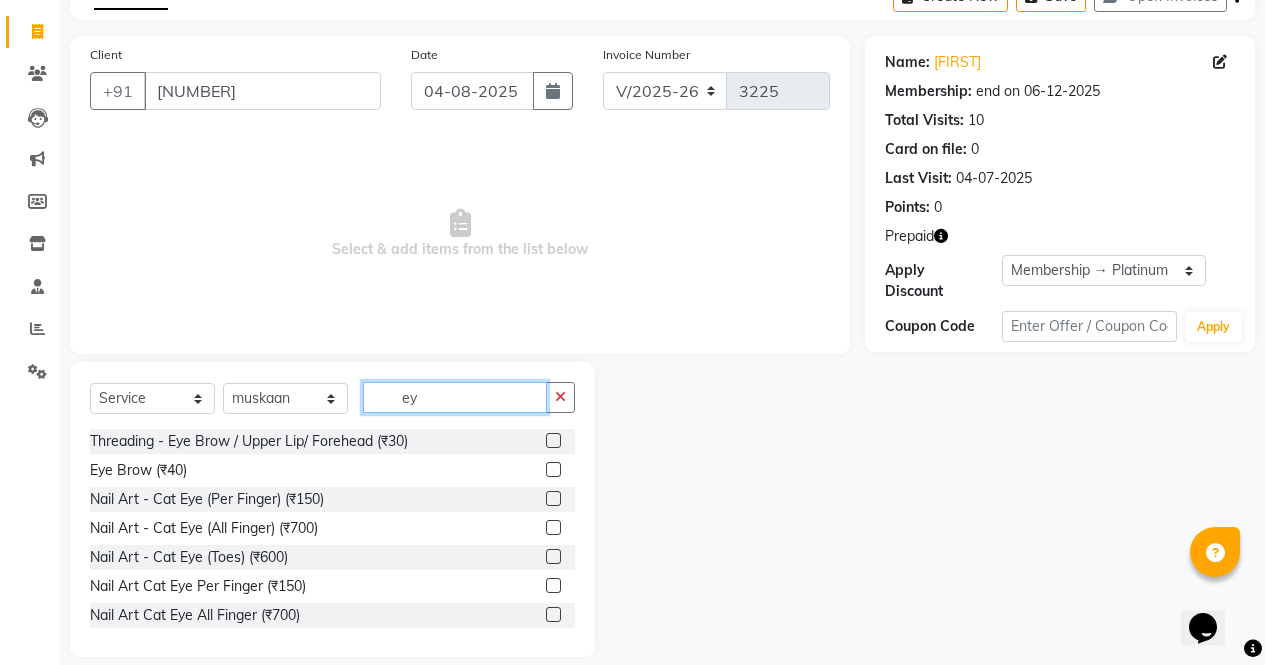 scroll, scrollTop: 136, scrollLeft: 0, axis: vertical 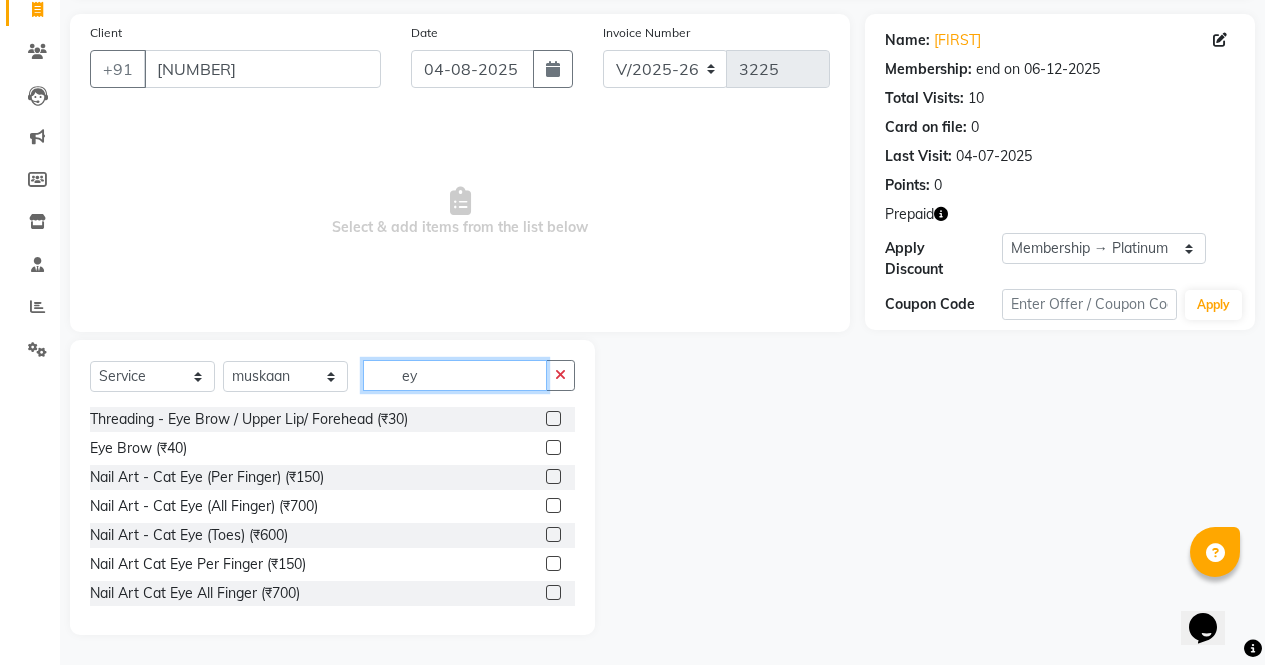 type on "ey" 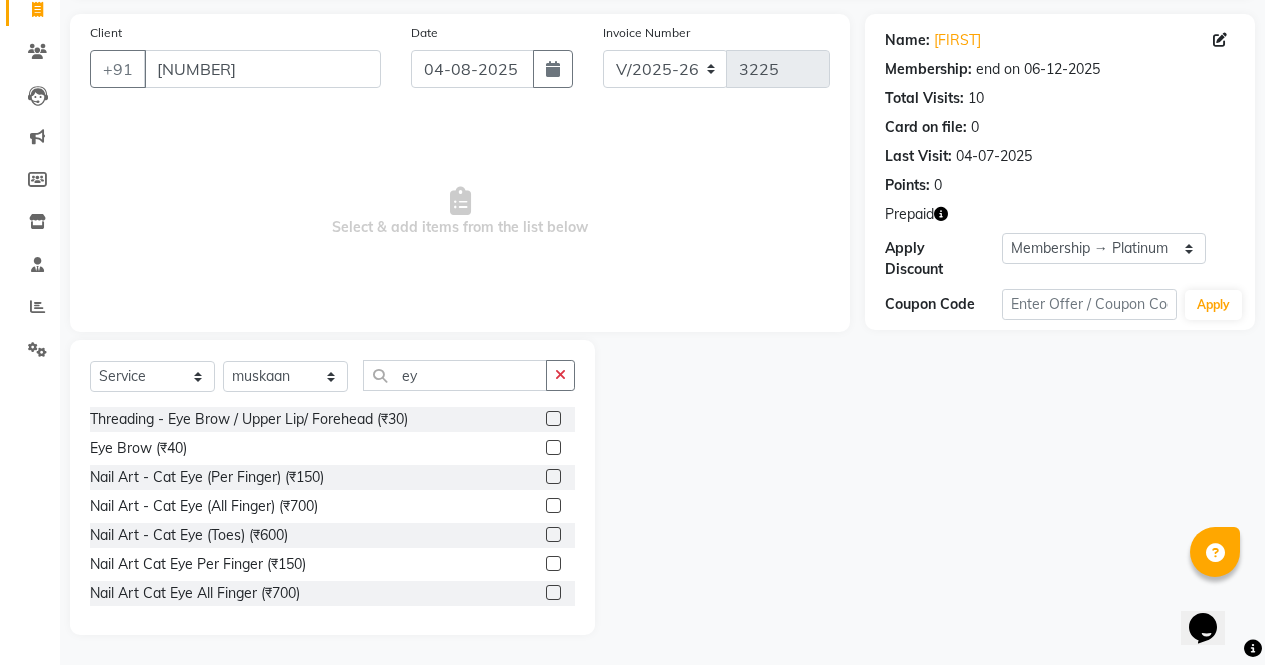 click 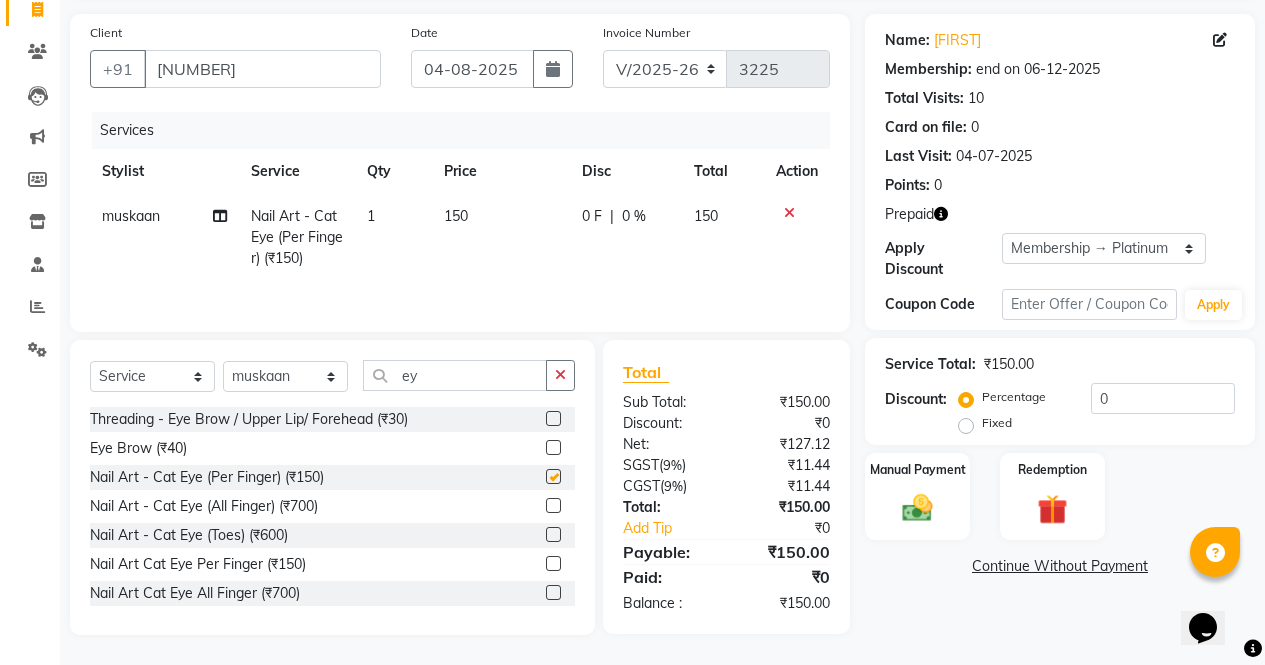 checkbox on "false" 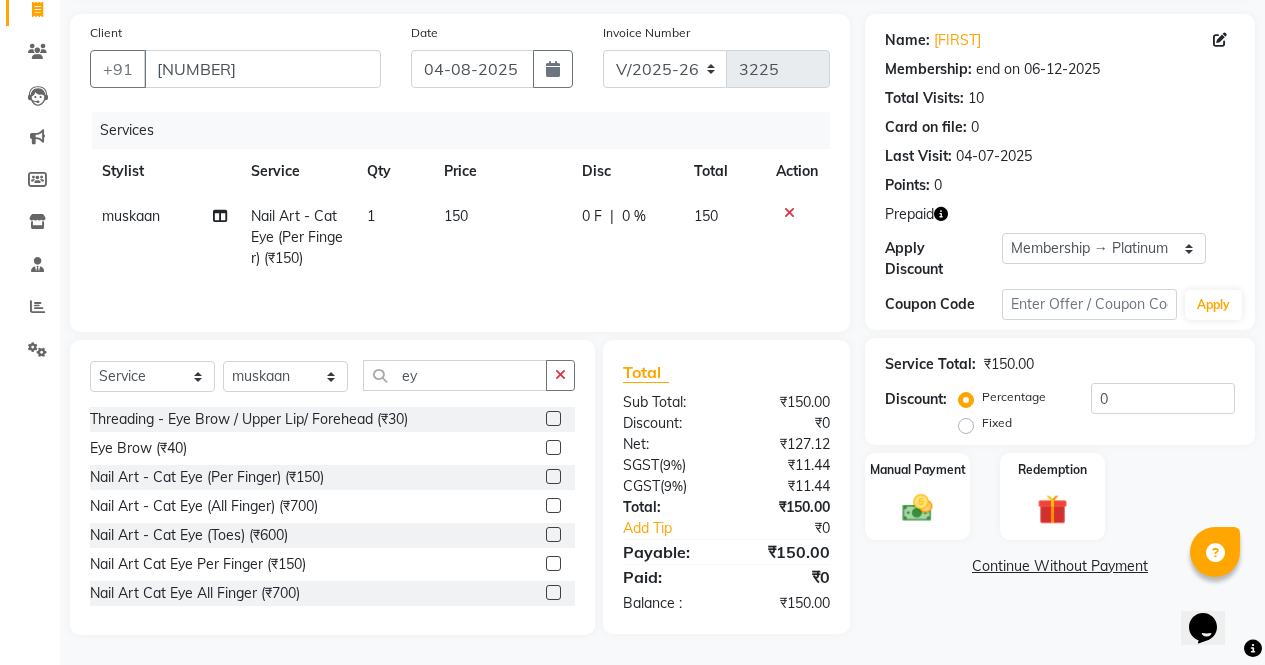 click 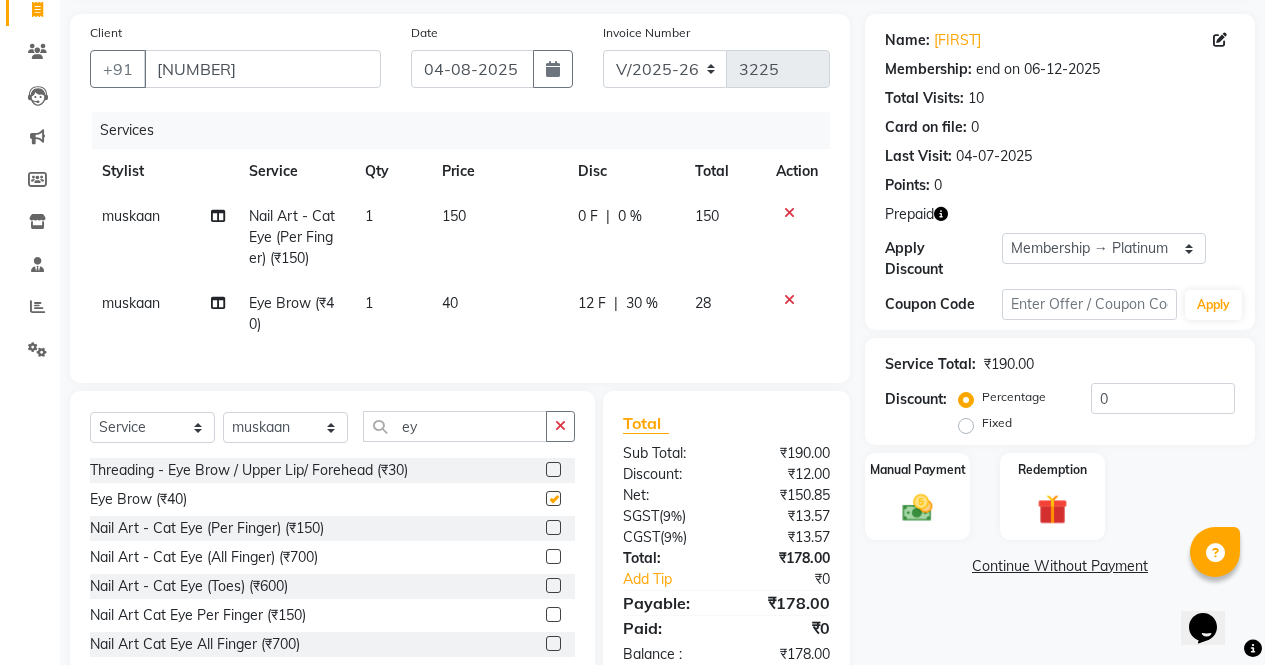 click 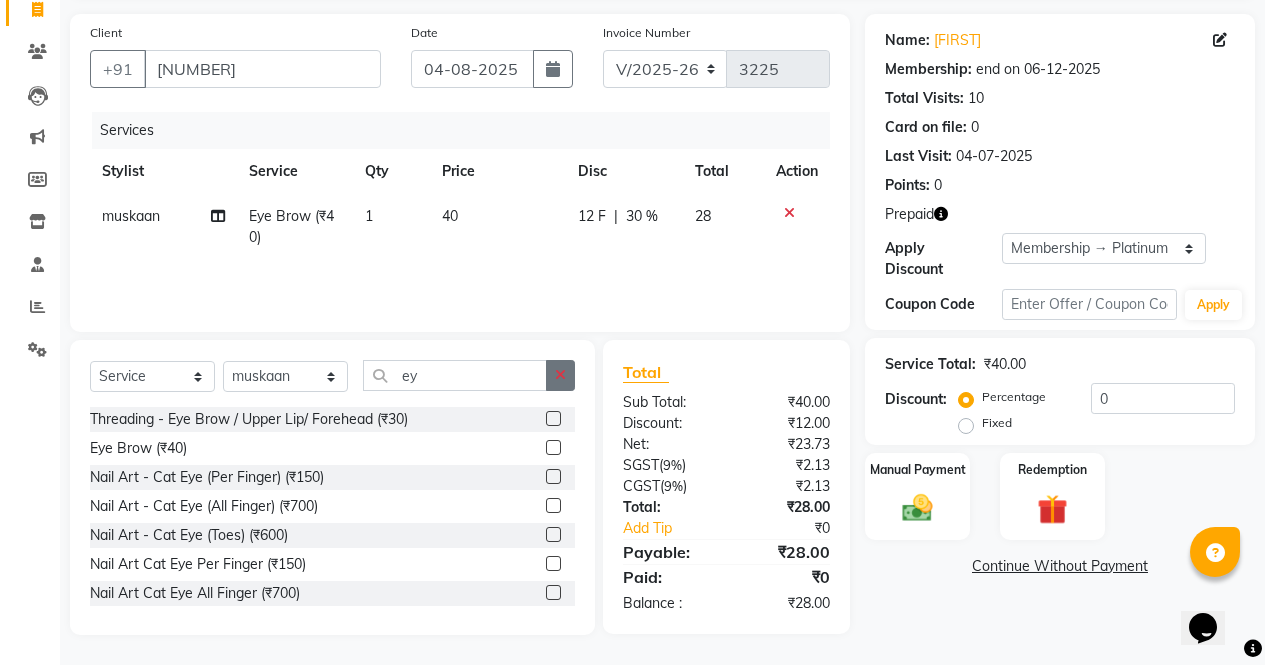 click 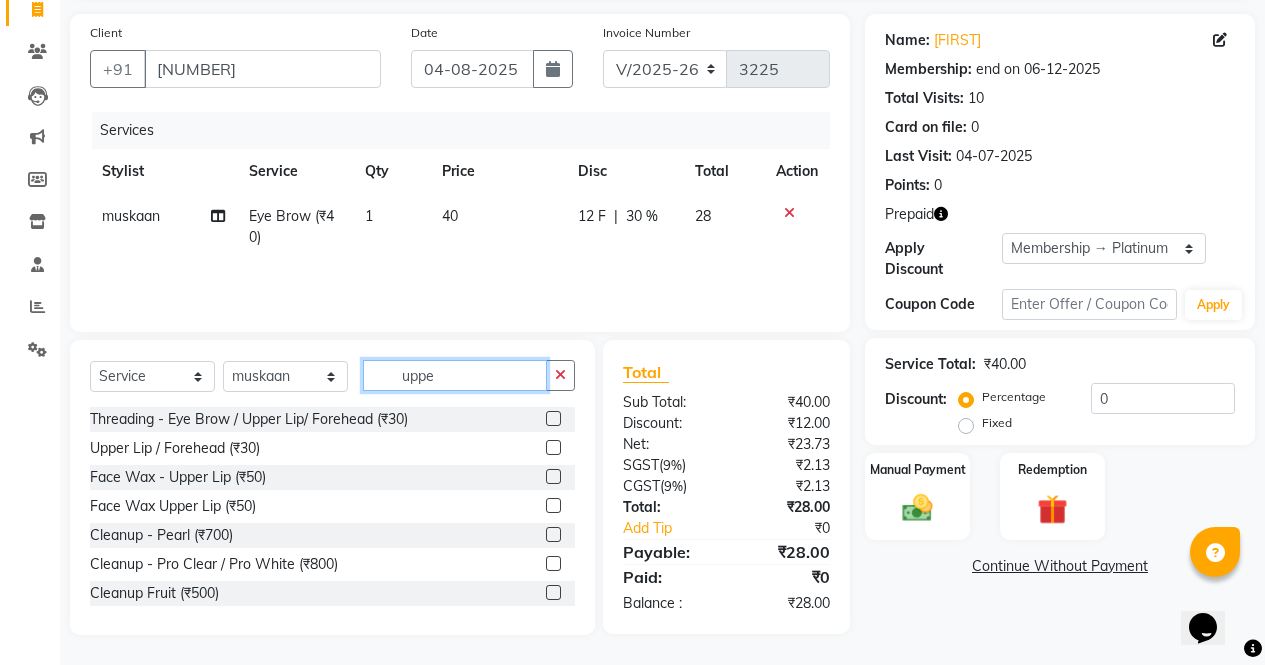 scroll, scrollTop: 135, scrollLeft: 0, axis: vertical 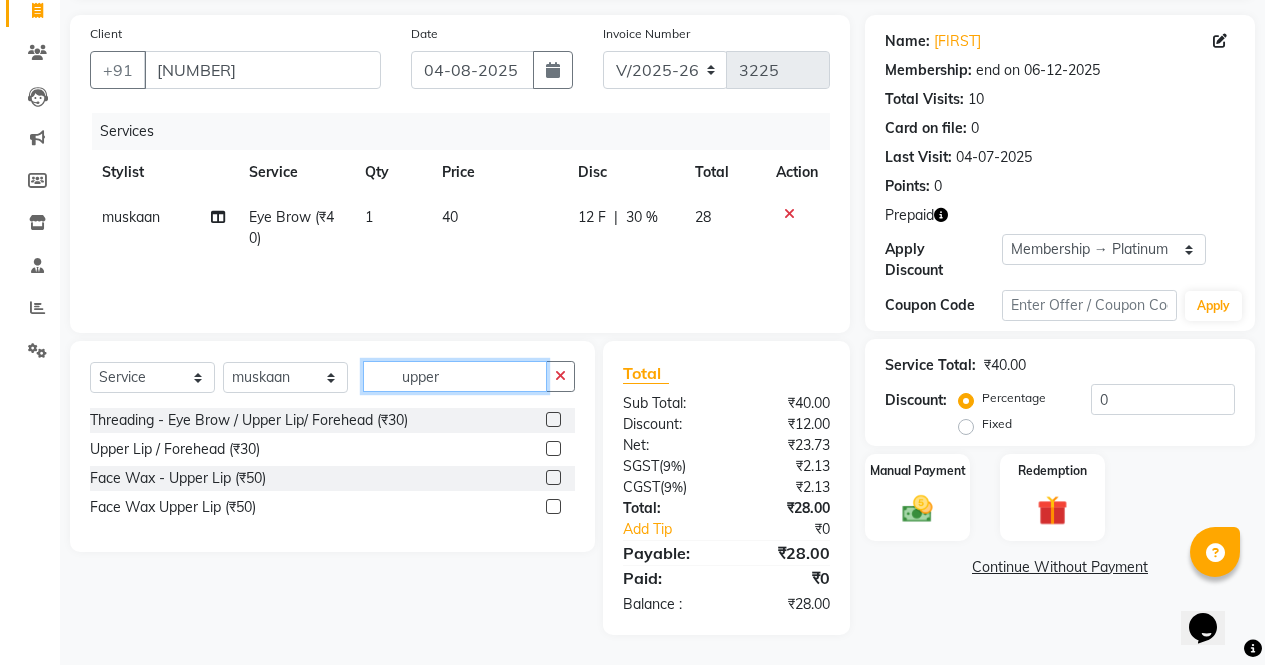 type on "upper" 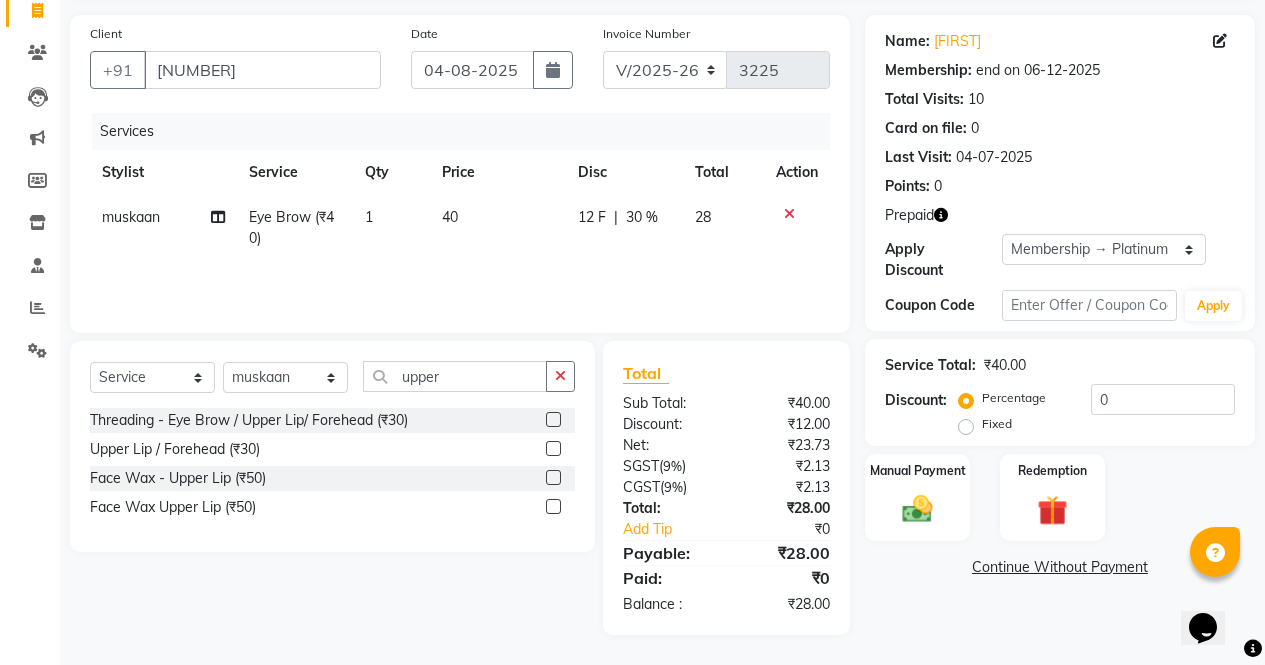 click 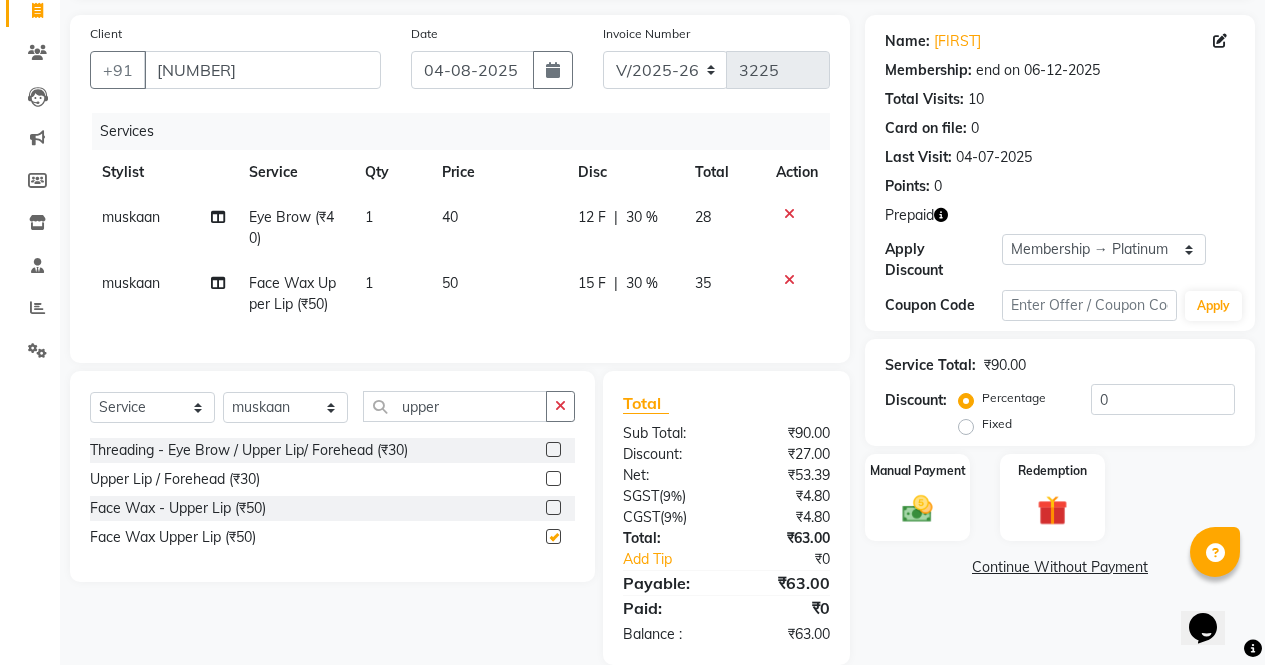 checkbox on "false" 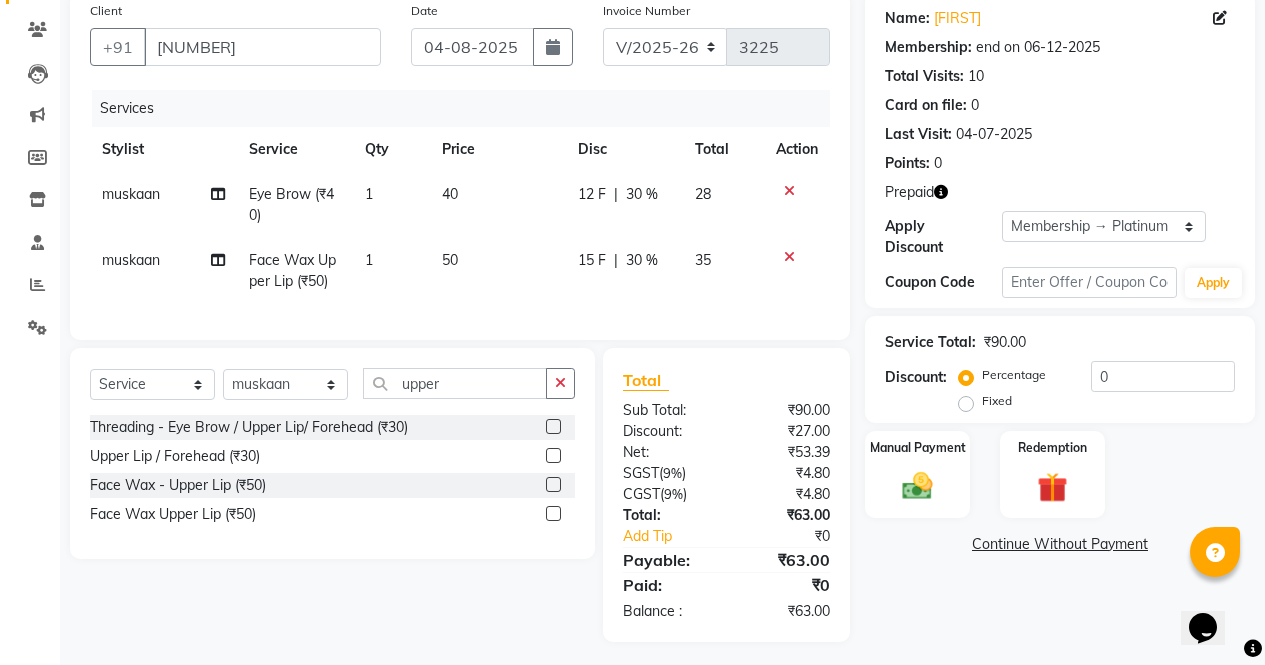 scroll, scrollTop: 180, scrollLeft: 0, axis: vertical 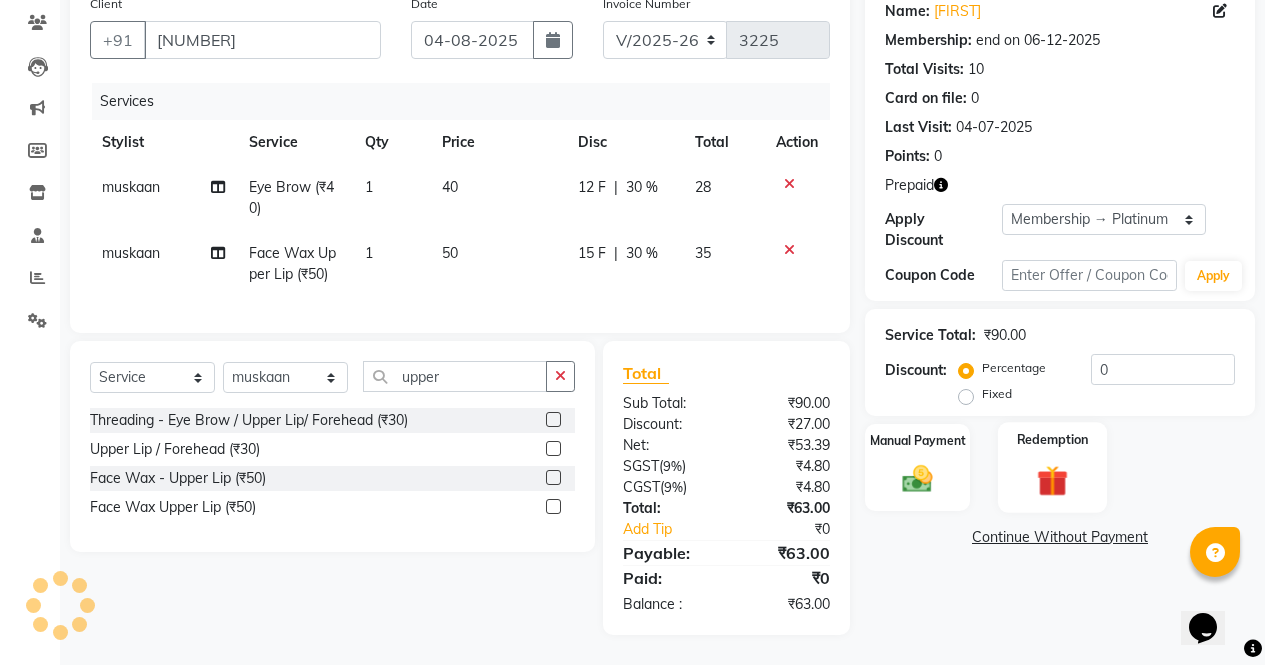 click 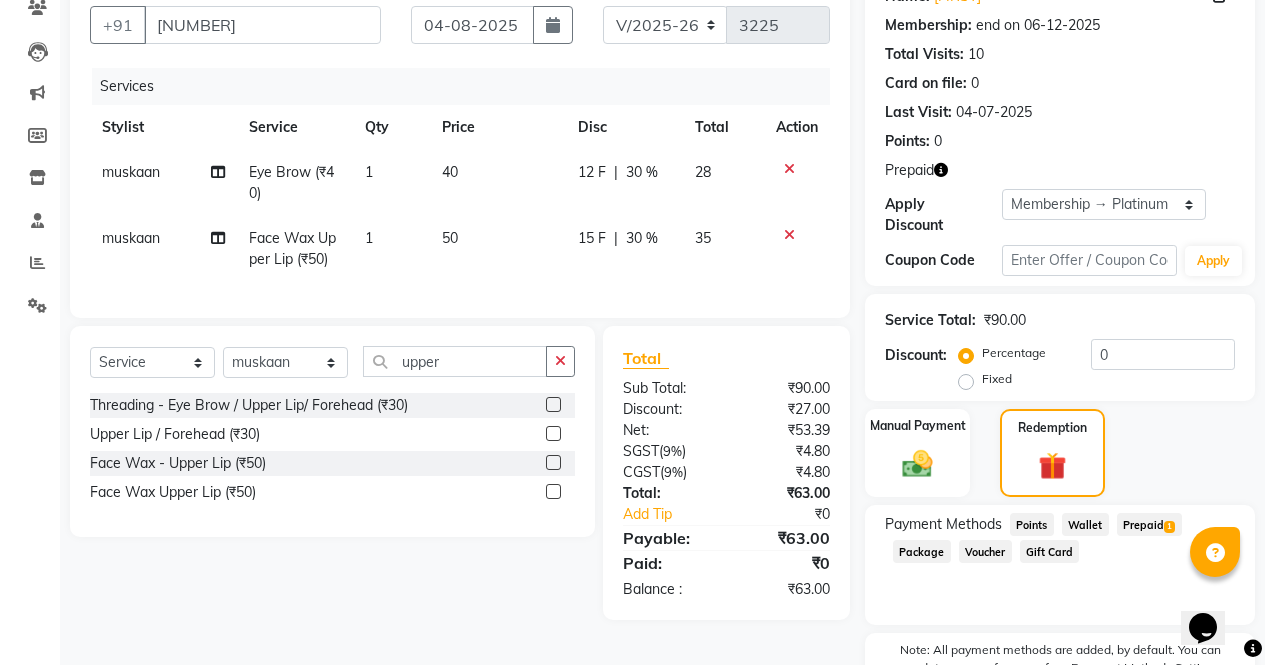 click on "Prepaid  1" 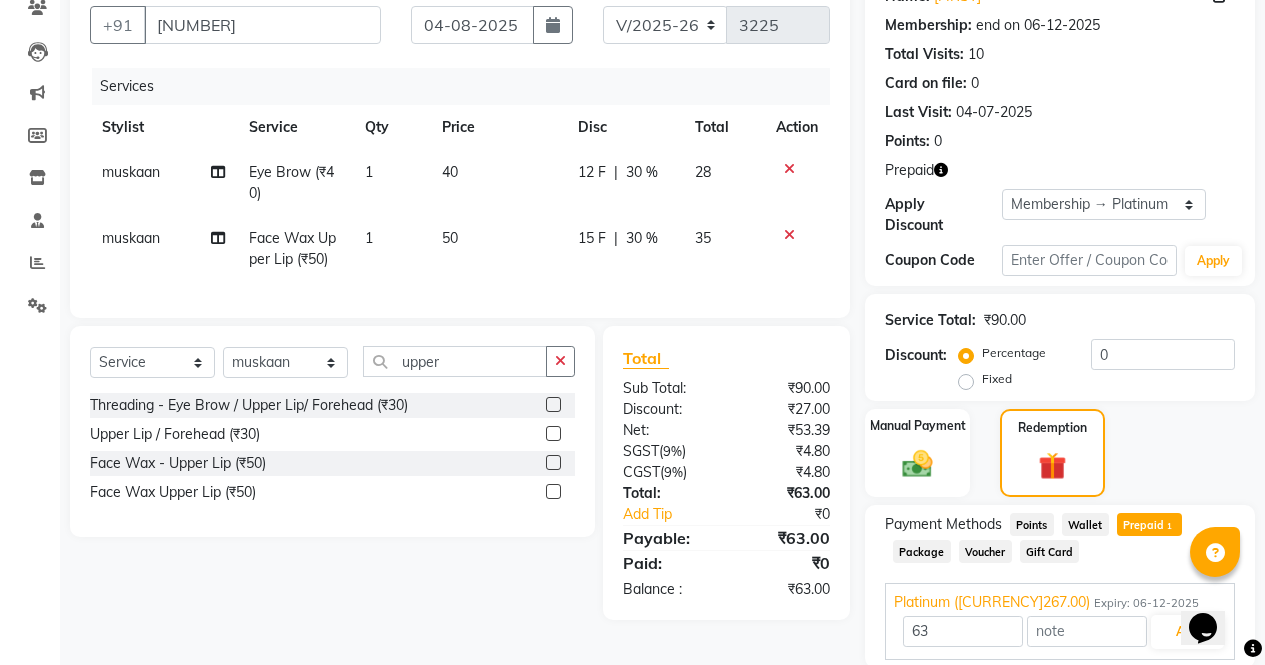 scroll, scrollTop: 314, scrollLeft: 0, axis: vertical 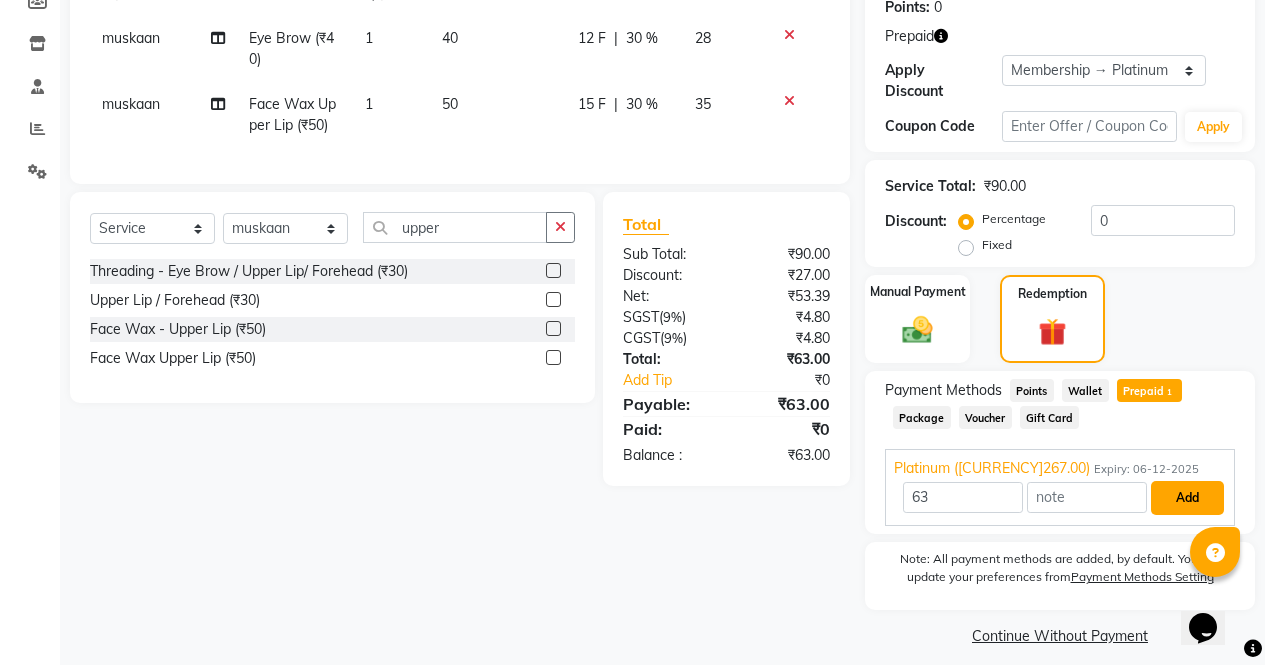 click on "Add" at bounding box center (1187, 498) 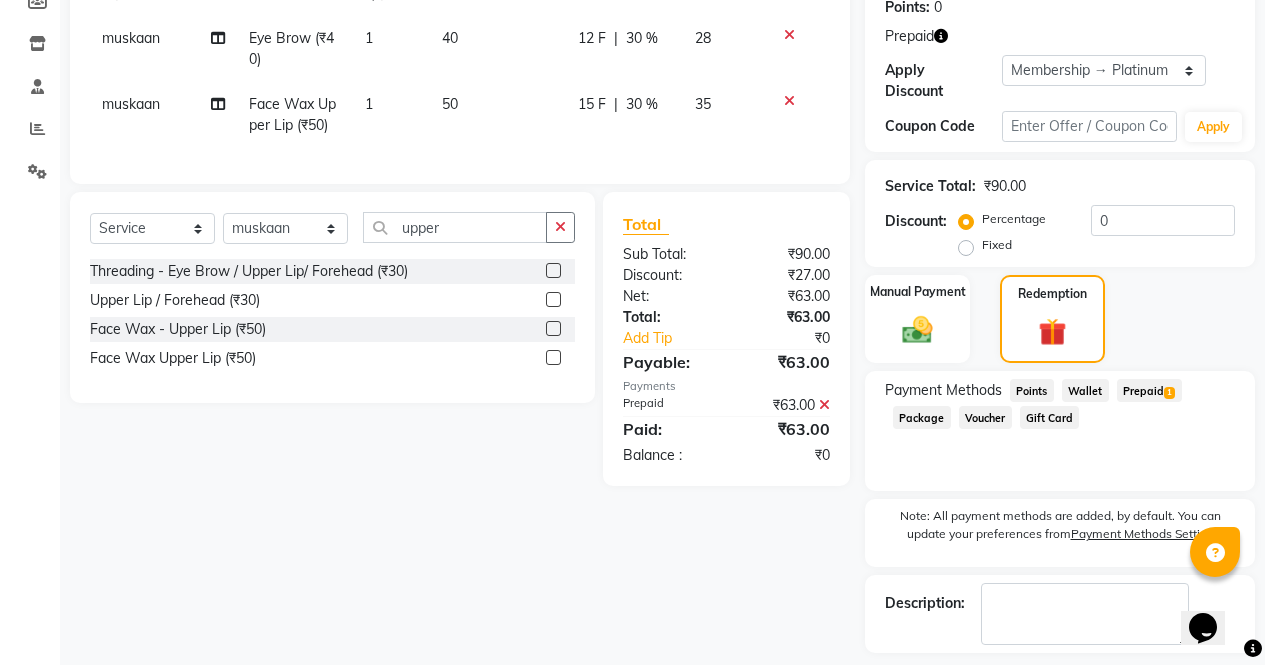 scroll, scrollTop: 384, scrollLeft: 0, axis: vertical 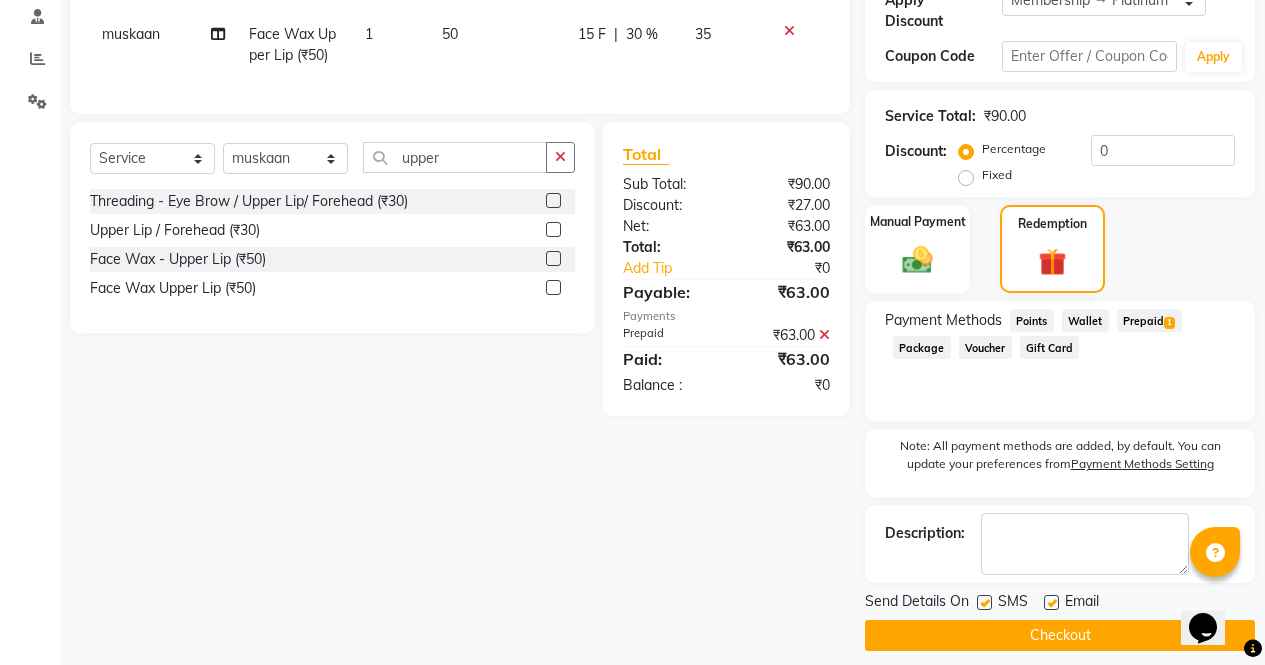 click on "Checkout" 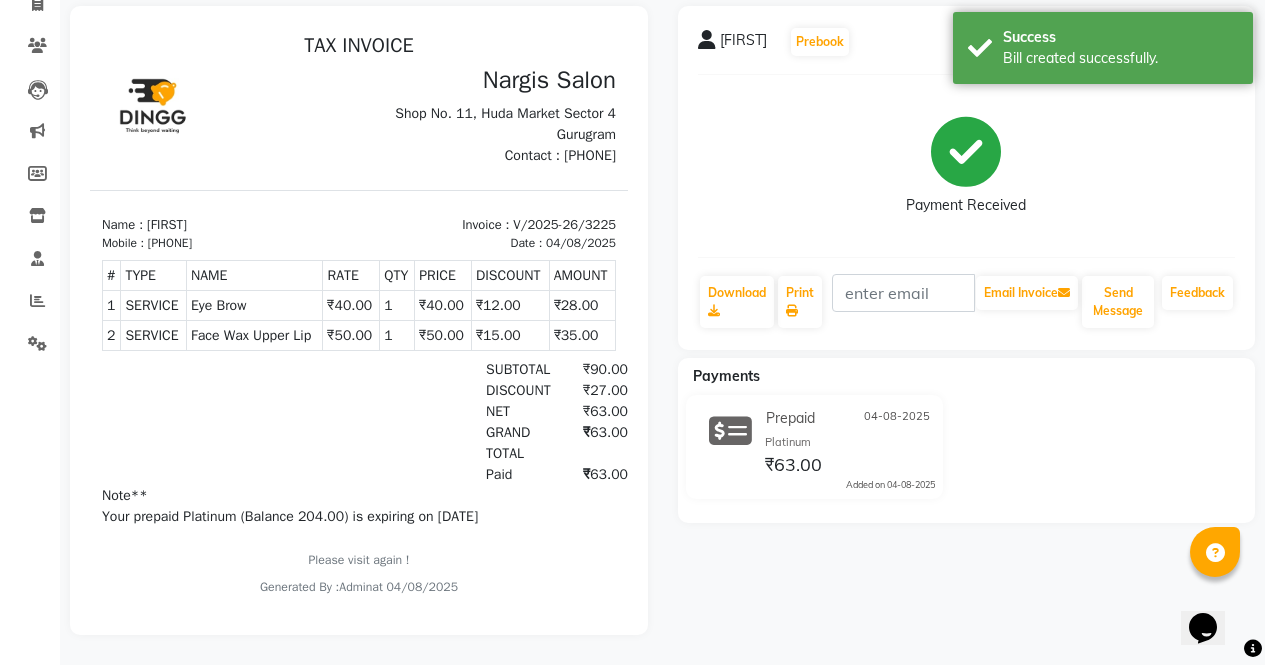 scroll, scrollTop: 0, scrollLeft: 0, axis: both 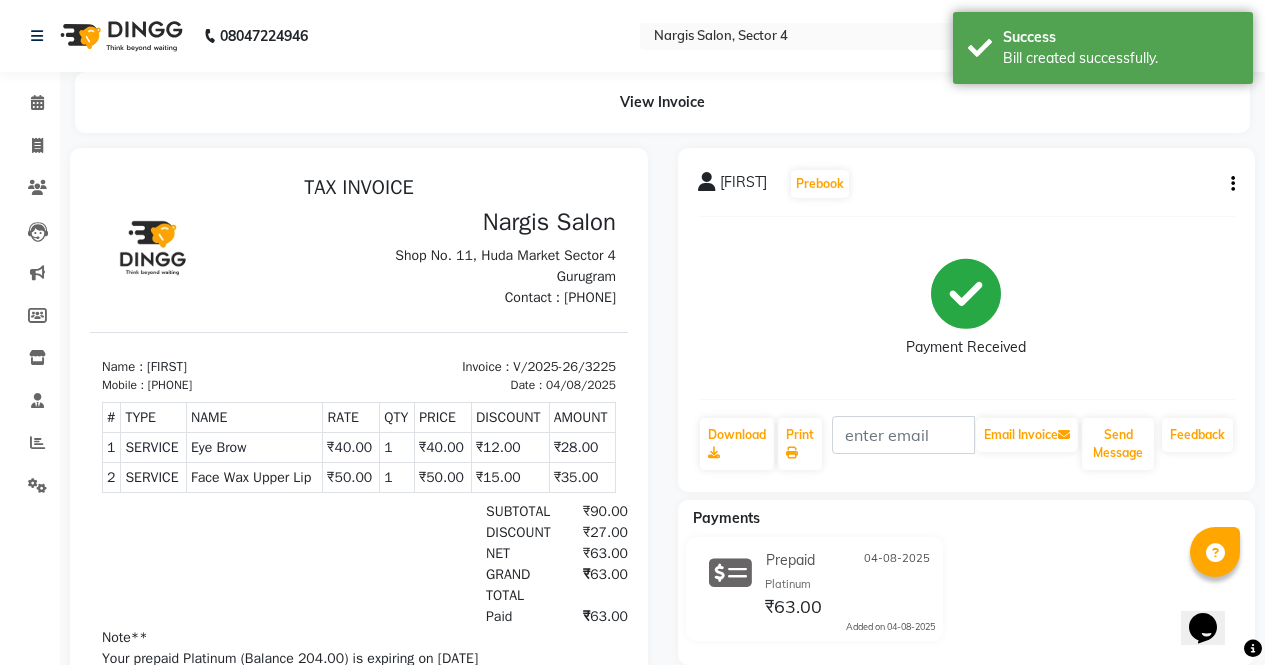 click 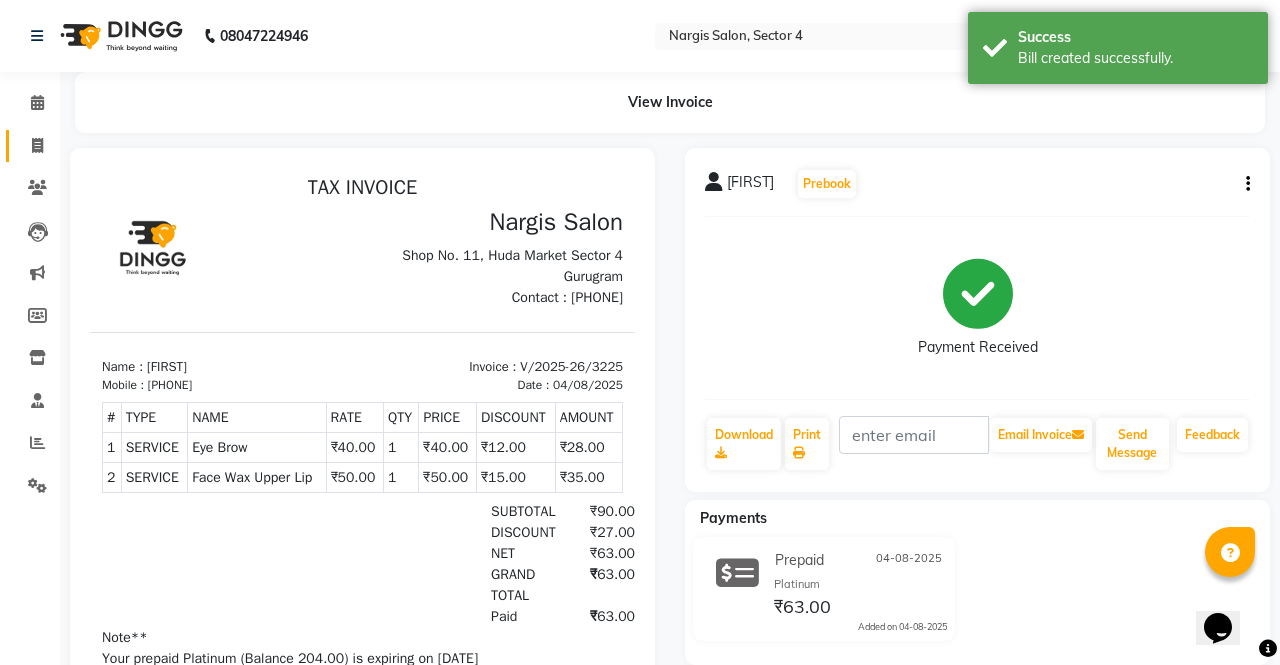 select on "service" 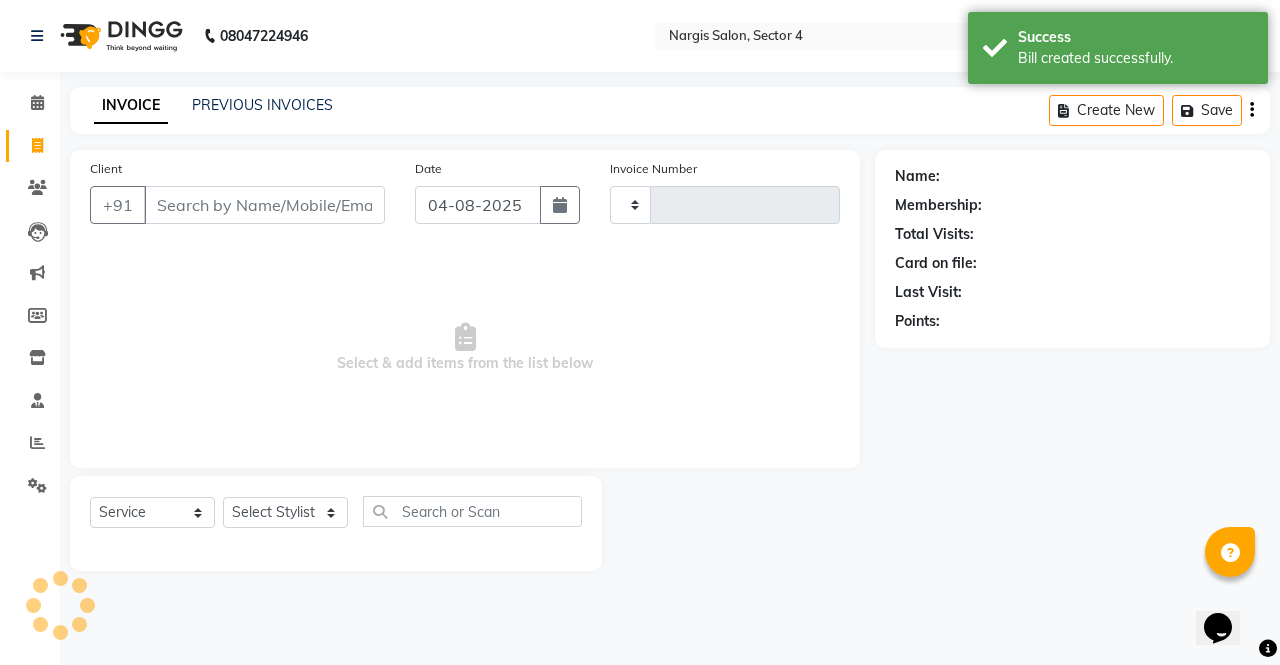 type on "3226" 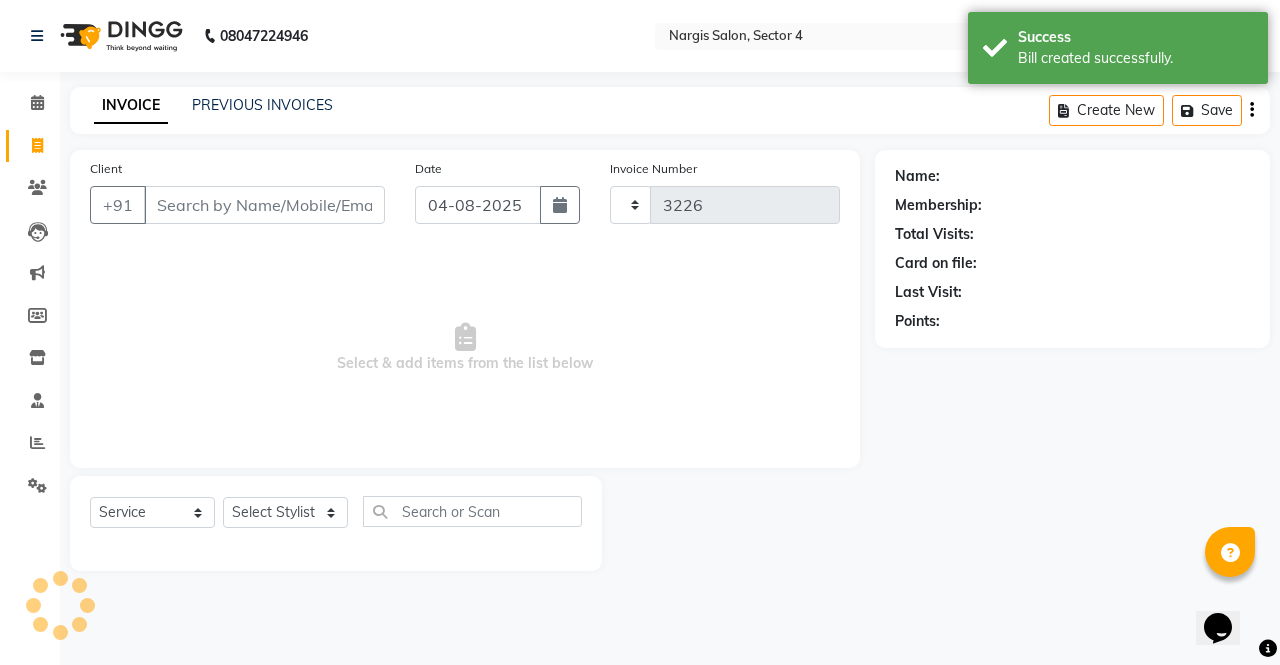 select on "4130" 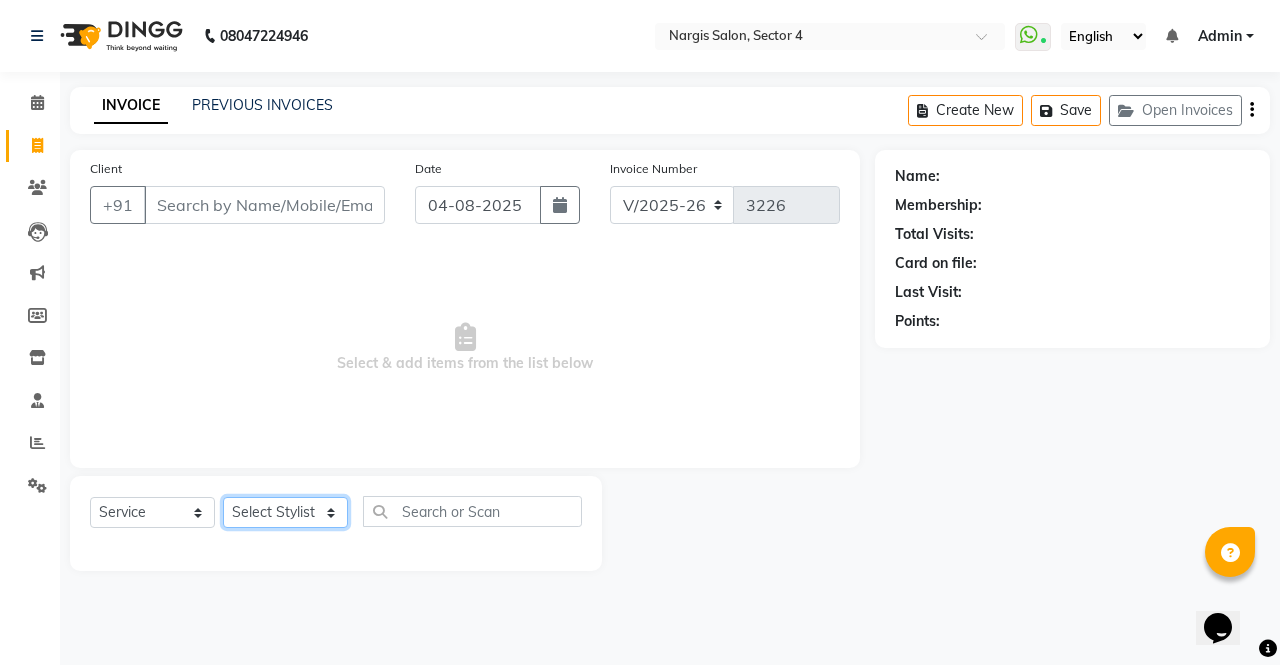 click on "Select Stylist ajeet anu armaan ashu Front Desk muskaan rakhi saima shivam soni sunil yashoda" 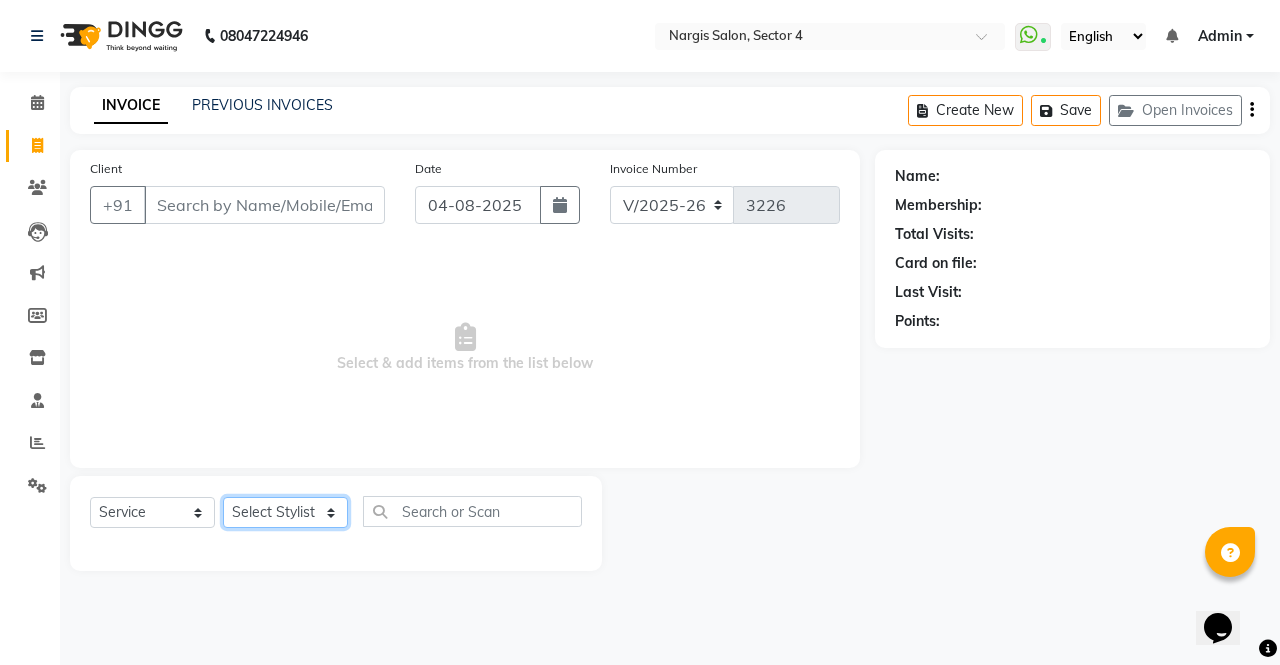 select on "60383" 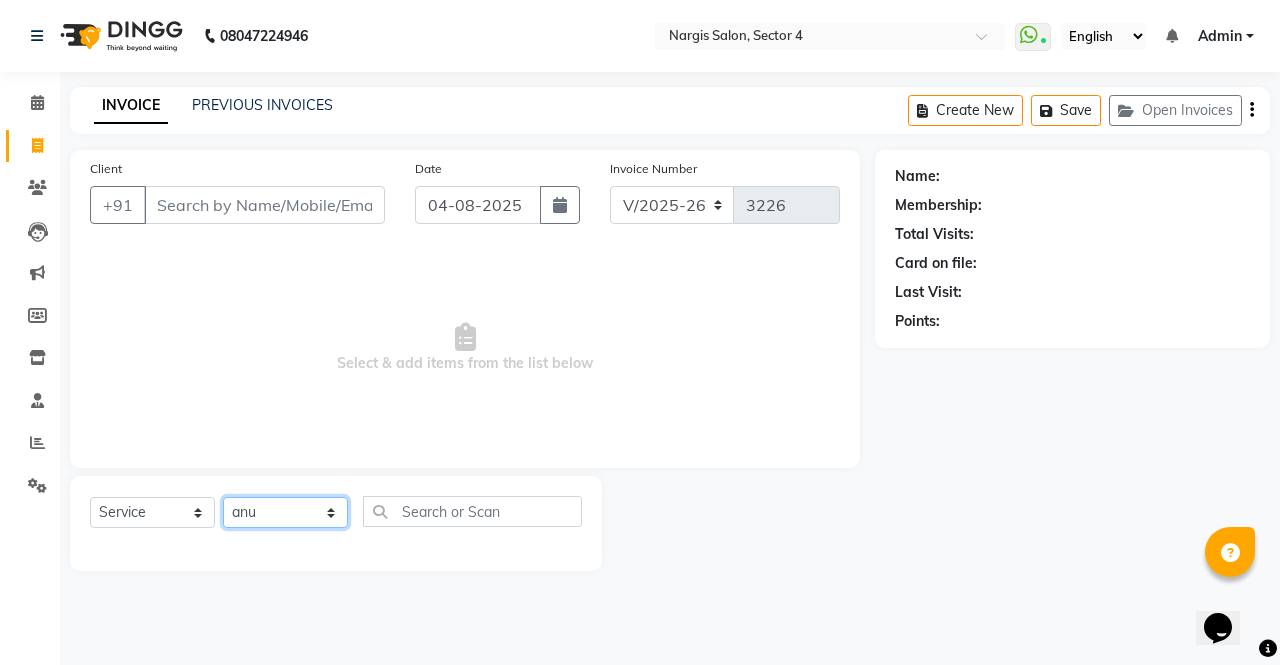 click on "Select Stylist ajeet anu armaan ashu Front Desk muskaan rakhi saima shivam soni sunil yashoda" 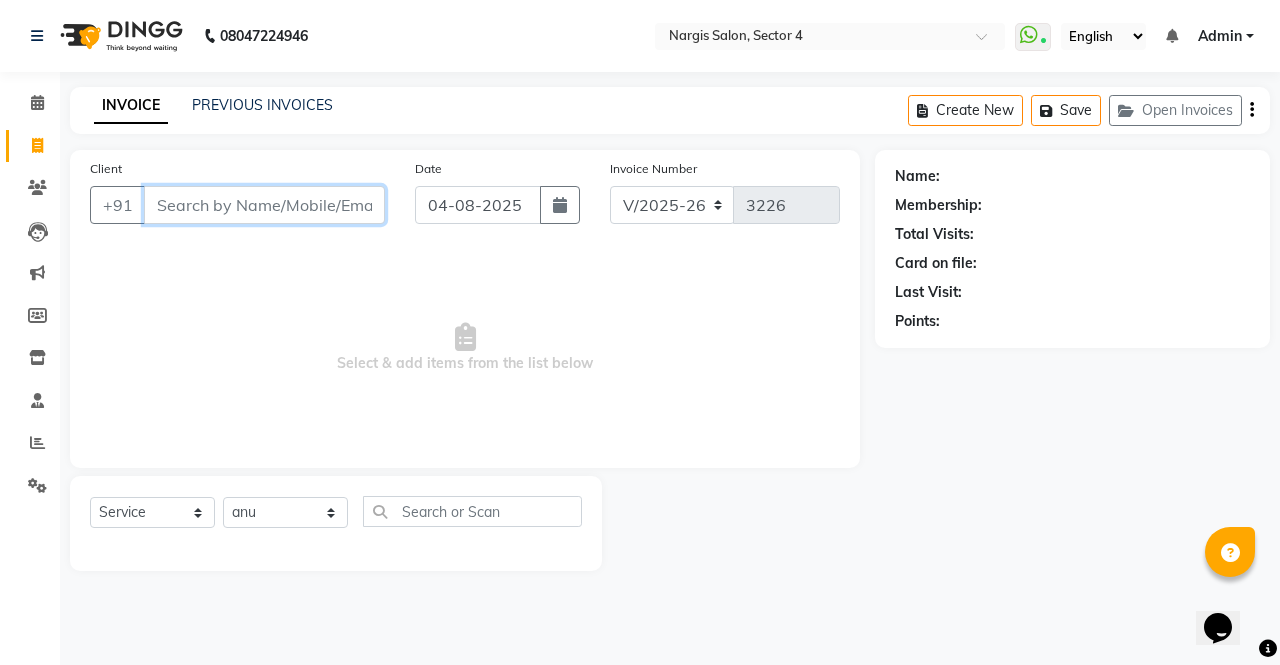 click on "Client" at bounding box center [264, 205] 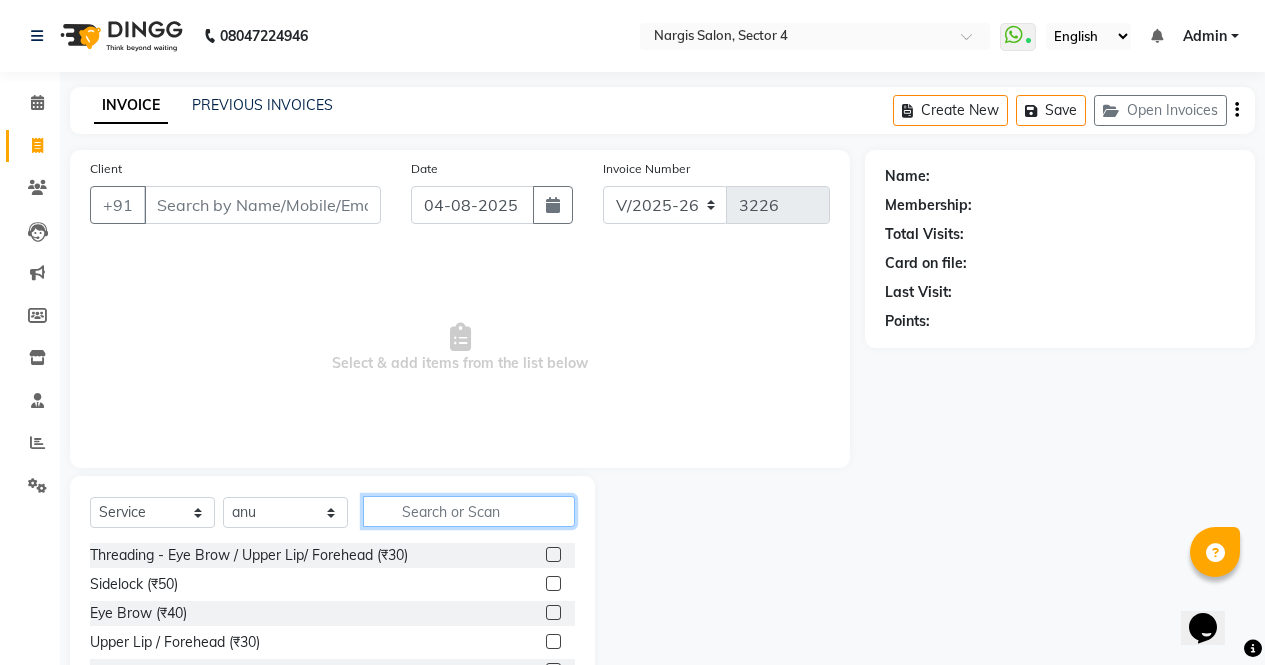 click 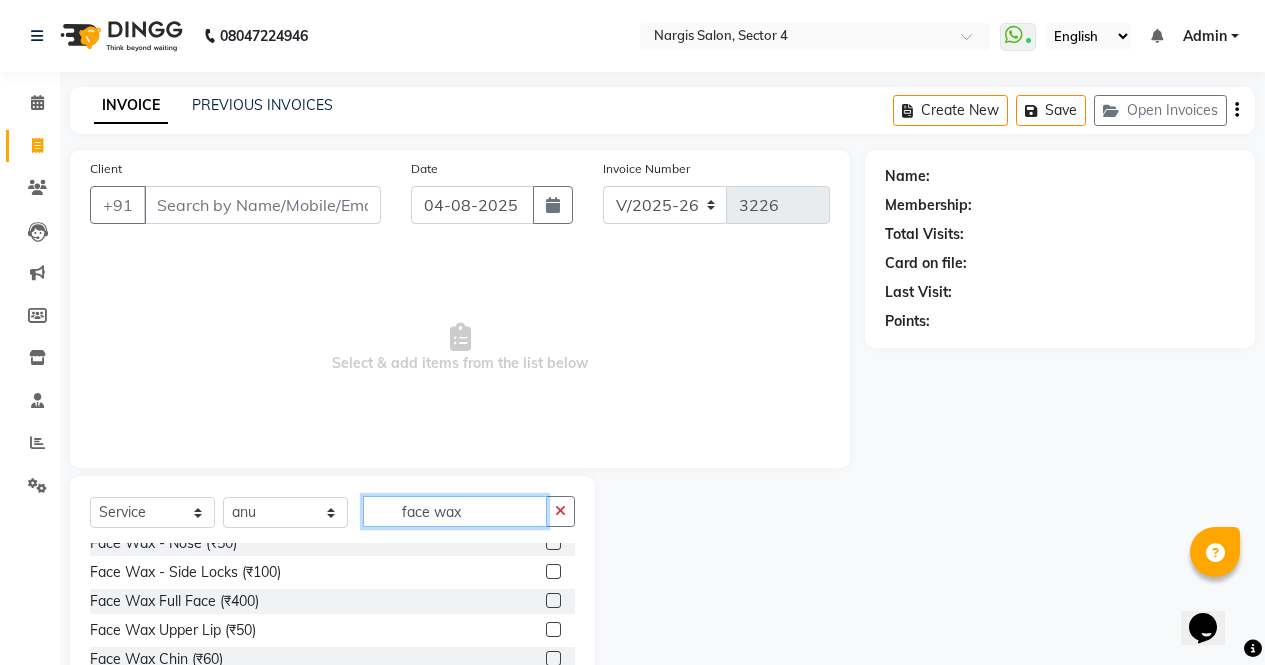 scroll, scrollTop: 129, scrollLeft: 0, axis: vertical 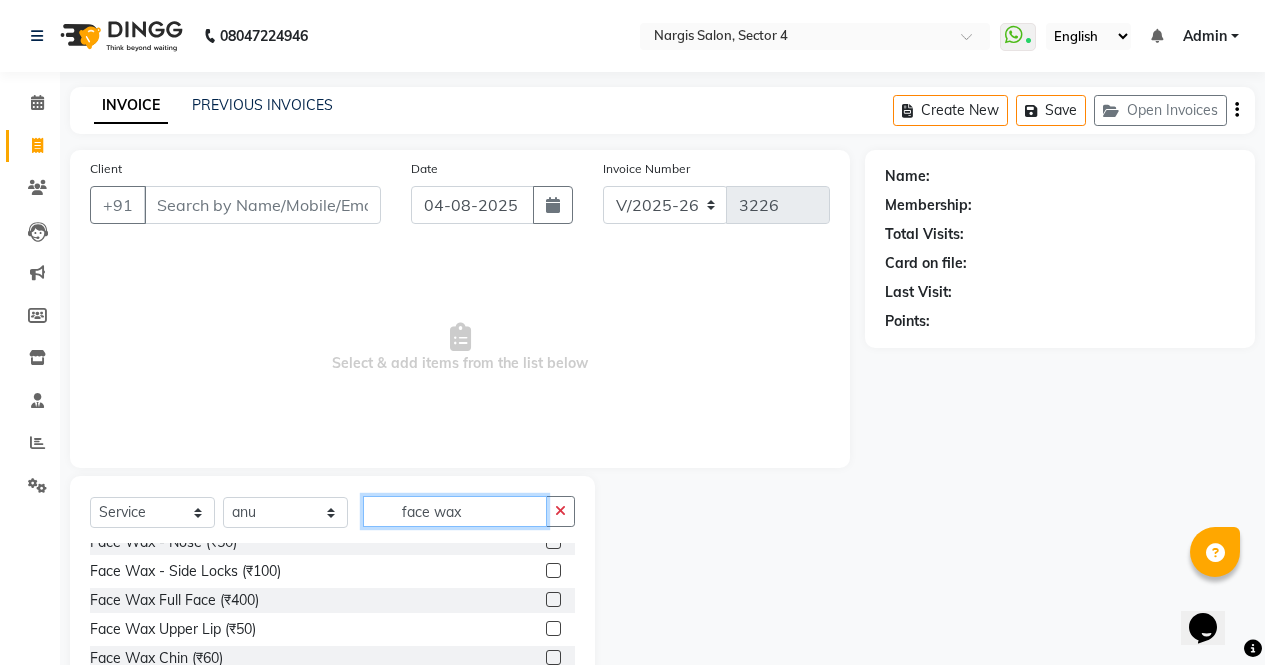 type on "face wax" 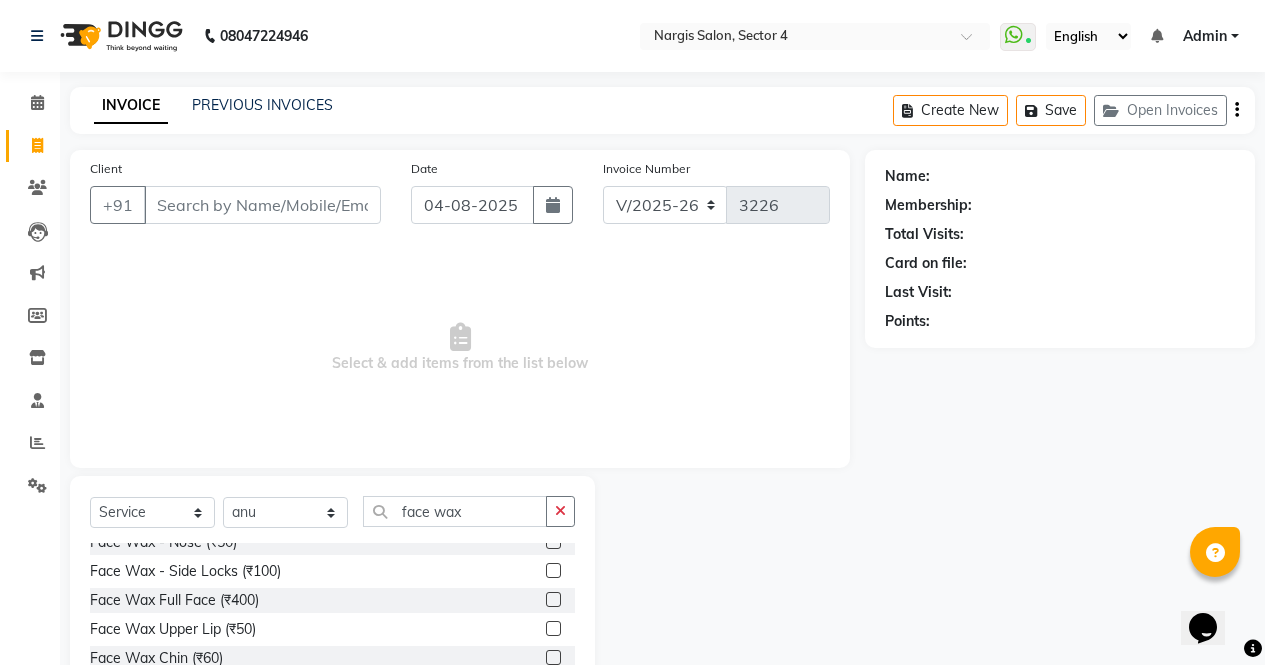 click 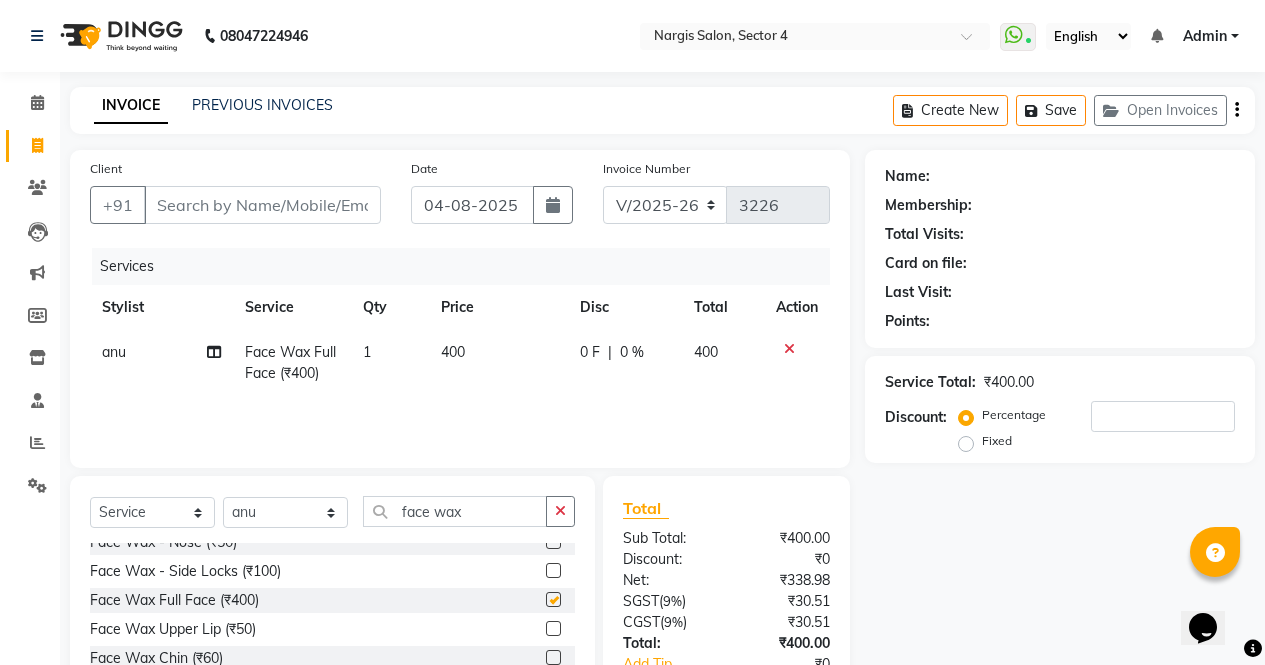 checkbox on "false" 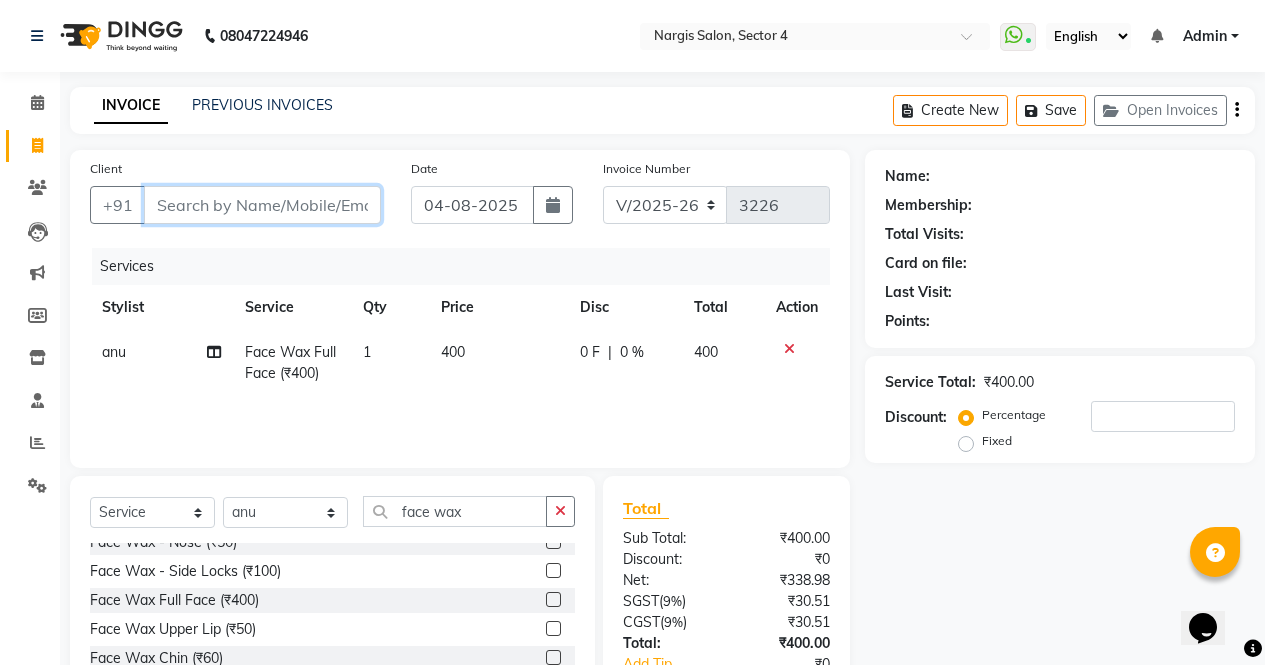 click on "Client" at bounding box center [262, 205] 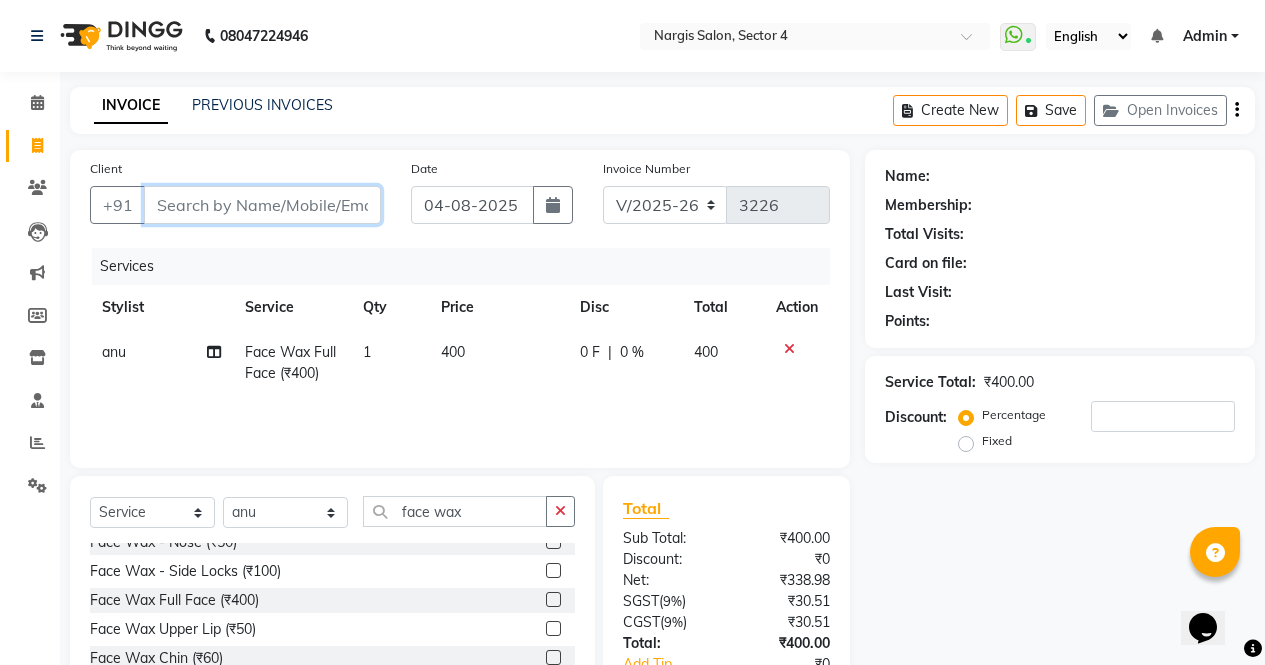 type on "9" 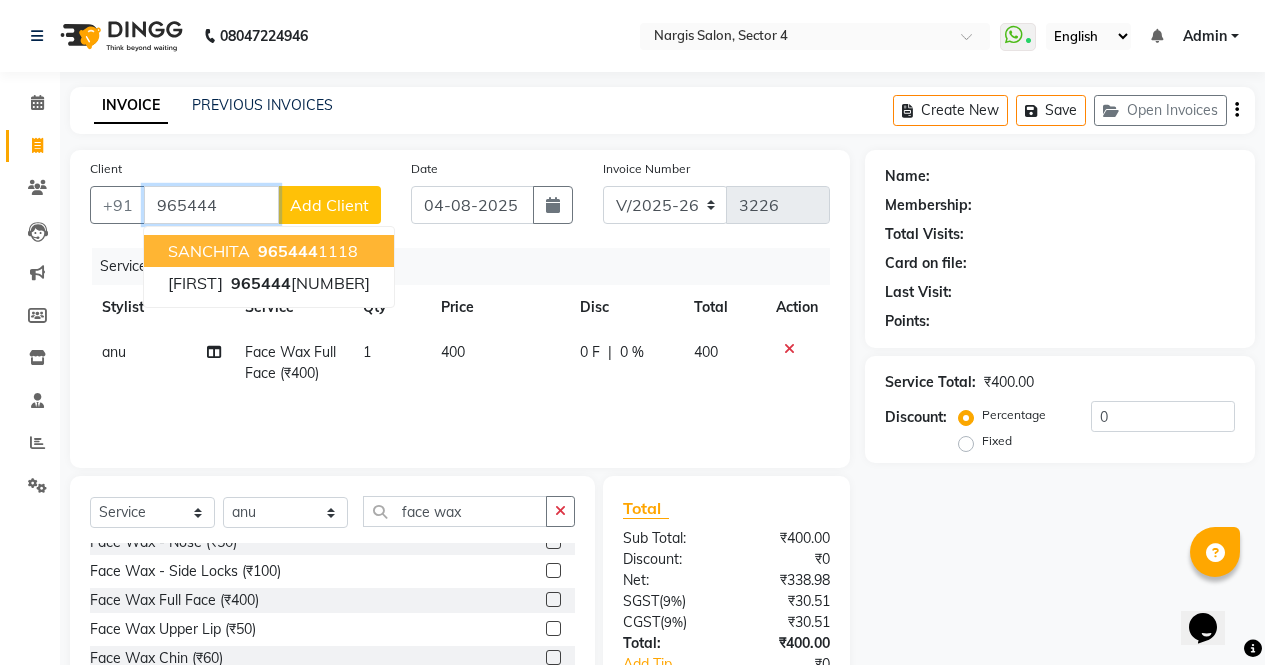 click on "SANCHITA" at bounding box center (209, 251) 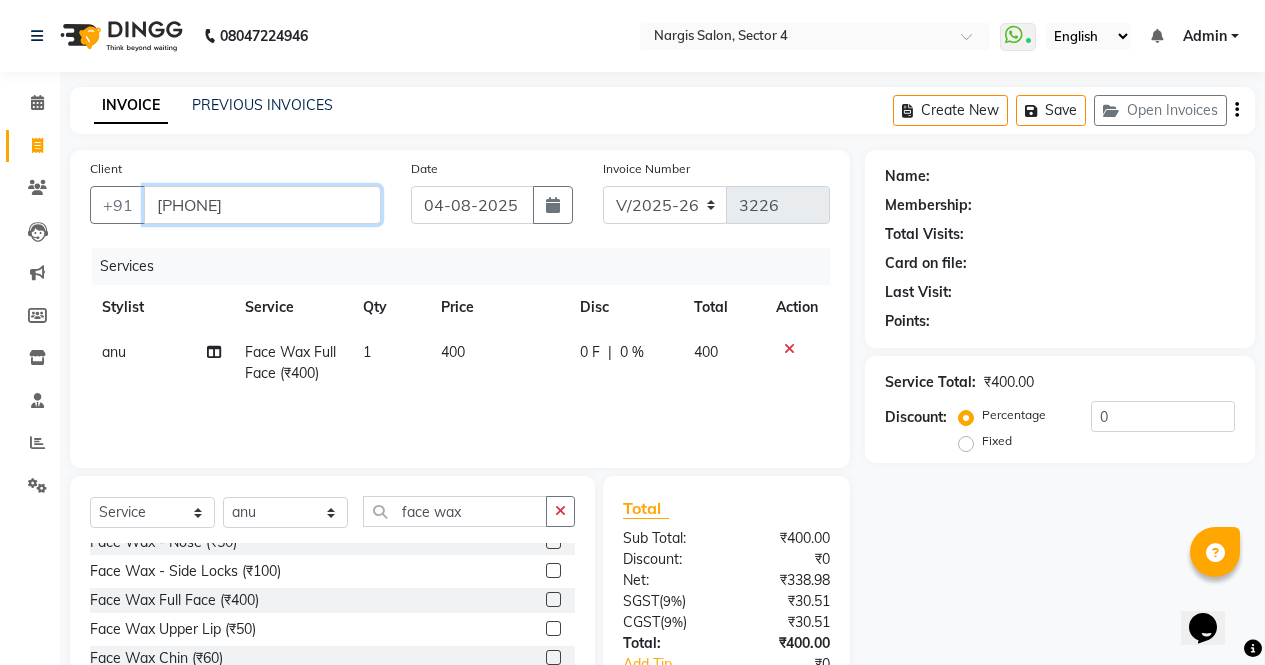 type on "[PHONE]" 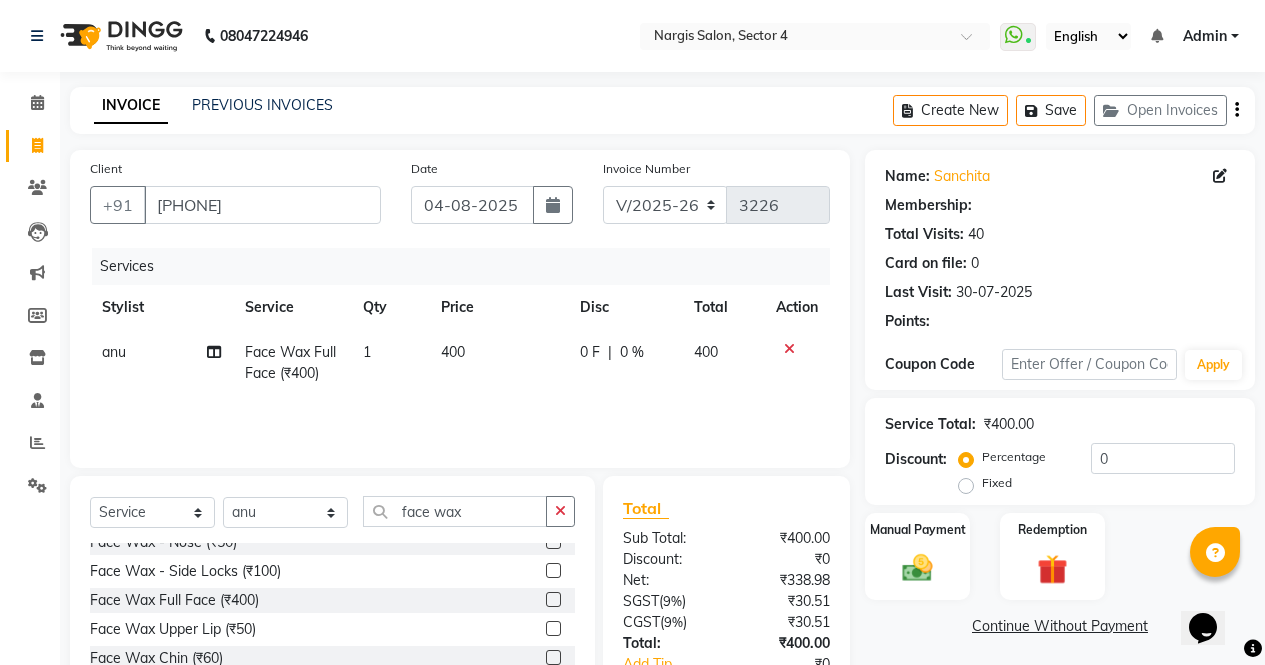 select on "1: Object" 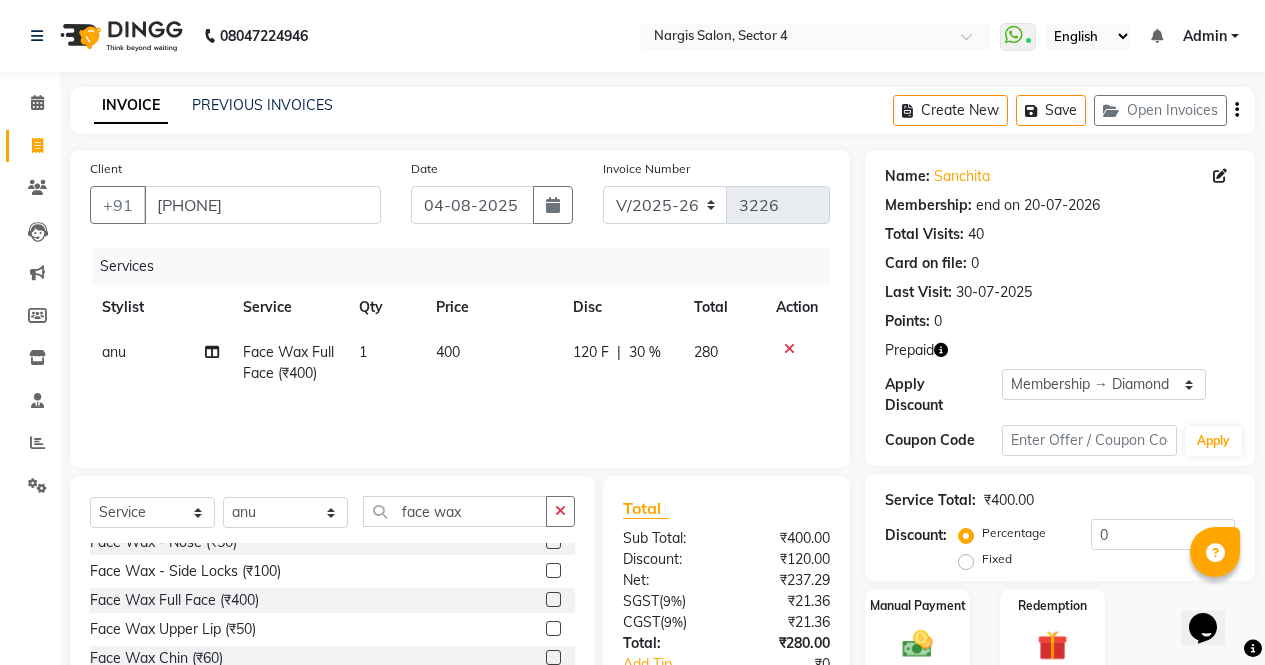 click 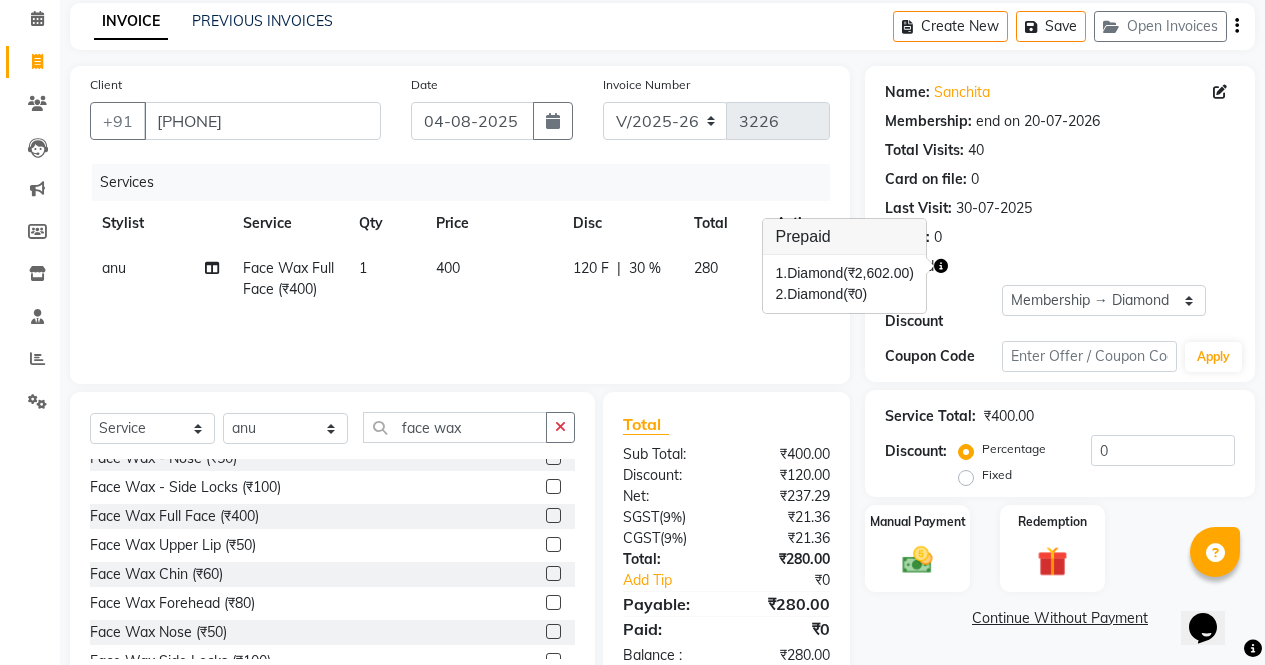 scroll, scrollTop: 136, scrollLeft: 0, axis: vertical 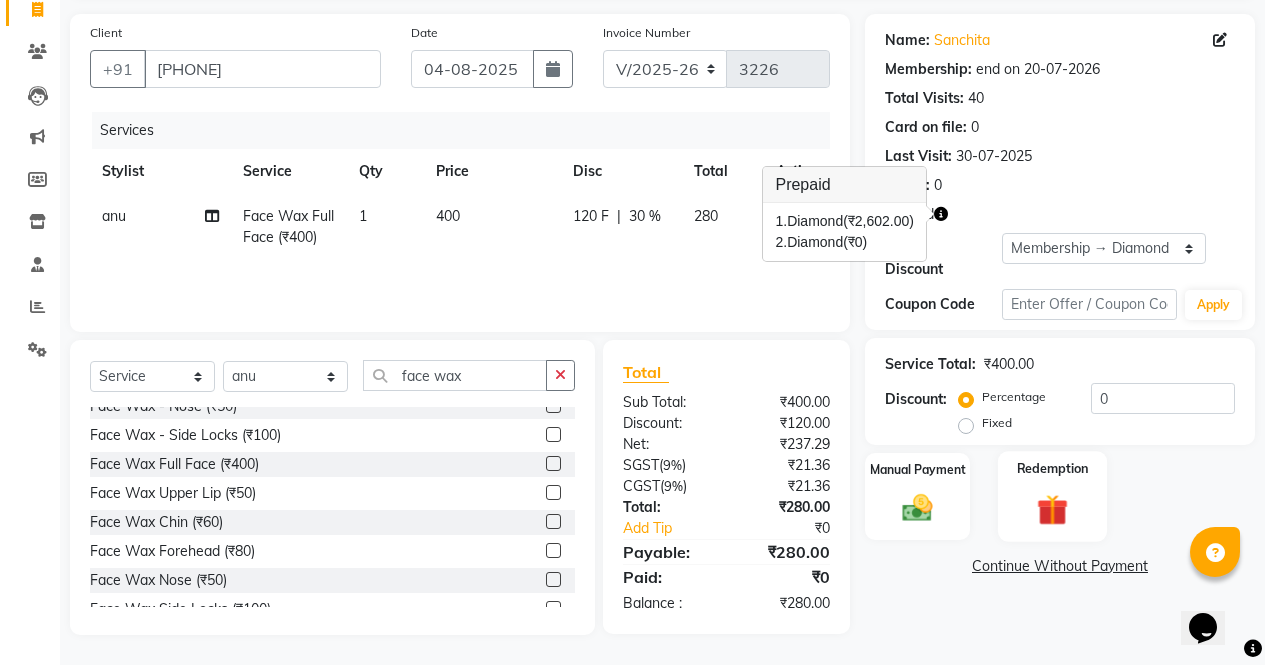 click 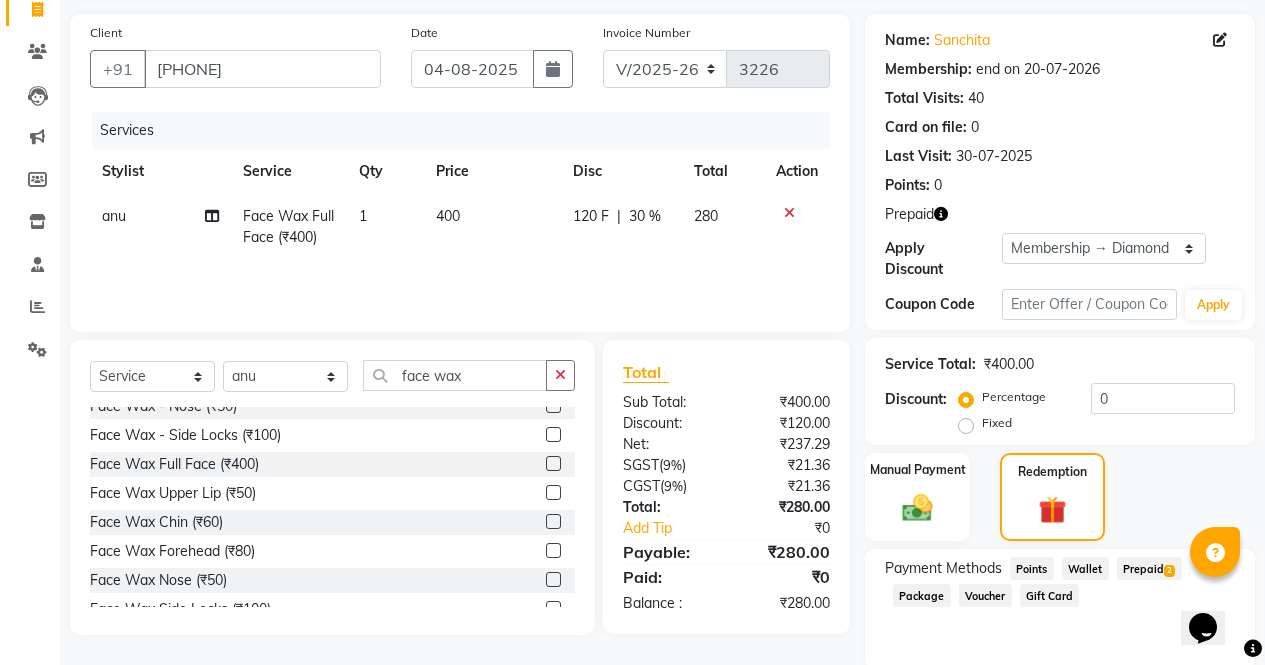click on "Prepaid  2" 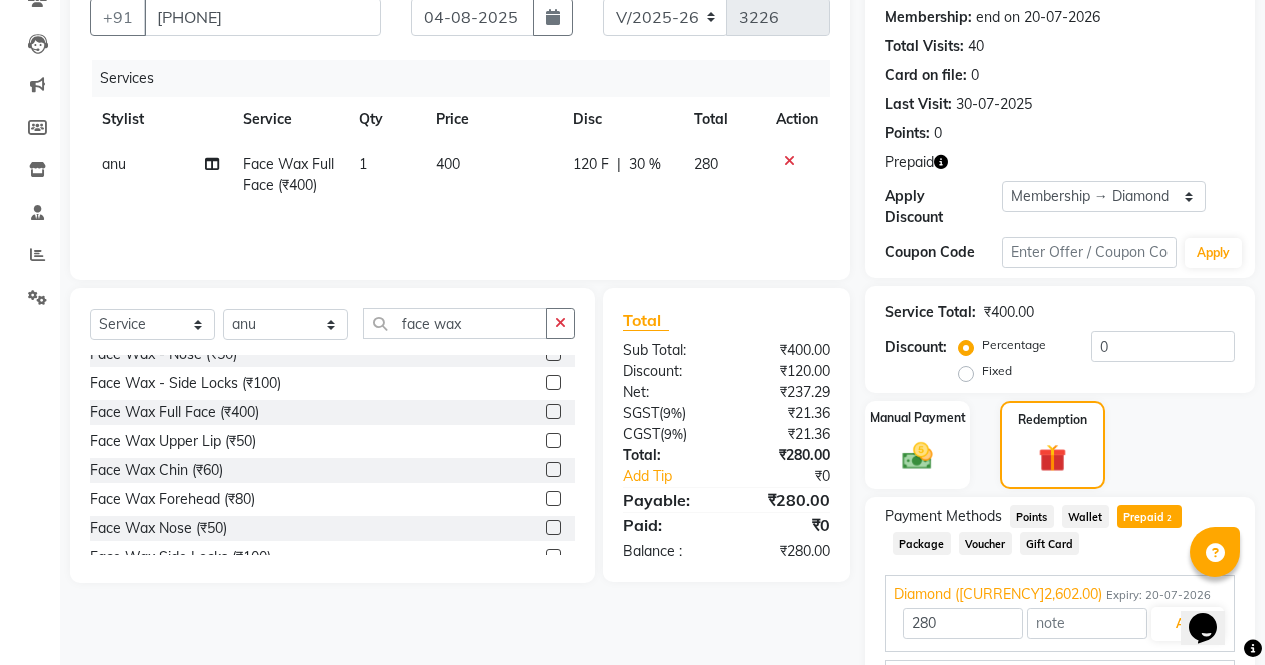 scroll, scrollTop: 361, scrollLeft: 0, axis: vertical 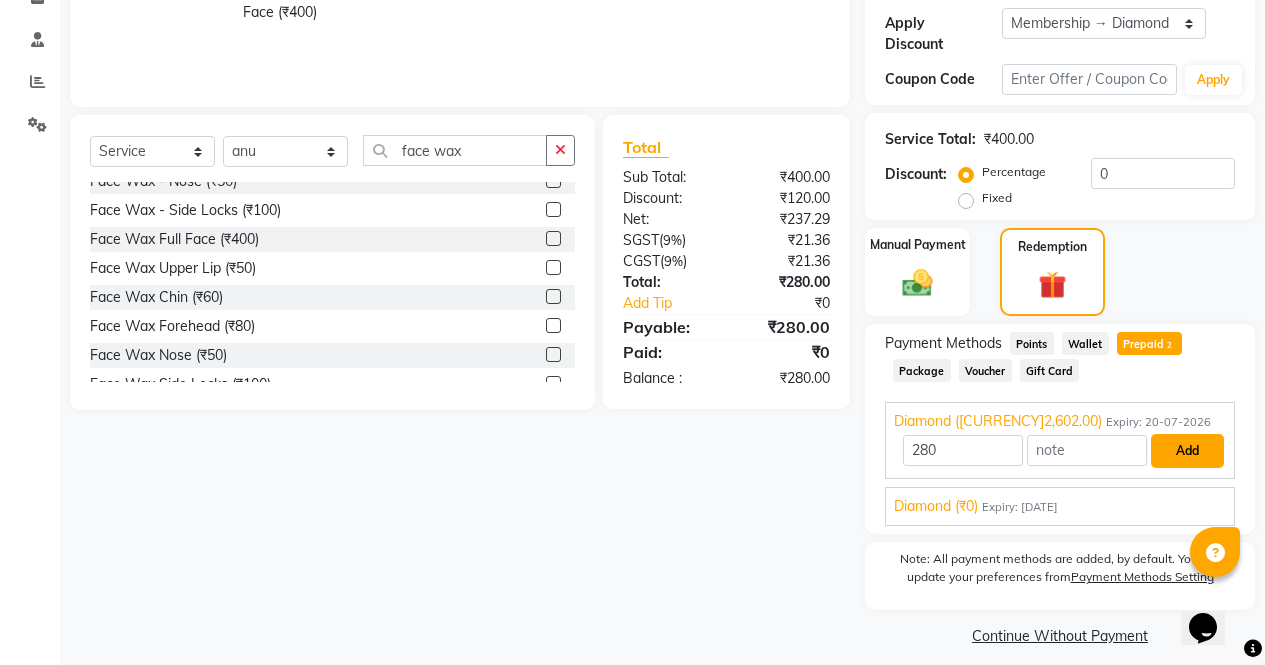 click on "Add" at bounding box center [1187, 451] 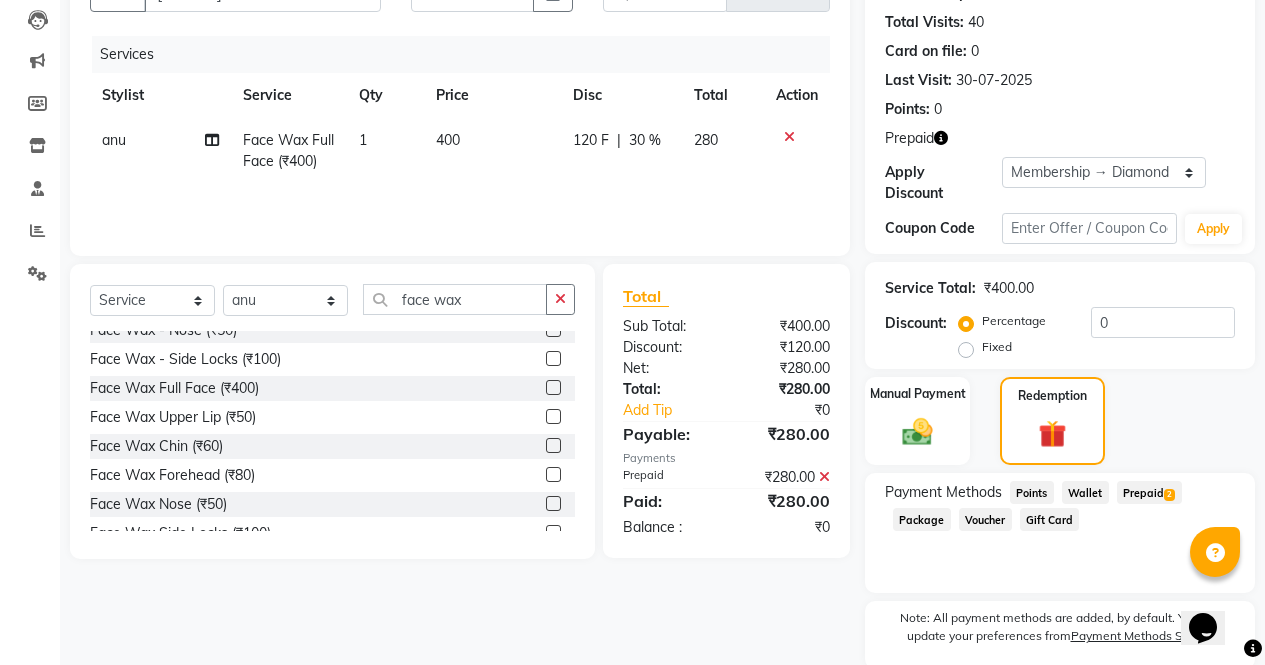 scroll, scrollTop: 384, scrollLeft: 0, axis: vertical 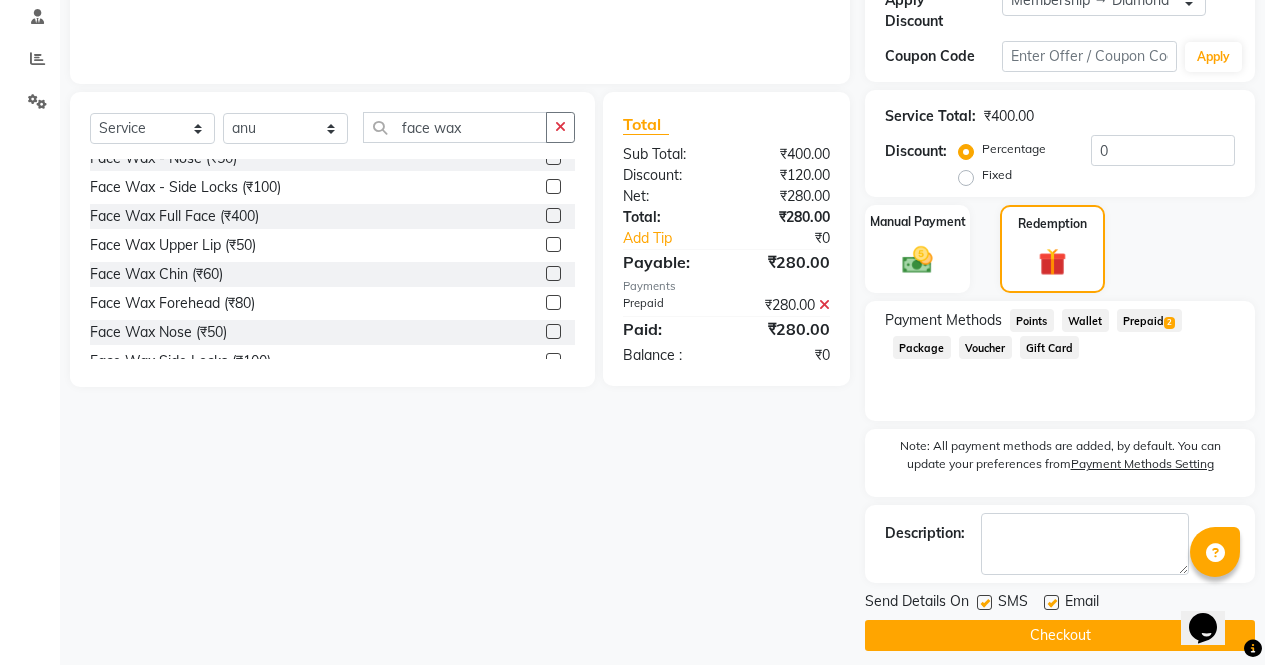 click on "Checkout" 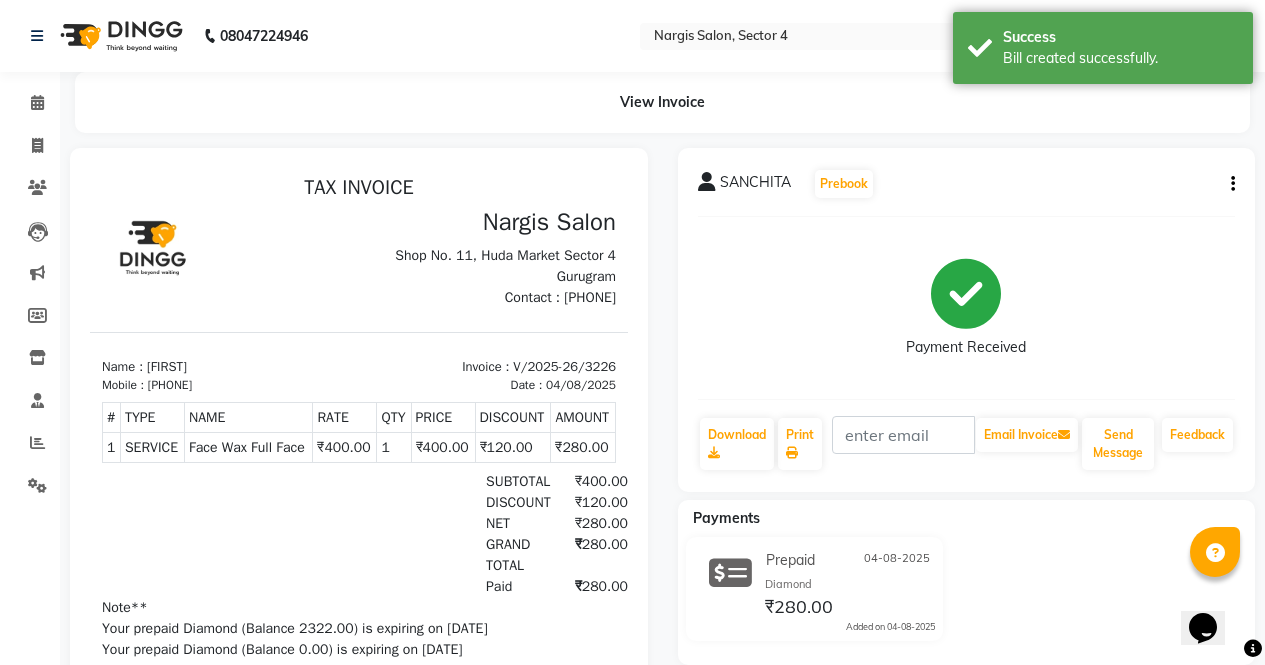 scroll, scrollTop: 0, scrollLeft: 0, axis: both 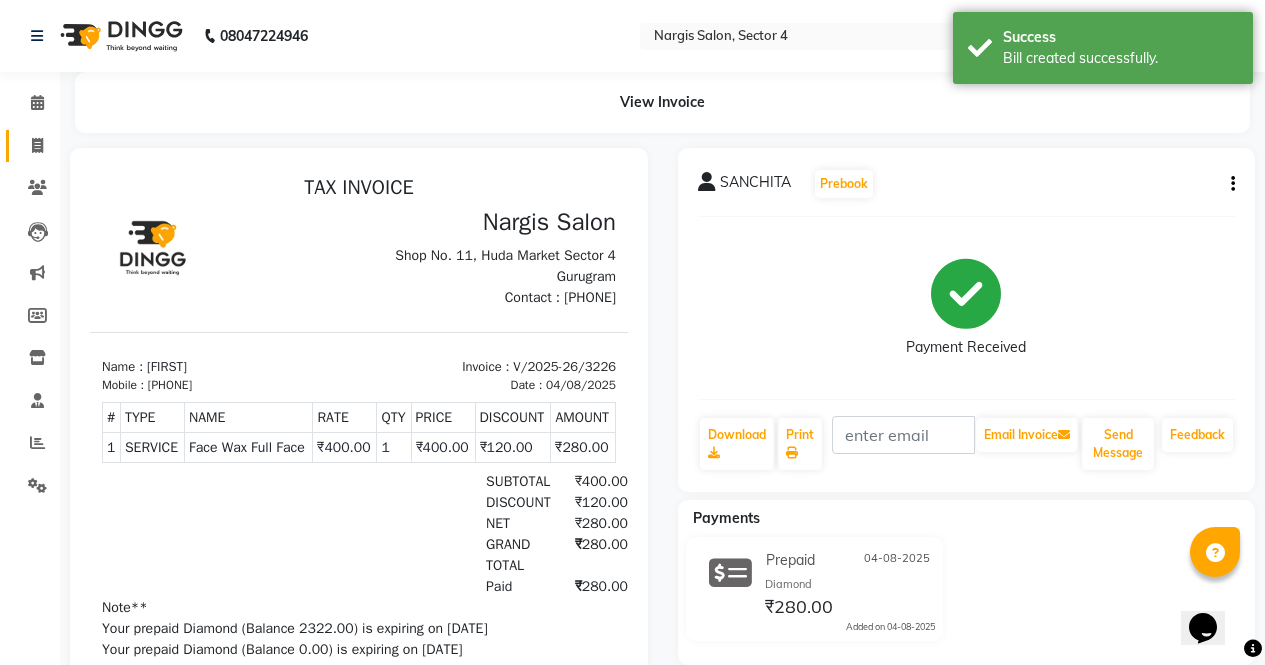 click 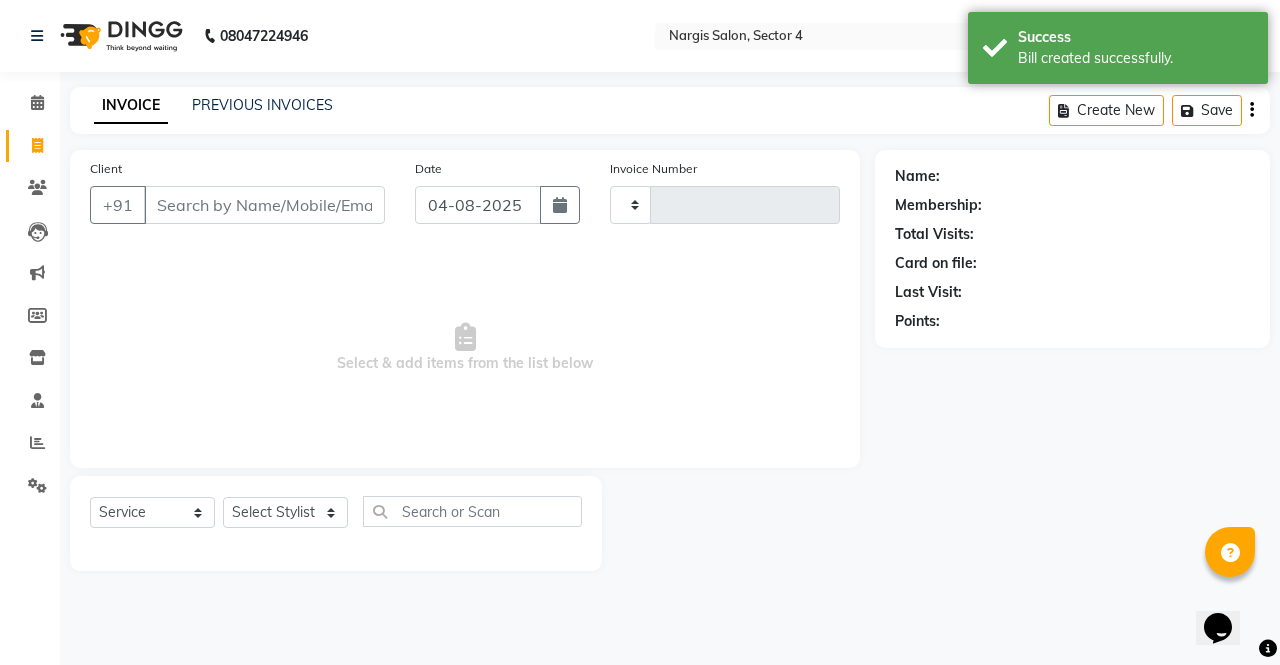 type on "3227" 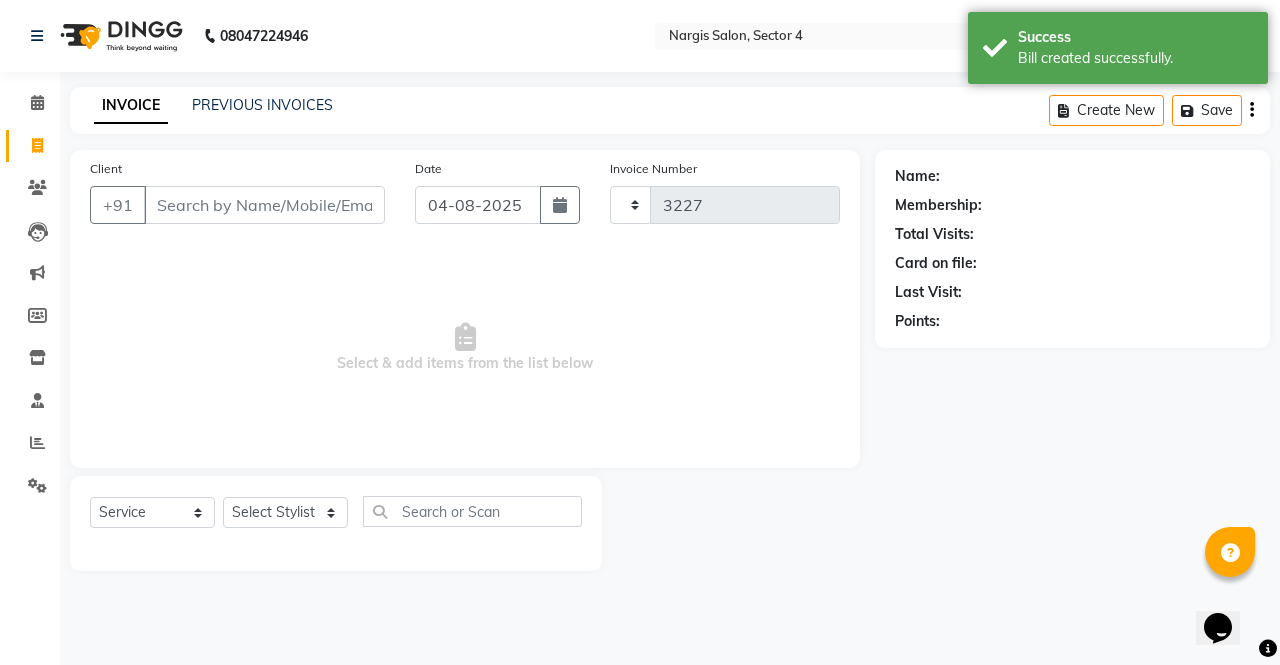 select on "4130" 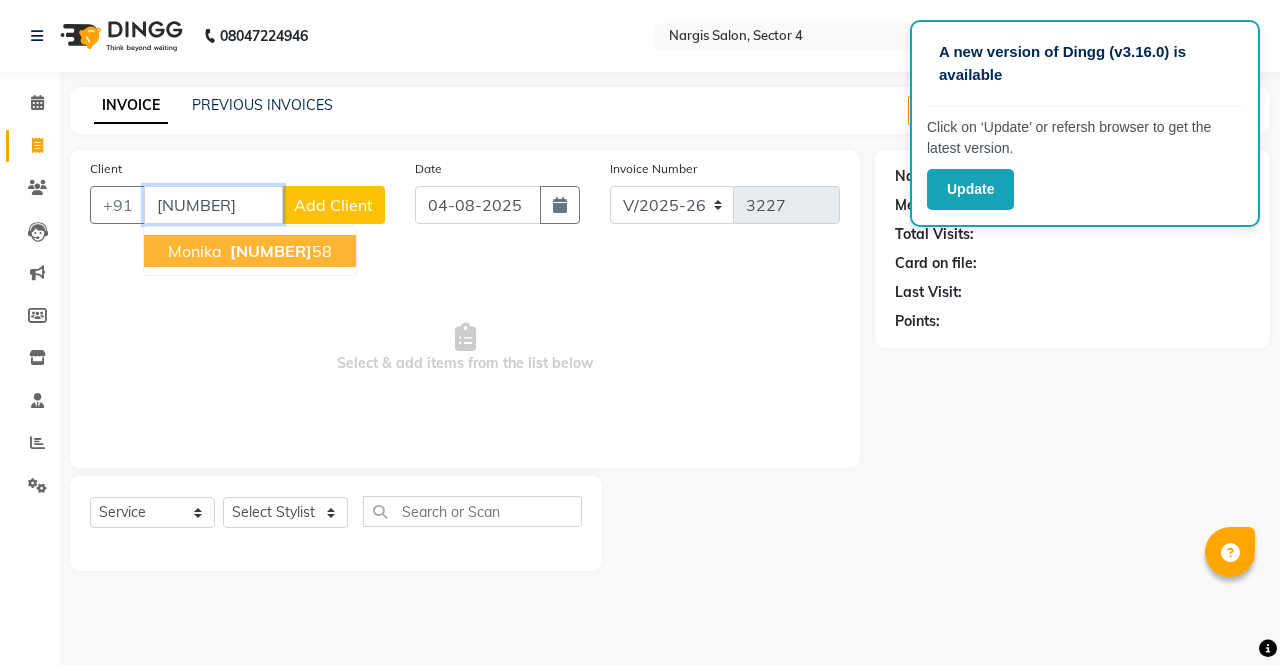 click on "[FIRST] [PHONE]" at bounding box center (250, 251) 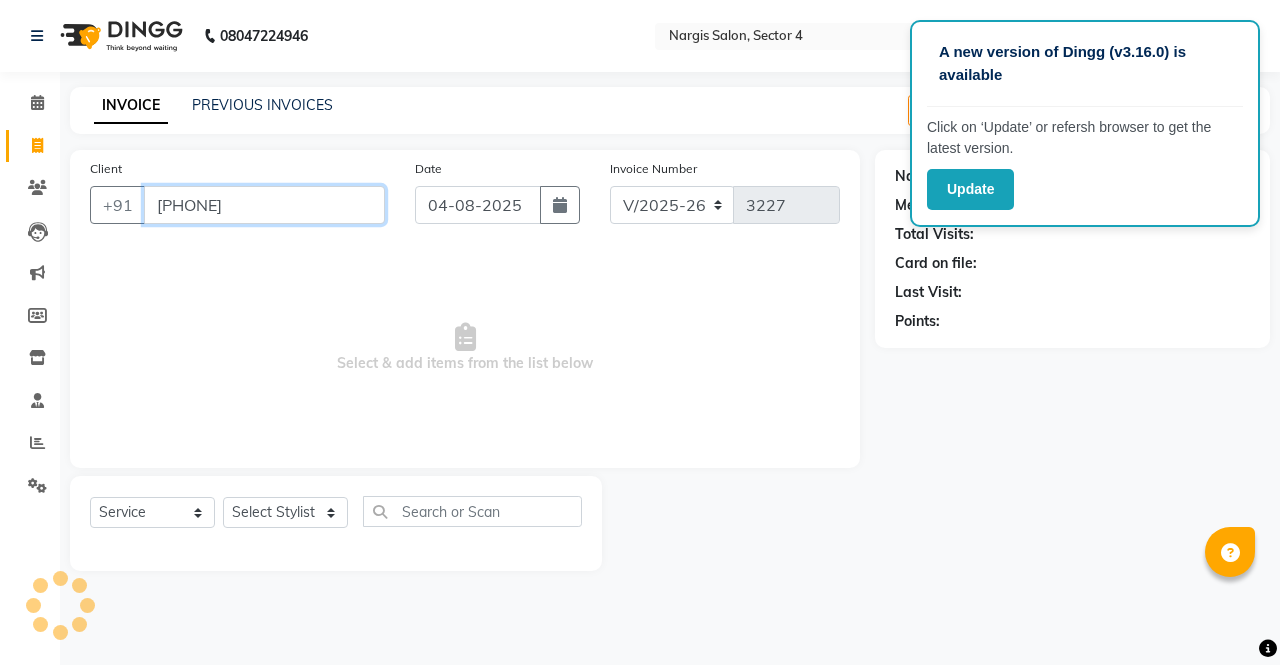 type on "[PHONE]" 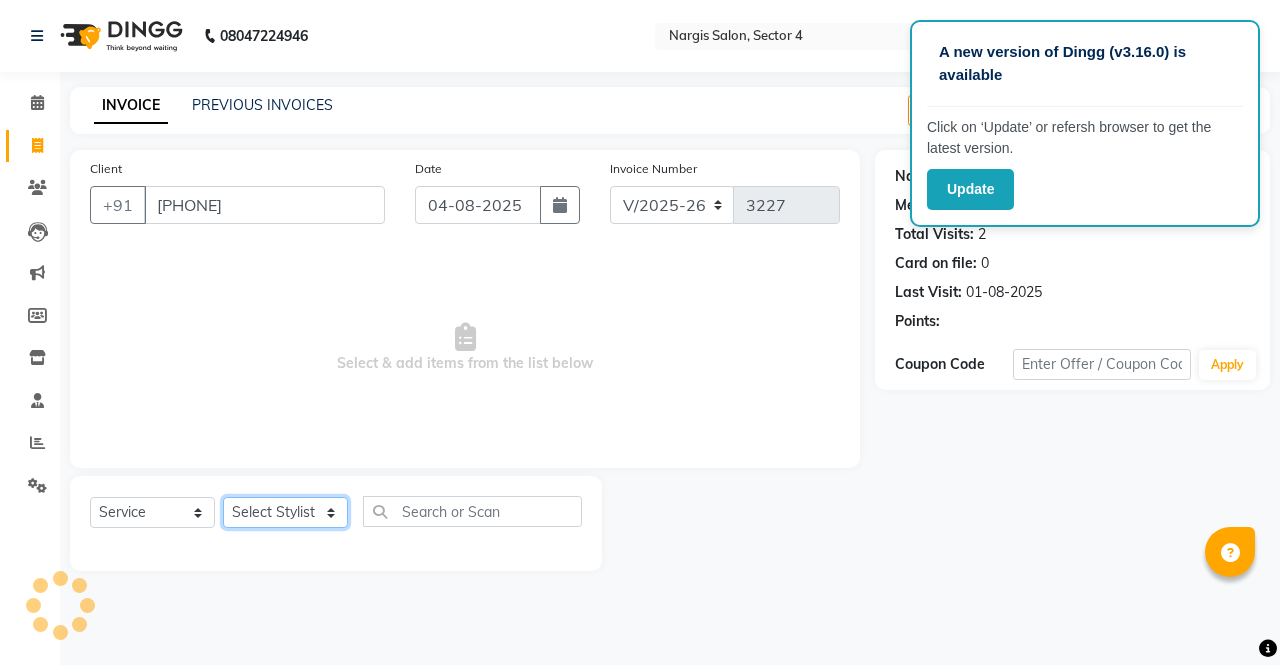 click on "Select Stylist ajeet anu armaan ashu Front Desk muskaan rakhi saima shivam soni sunil yashoda" 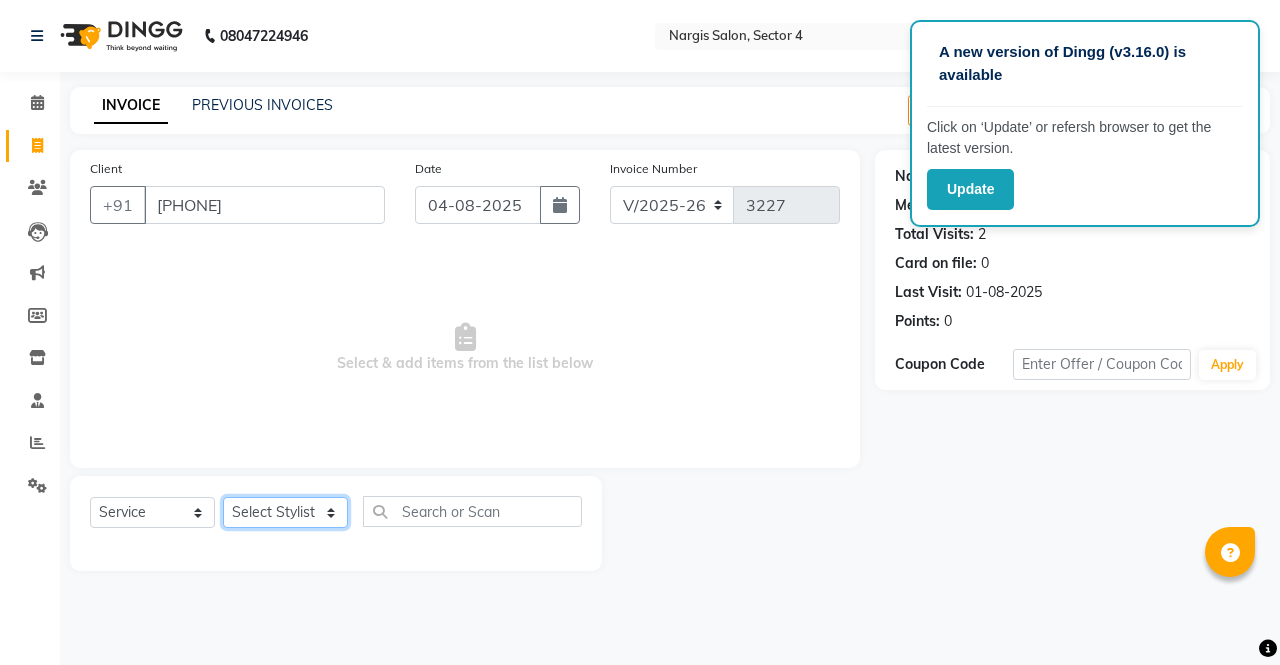 select on "87409" 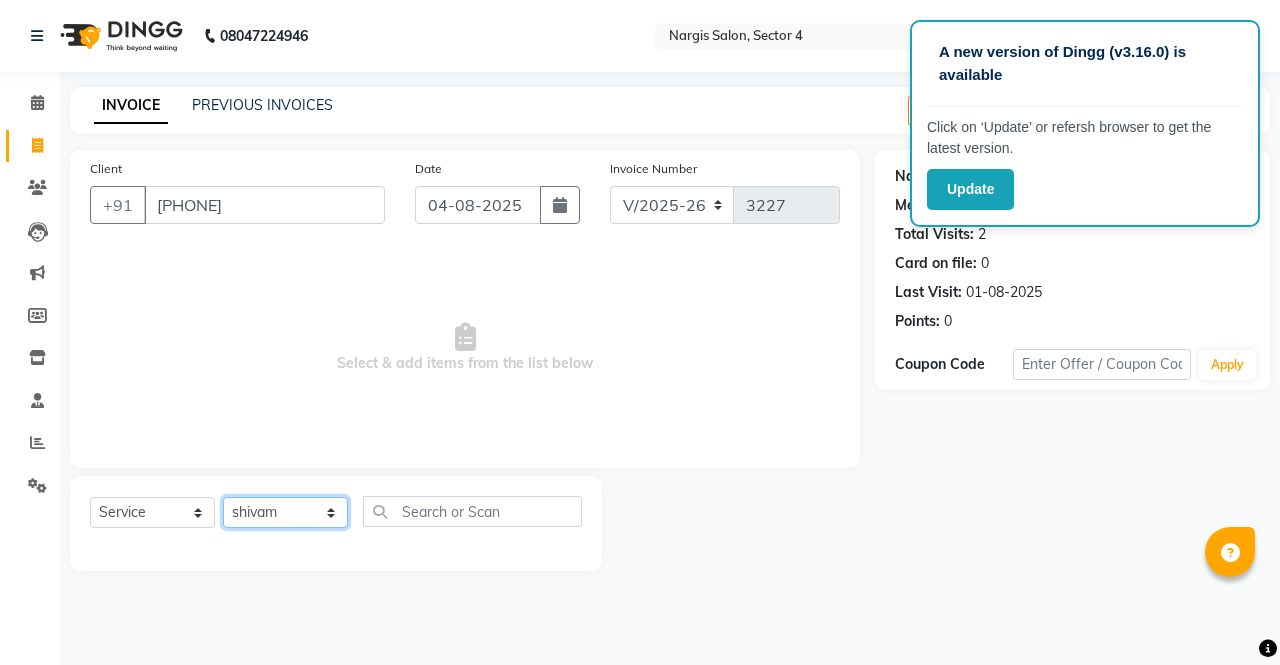 click on "Select Stylist ajeet anu armaan ashu Front Desk muskaan rakhi saima shivam soni sunil yashoda" 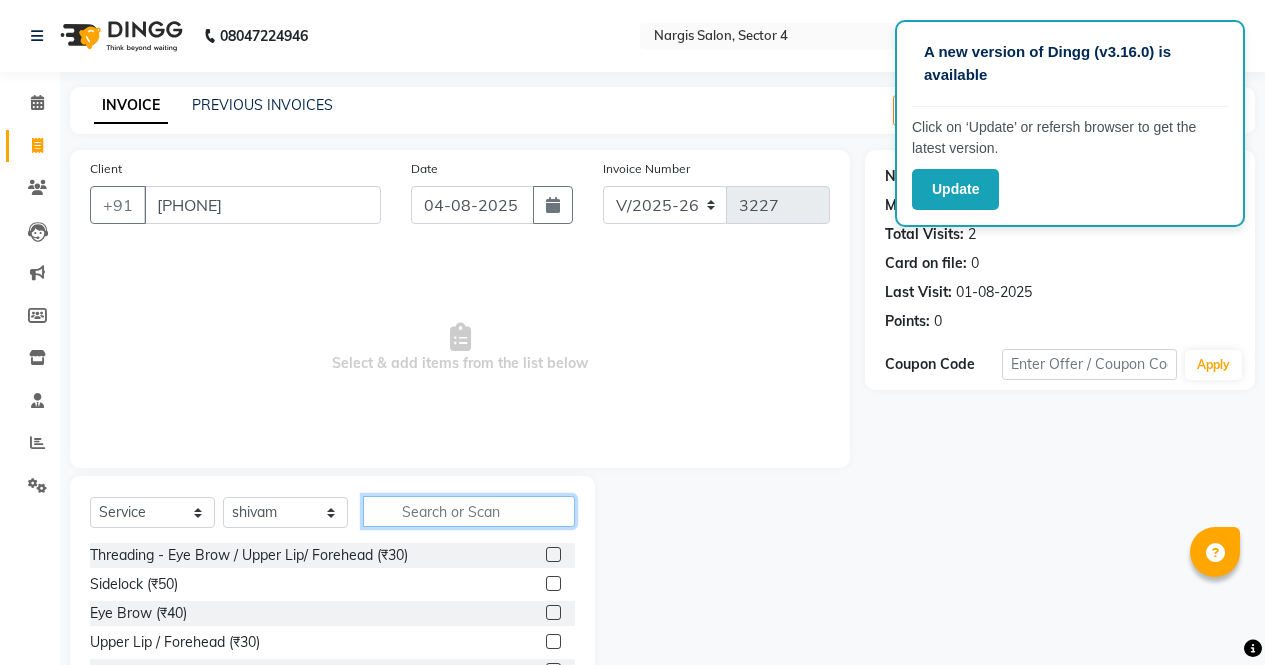 click 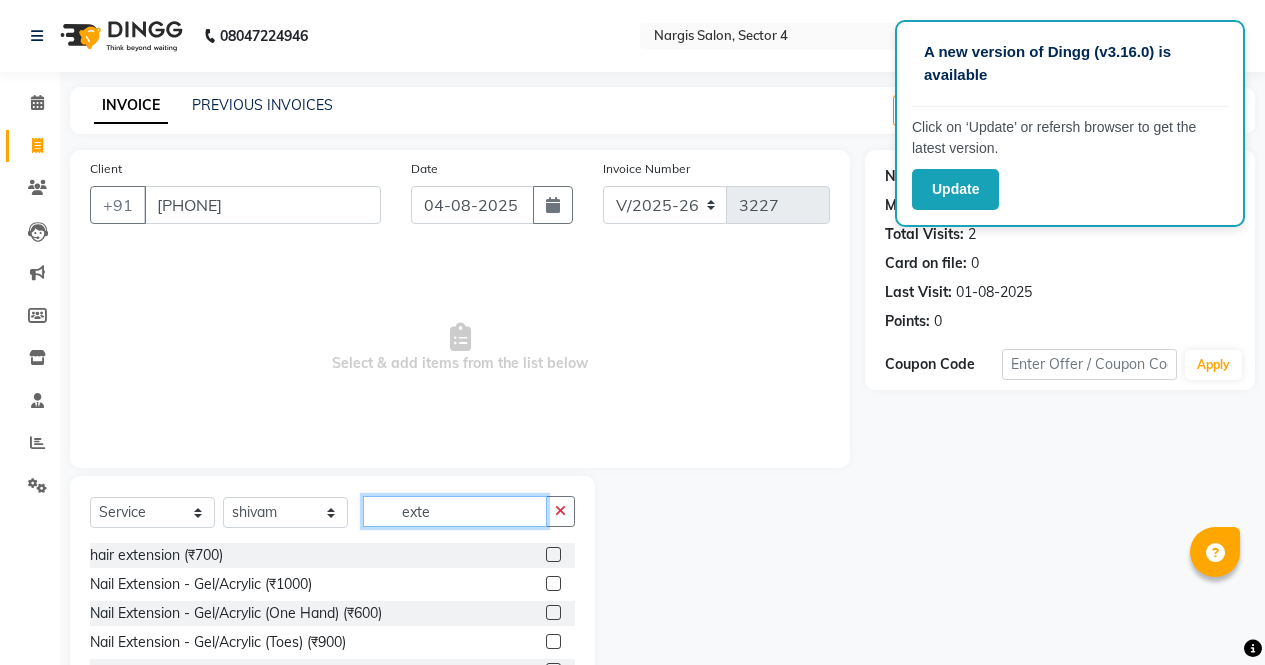 type on "exte" 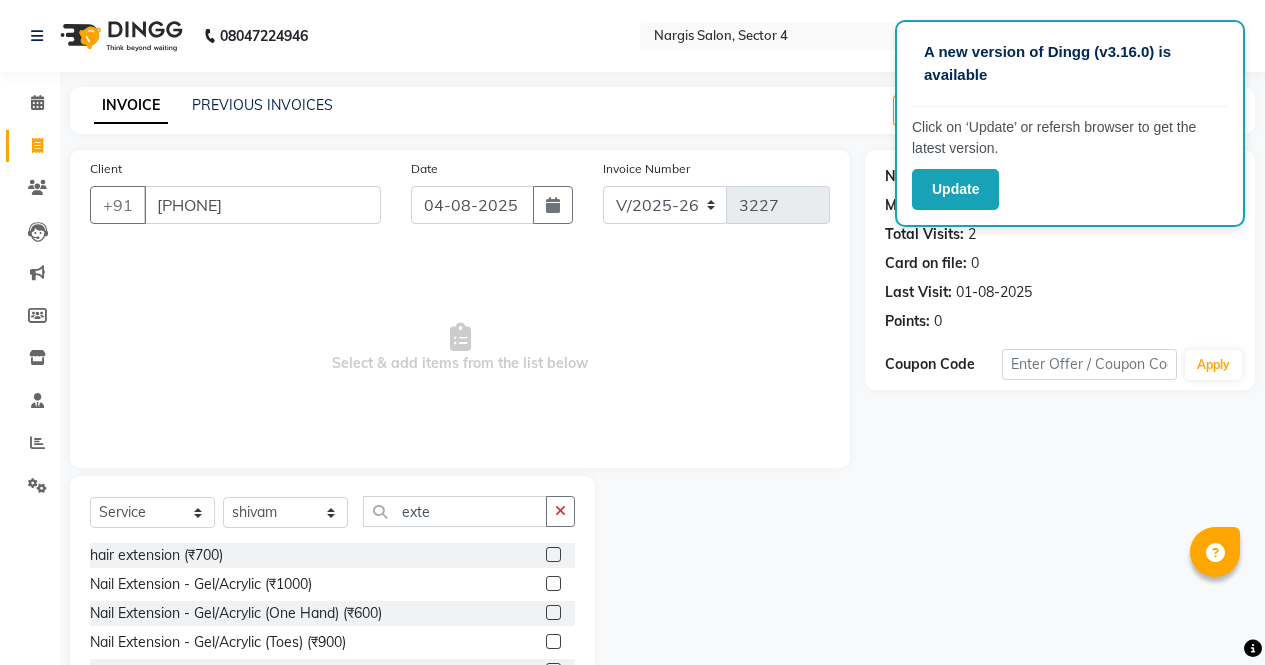 click 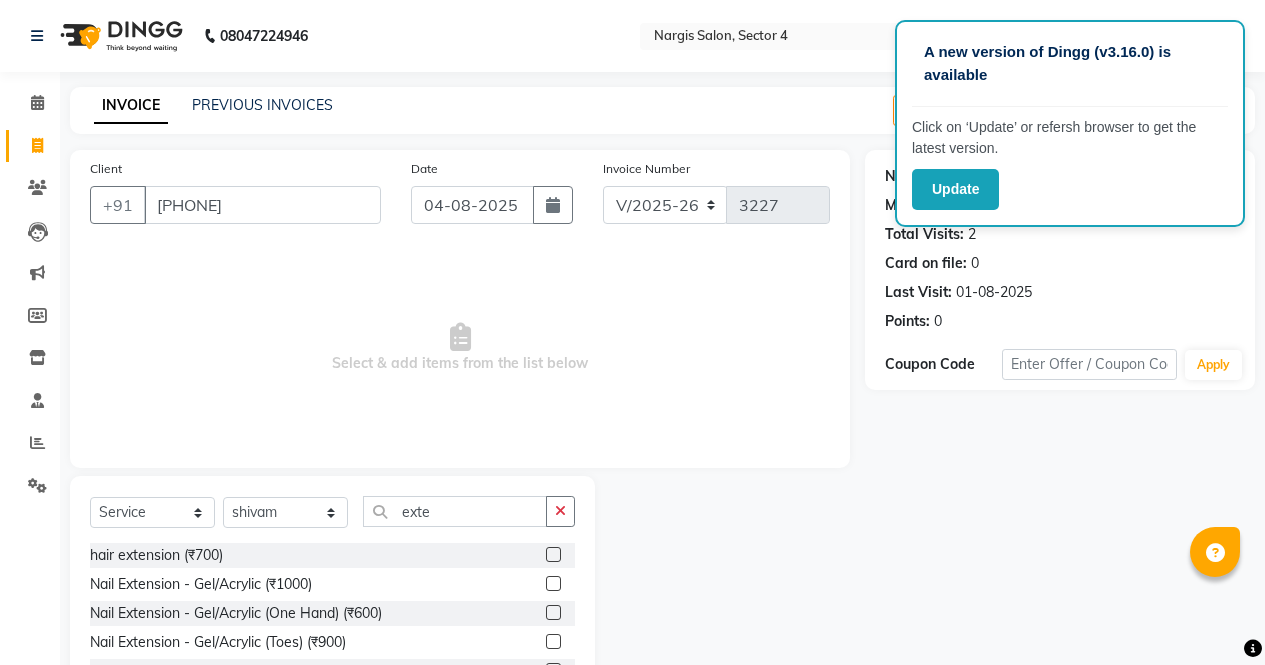 click at bounding box center (552, 584) 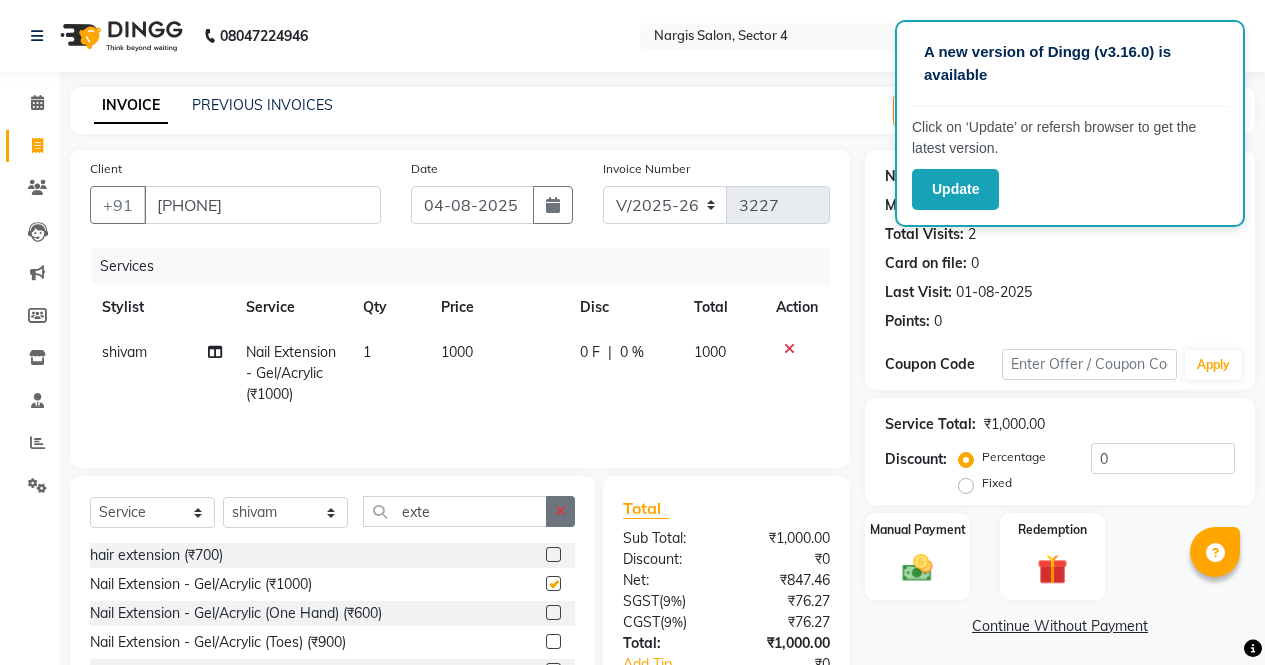 click 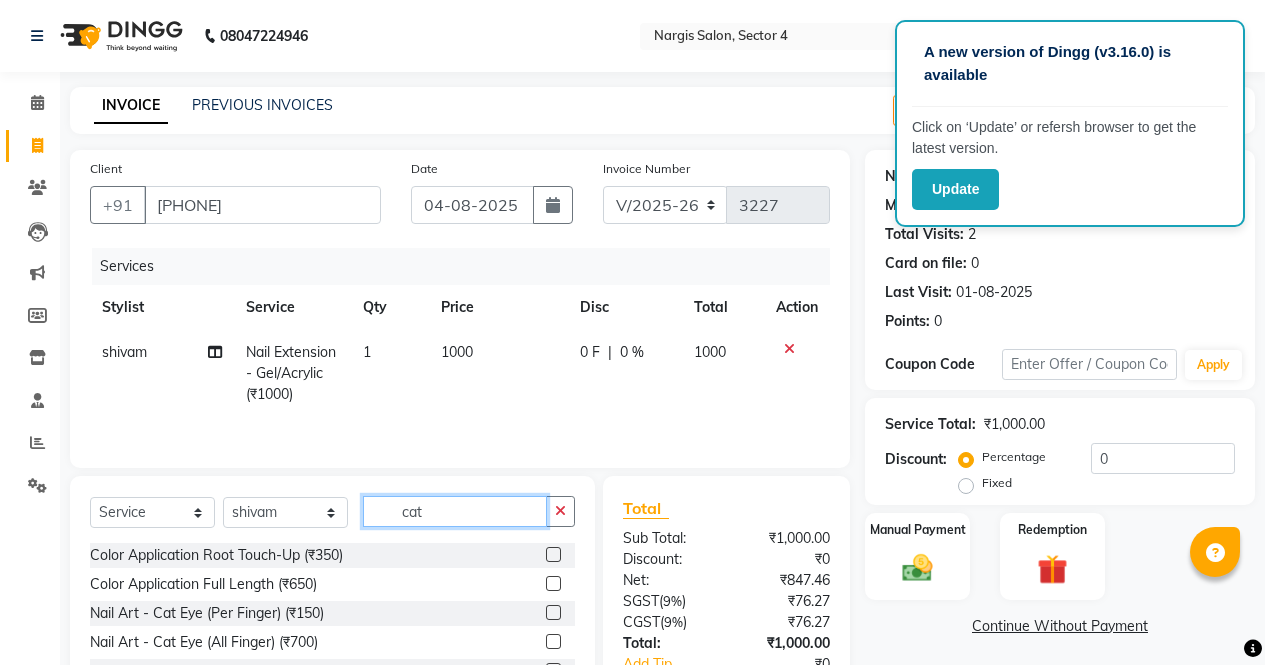 scroll, scrollTop: 32, scrollLeft: 0, axis: vertical 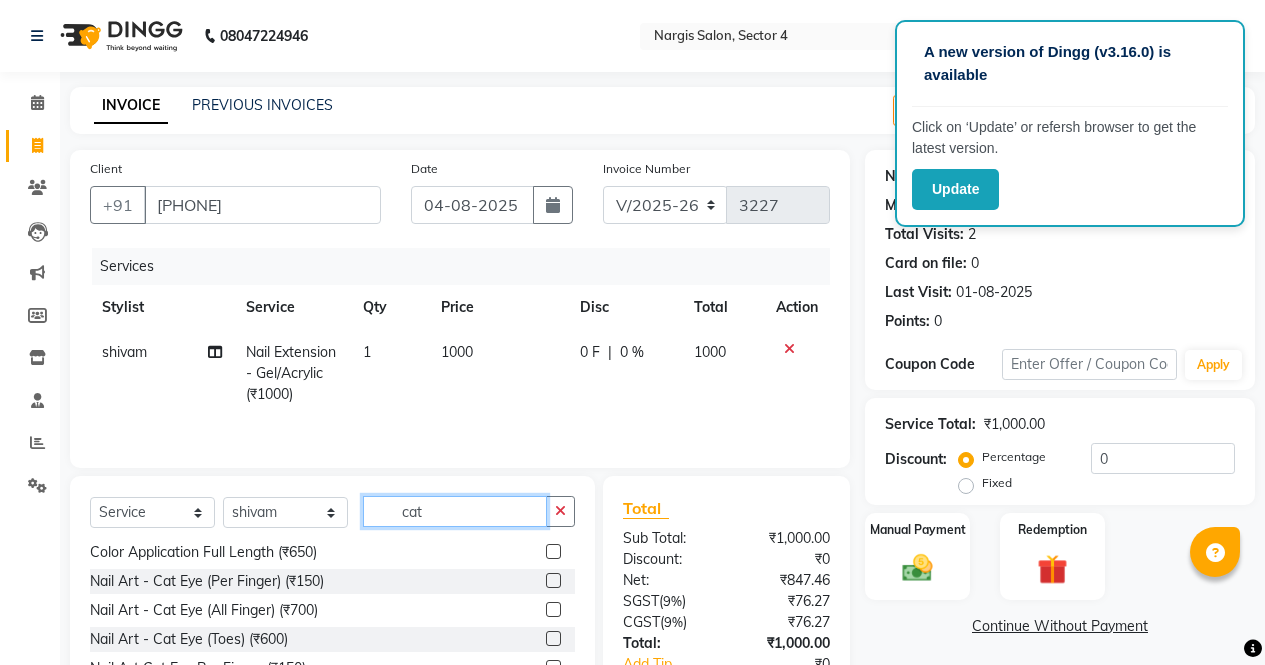 type on "cat" 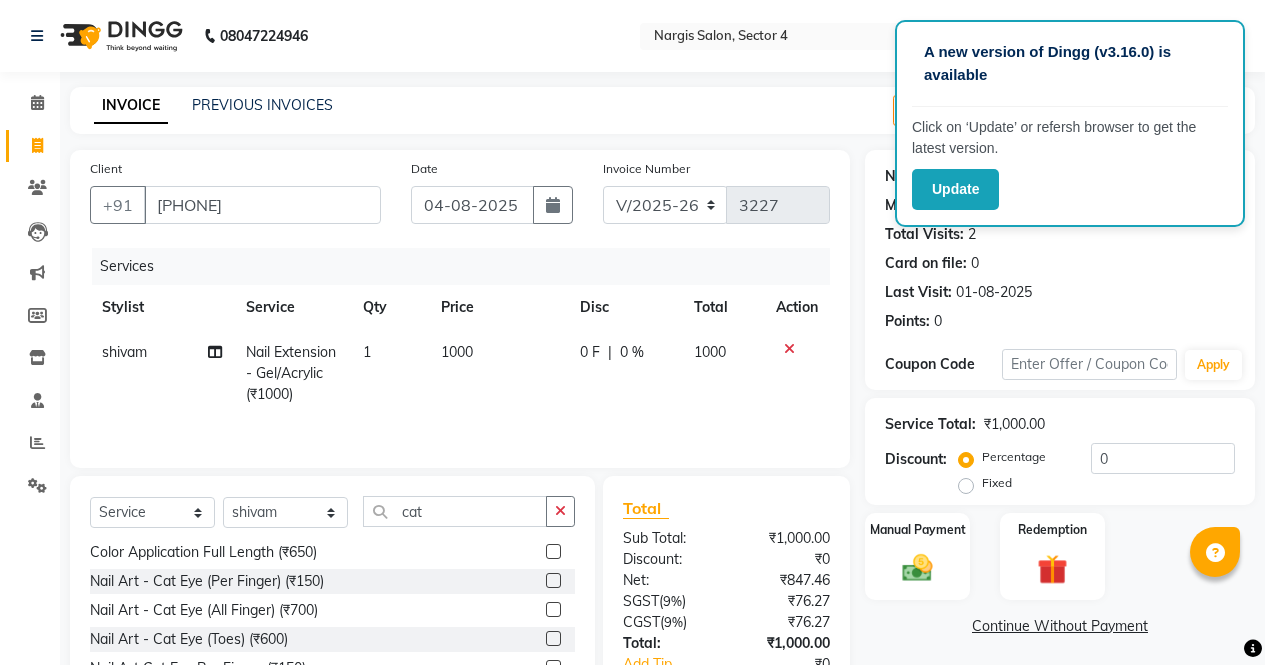 click 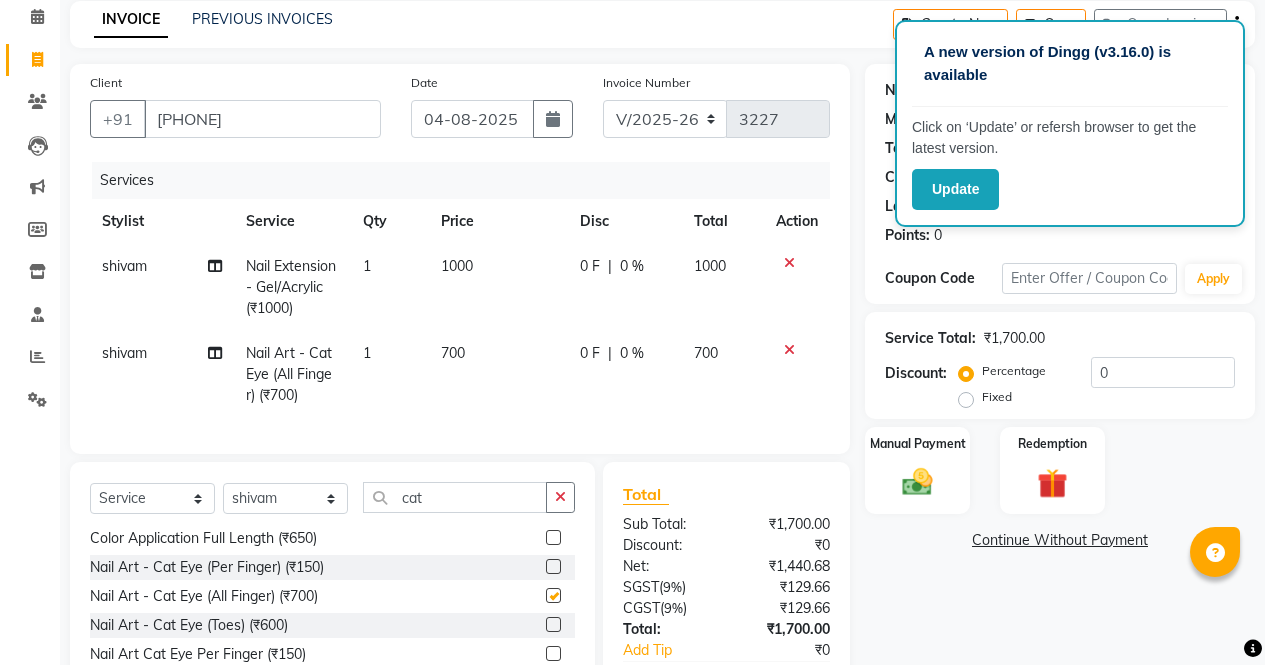 checkbox on "false" 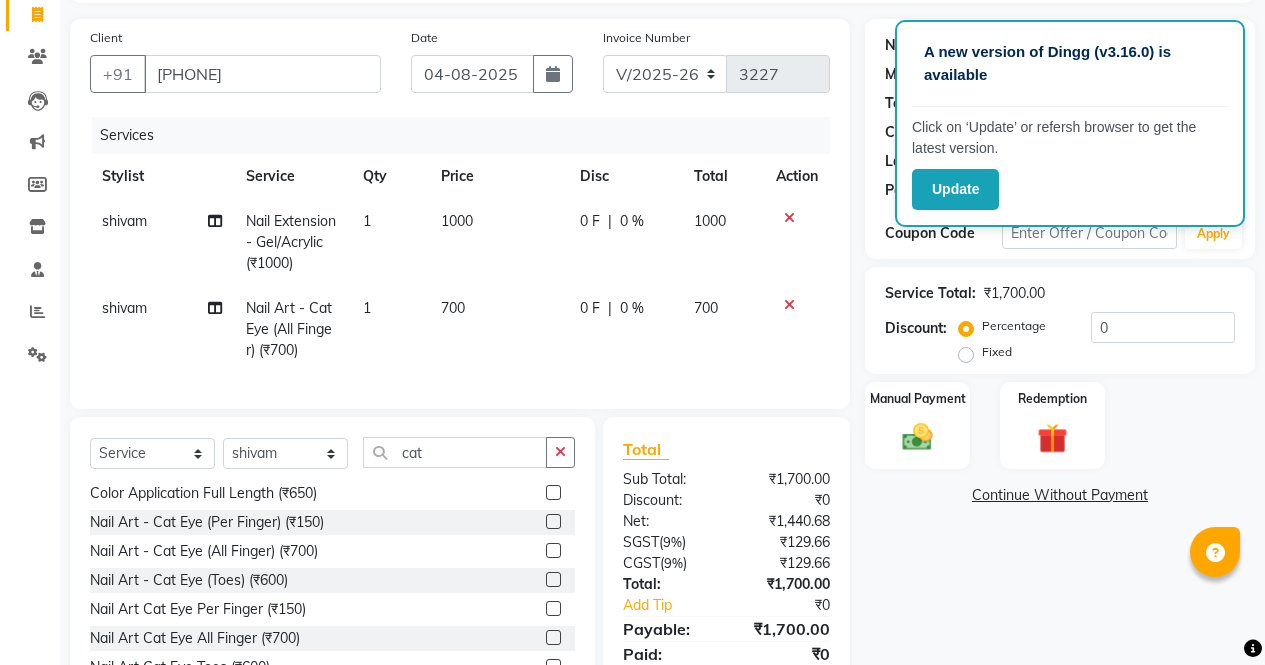 scroll, scrollTop: 223, scrollLeft: 0, axis: vertical 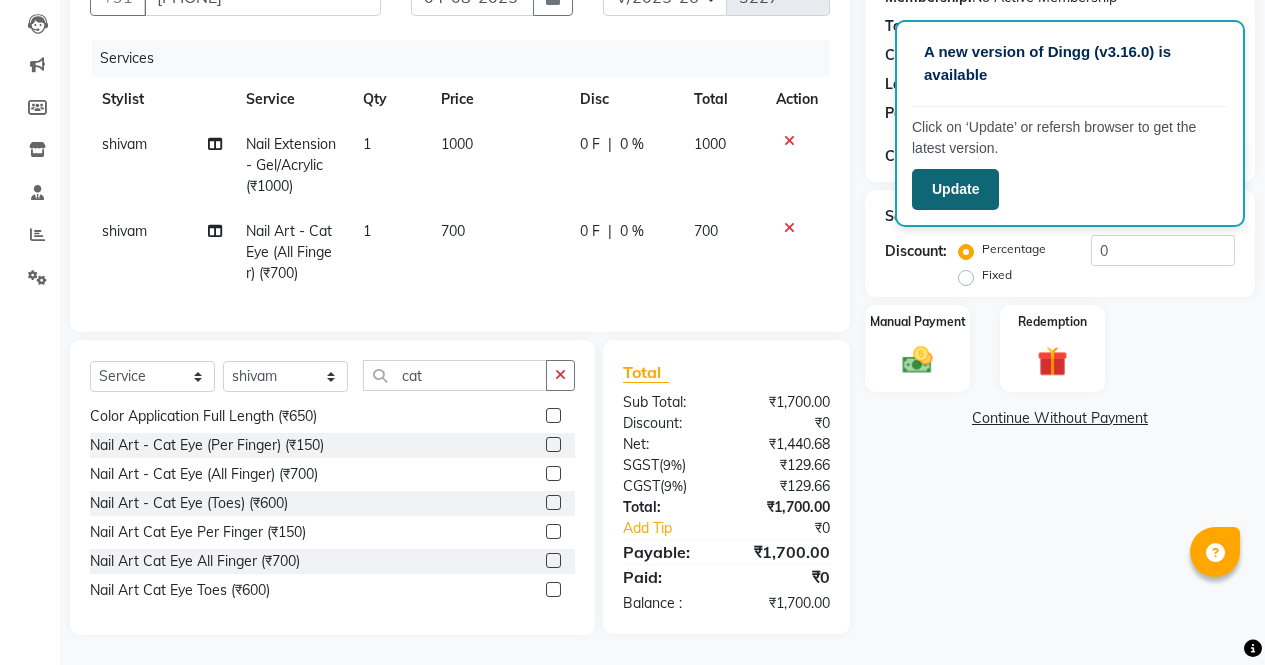 click on "Update" 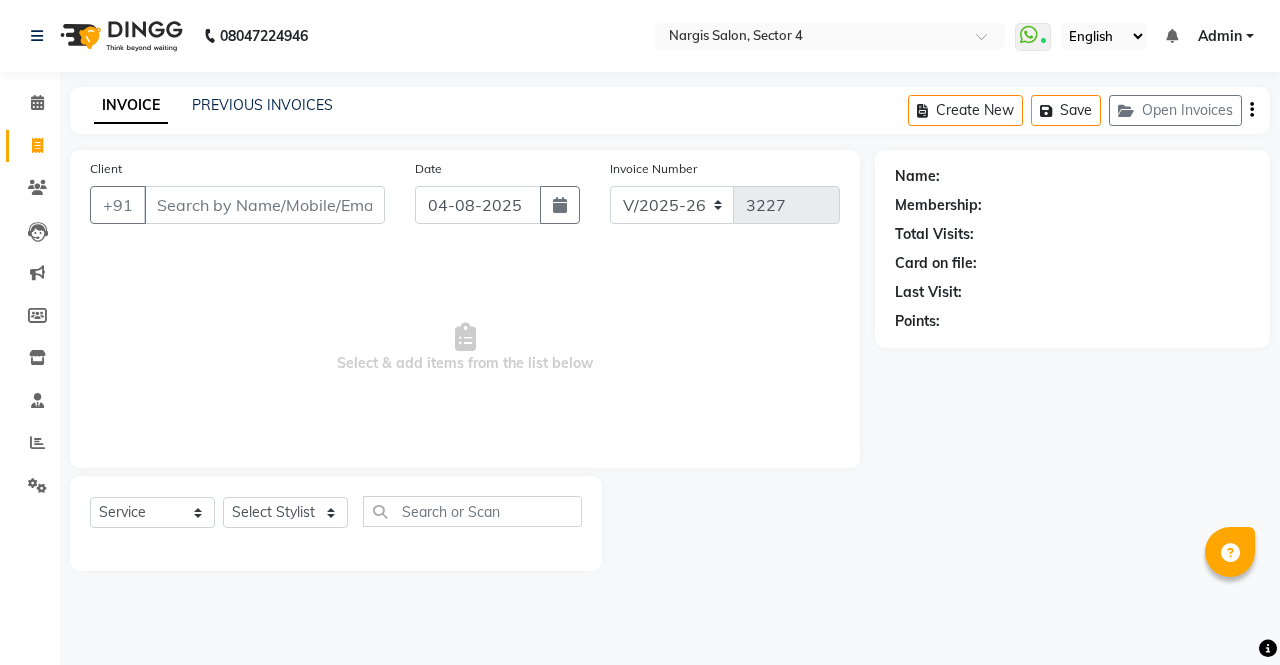 select on "4130" 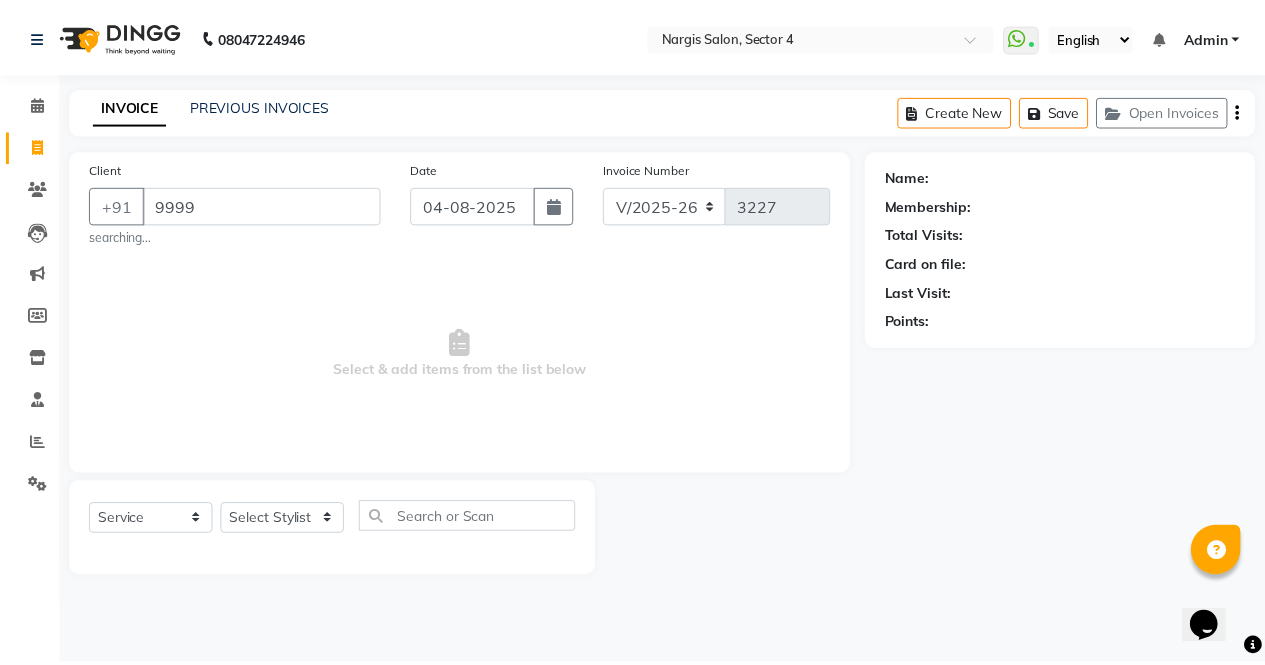 scroll, scrollTop: 0, scrollLeft: 0, axis: both 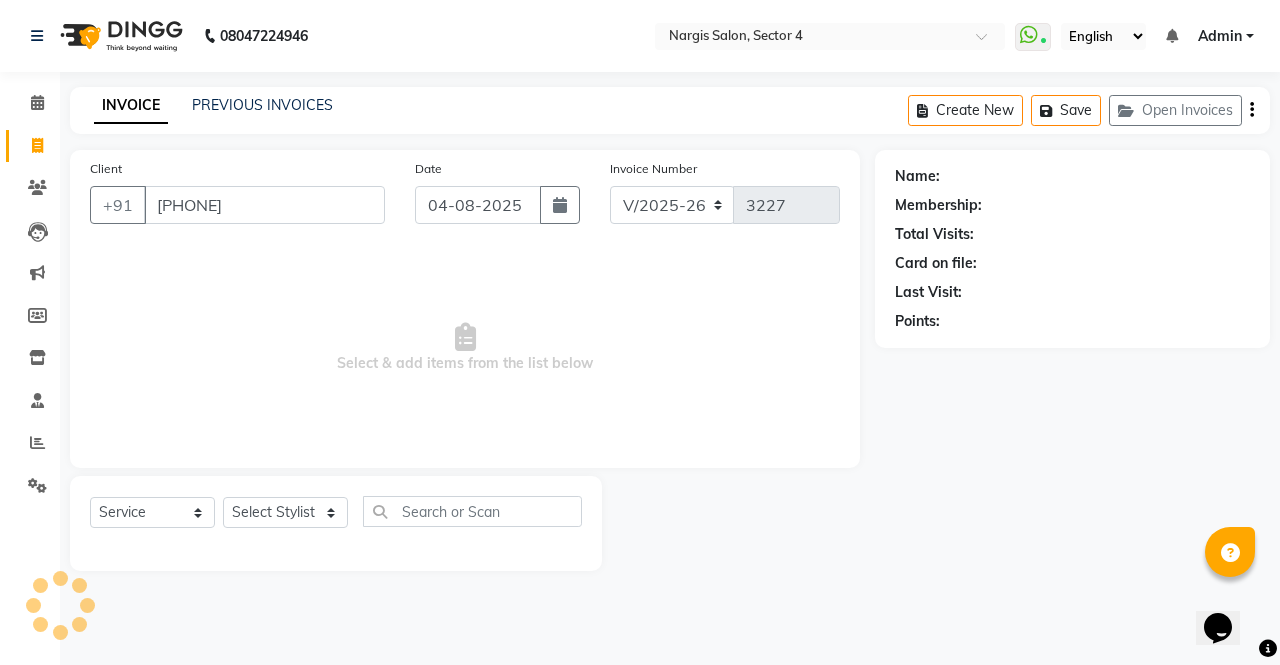 type on "[PHONE]" 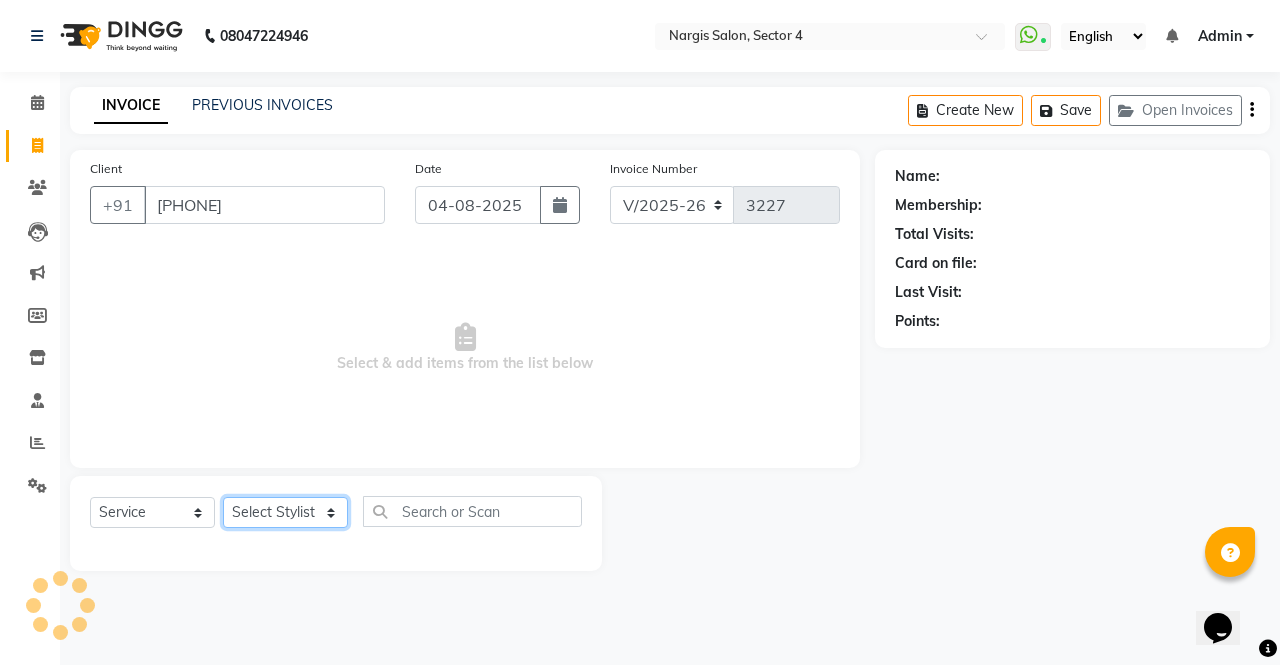 click on "Select Stylist ajeet anu armaan ashu Front Desk muskaan rakhi saima shivam soni sunil yashoda" 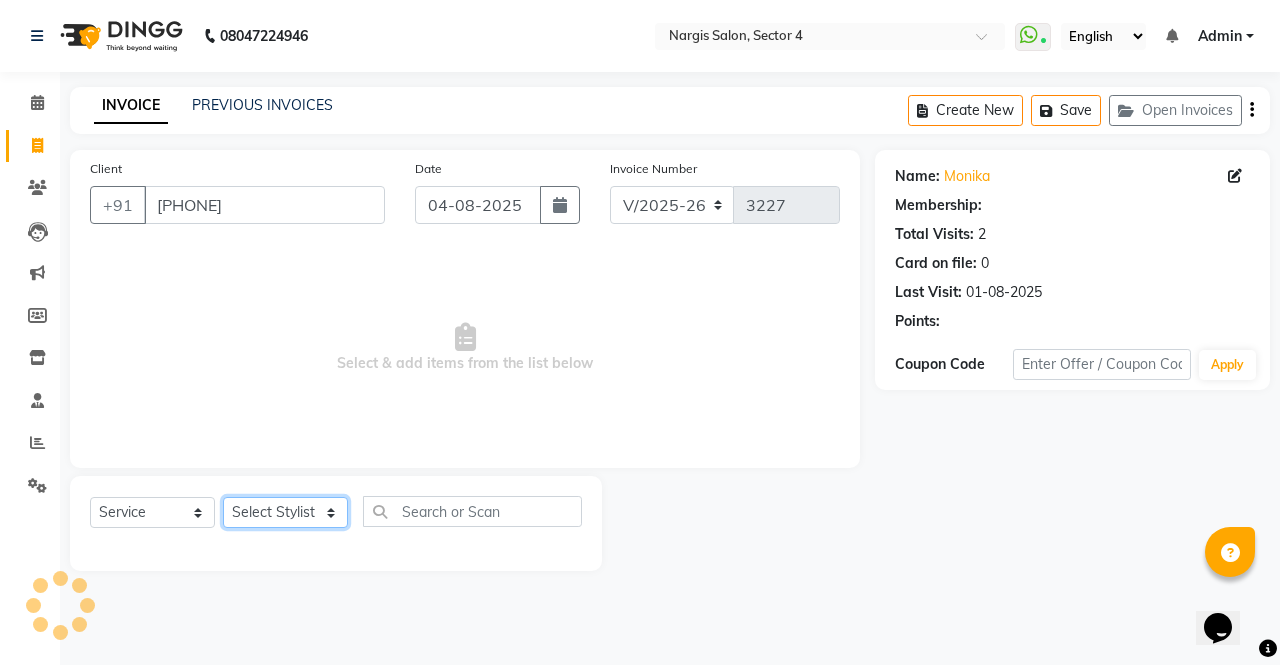 select on "87409" 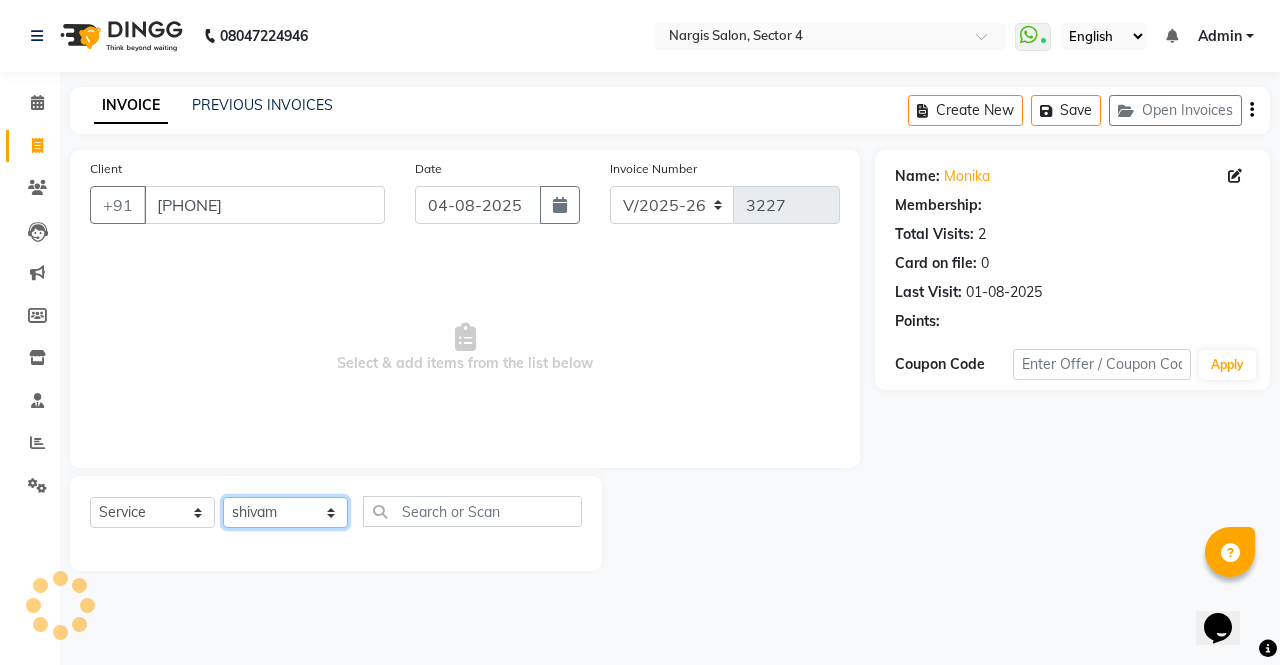 click on "Select Stylist ajeet anu armaan ashu Front Desk muskaan rakhi saima shivam soni sunil yashoda" 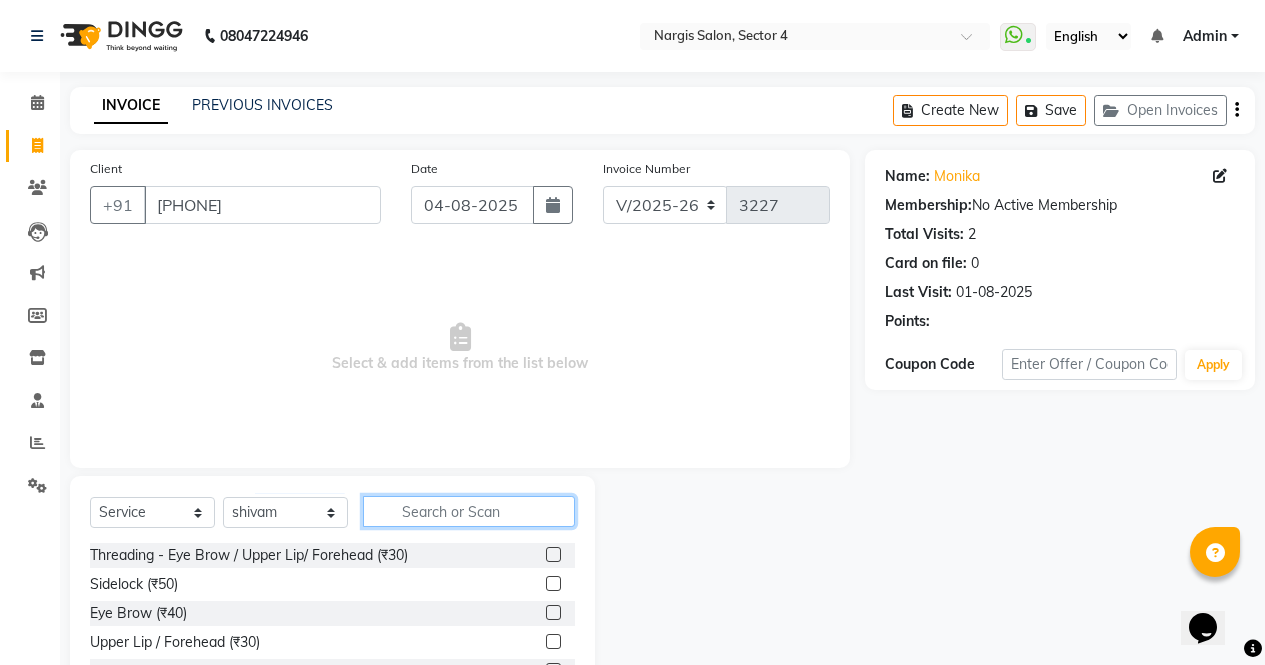 click 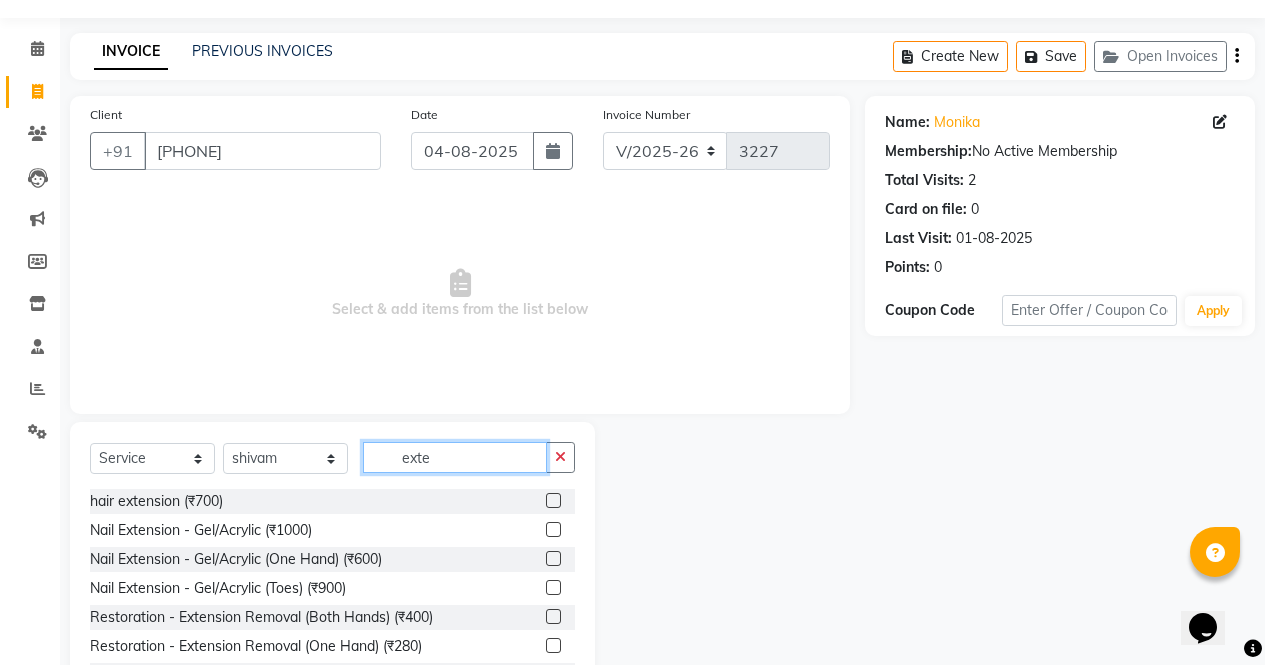 scroll, scrollTop: 59, scrollLeft: 0, axis: vertical 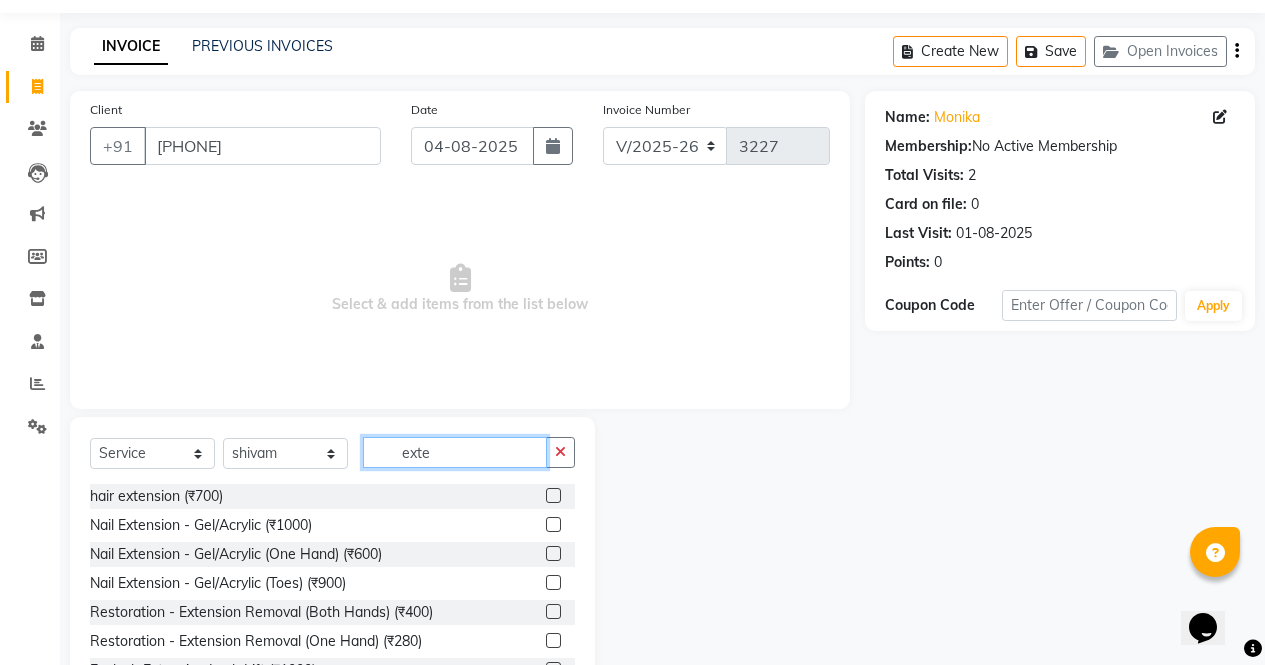 type on "exte" 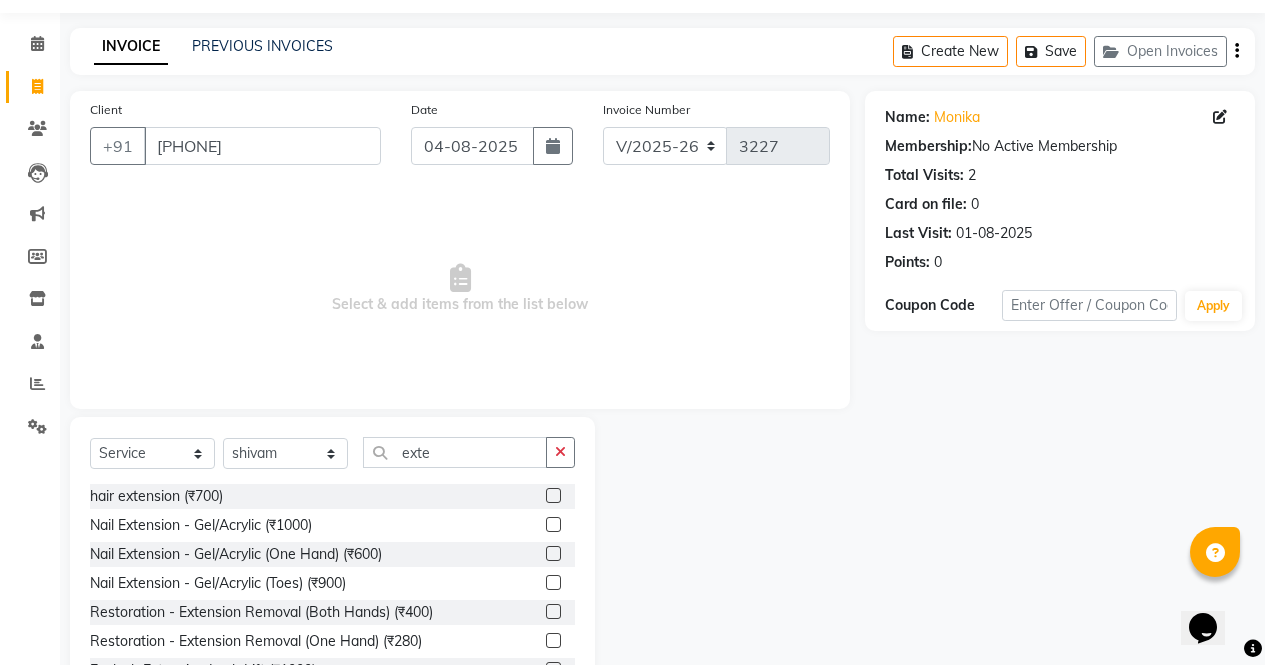 click 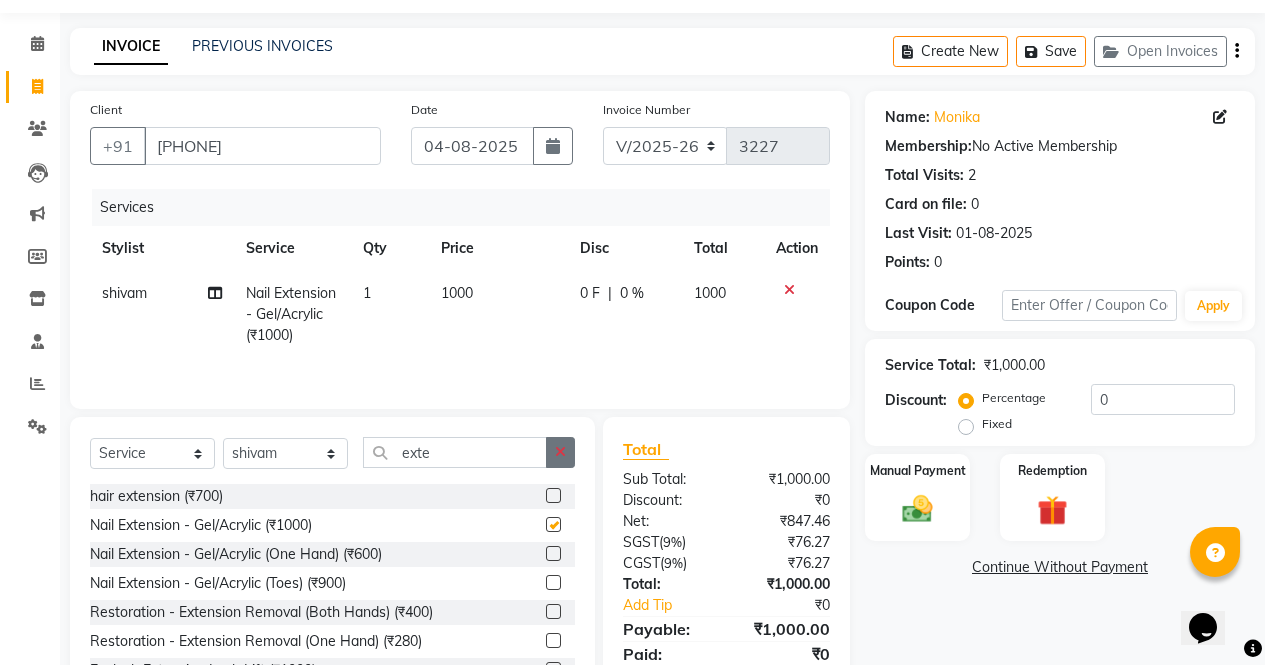 click 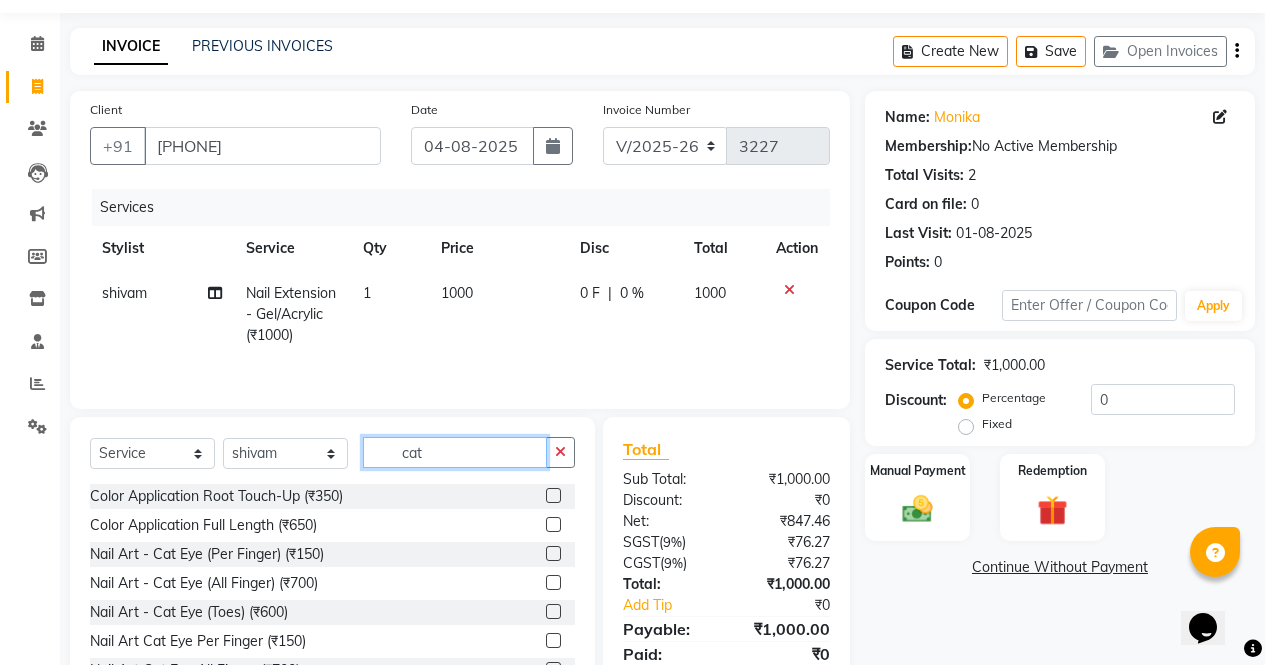 type on "cat" 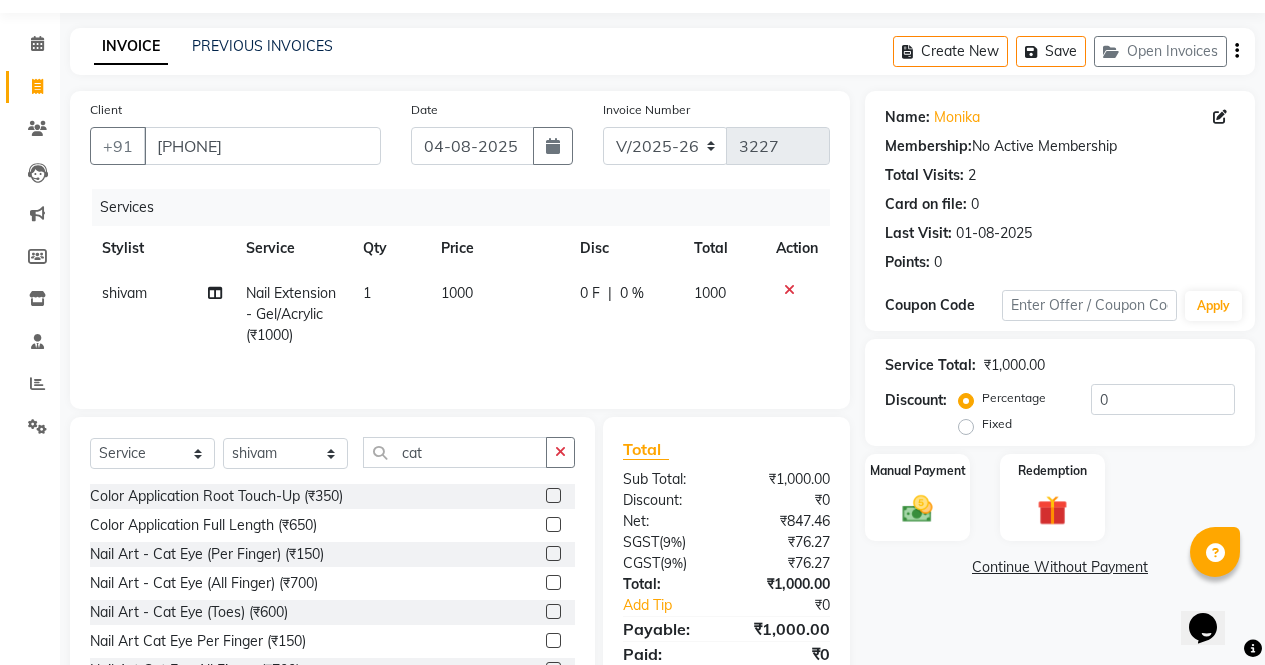 click 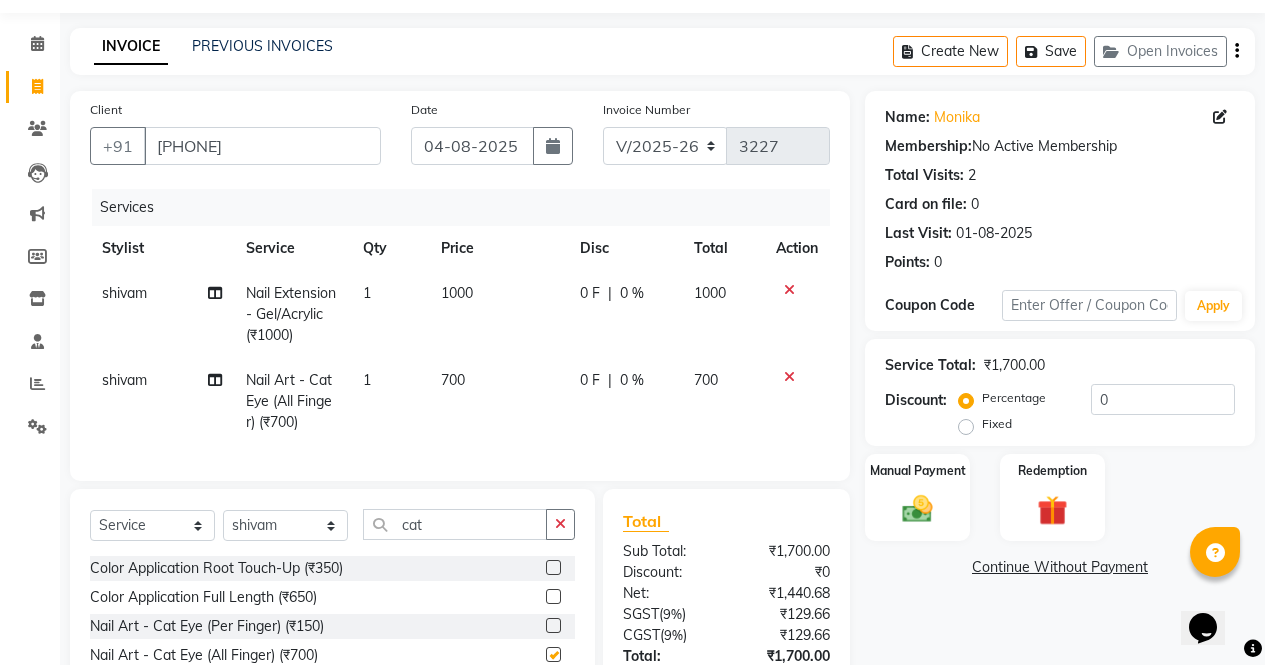checkbox on "false" 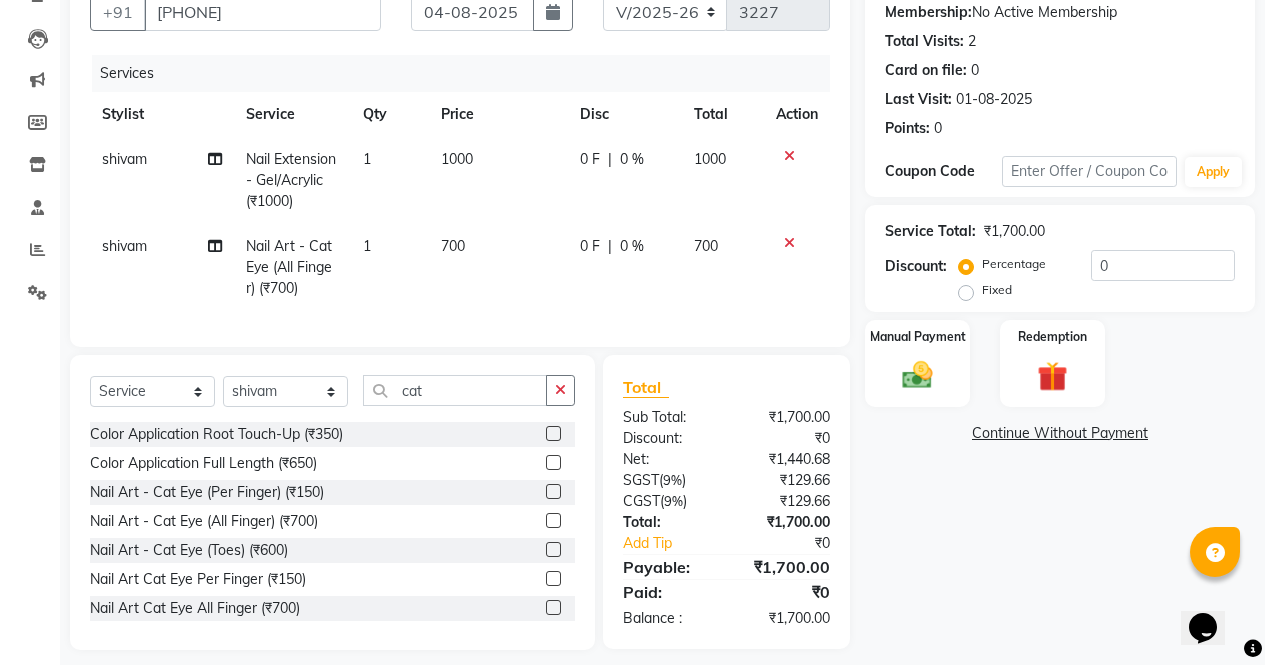 scroll, scrollTop: 223, scrollLeft: 0, axis: vertical 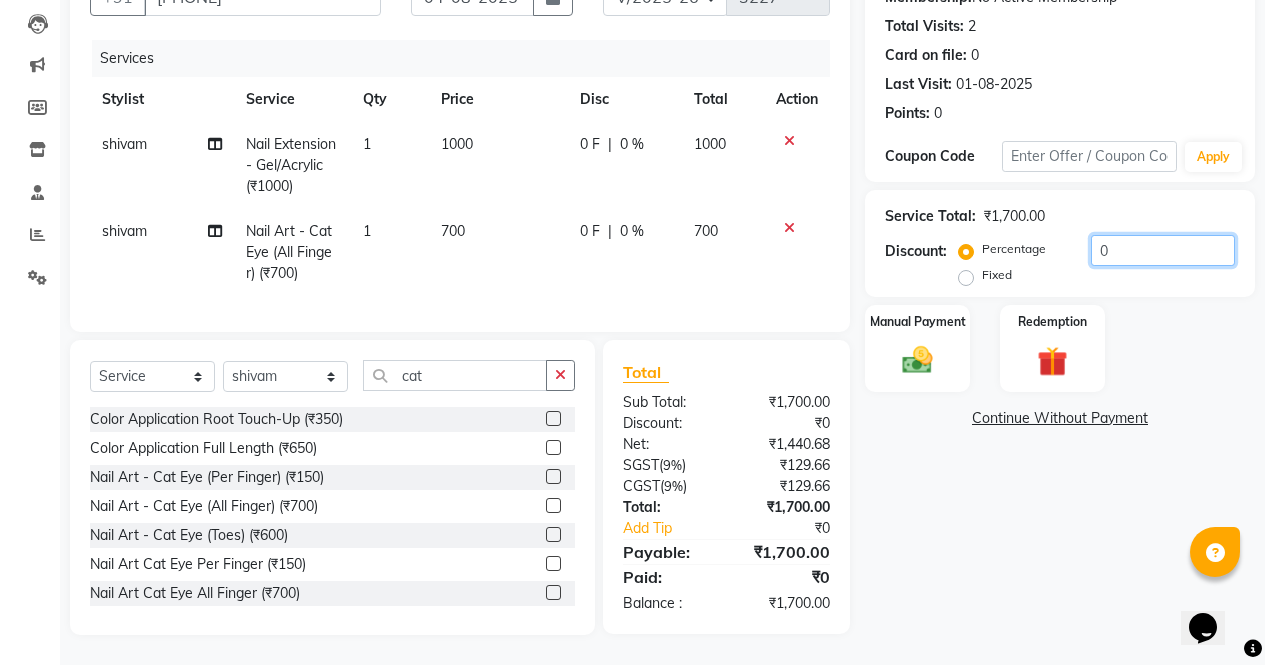 click on "0" 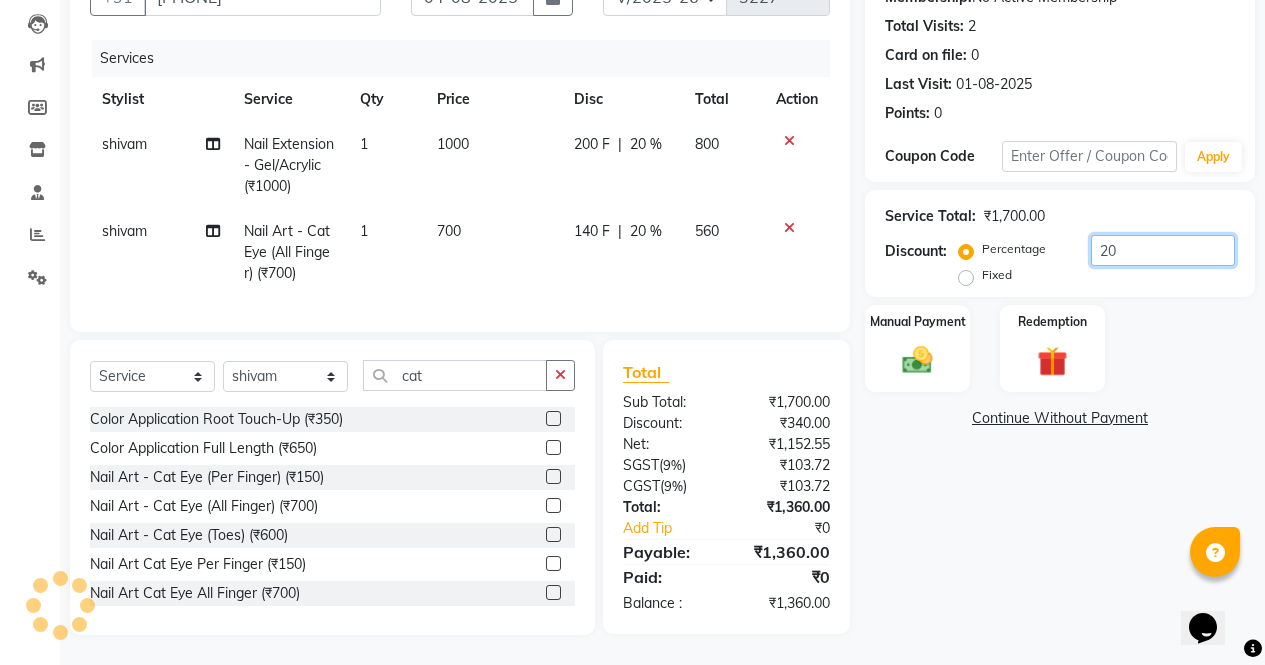 type on "2" 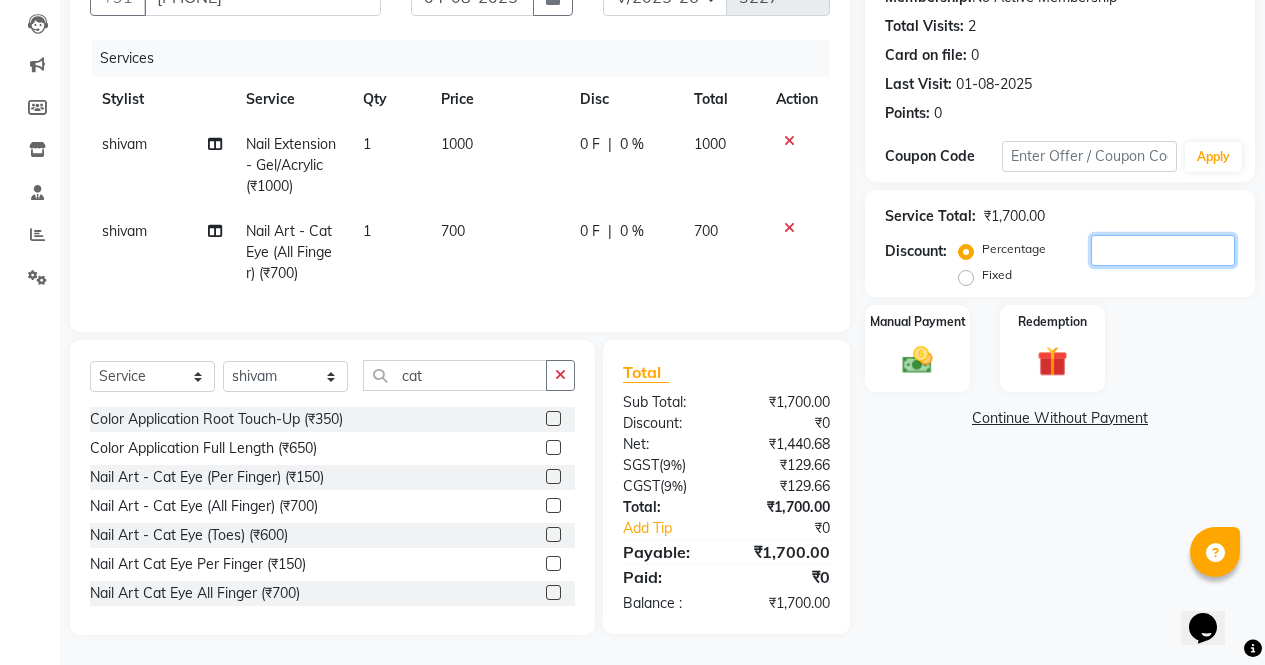 type 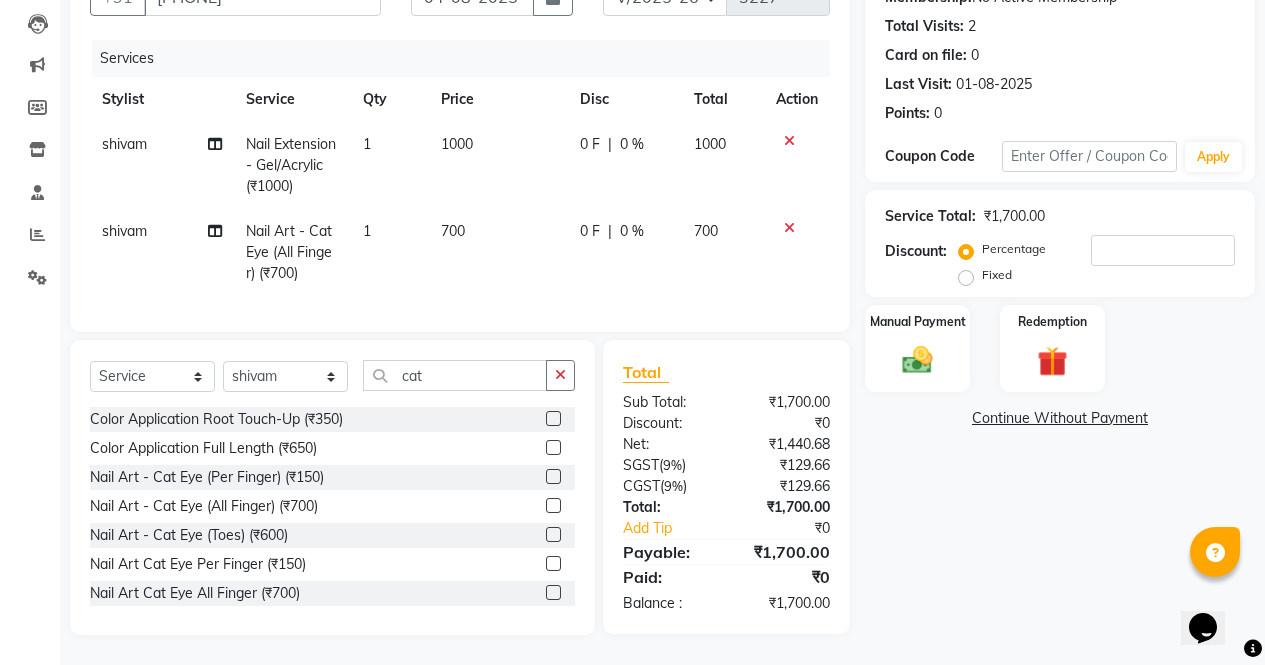 click on "0 %" 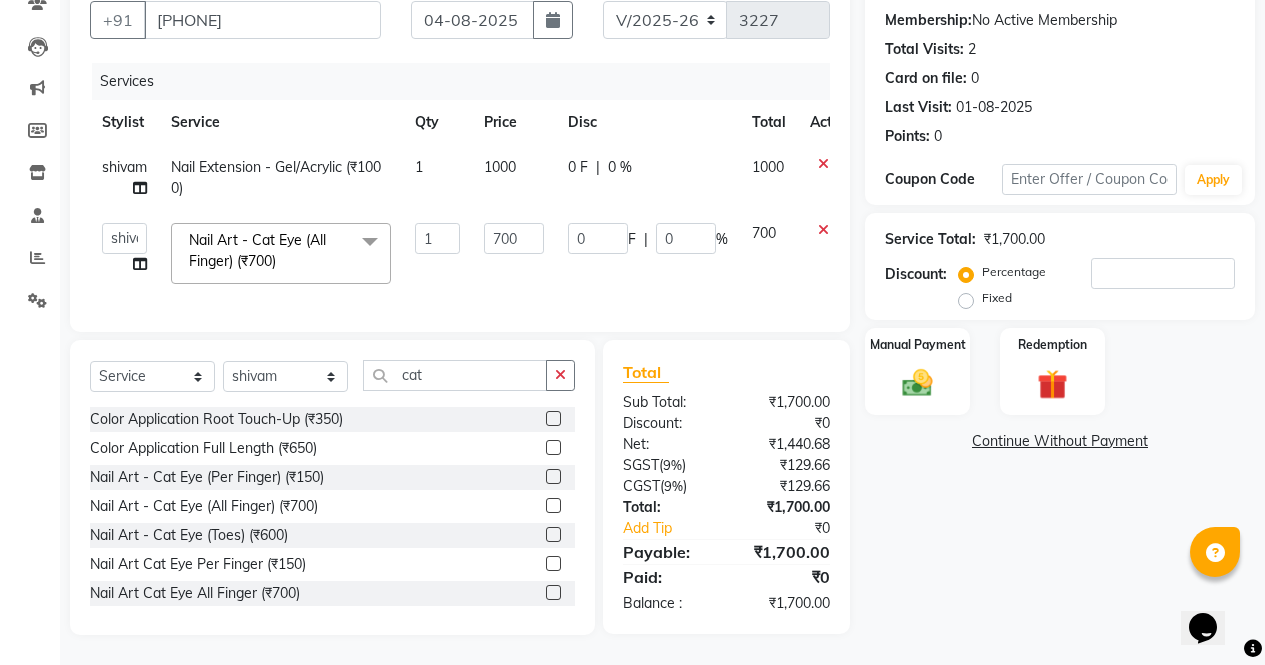 scroll, scrollTop: 200, scrollLeft: 0, axis: vertical 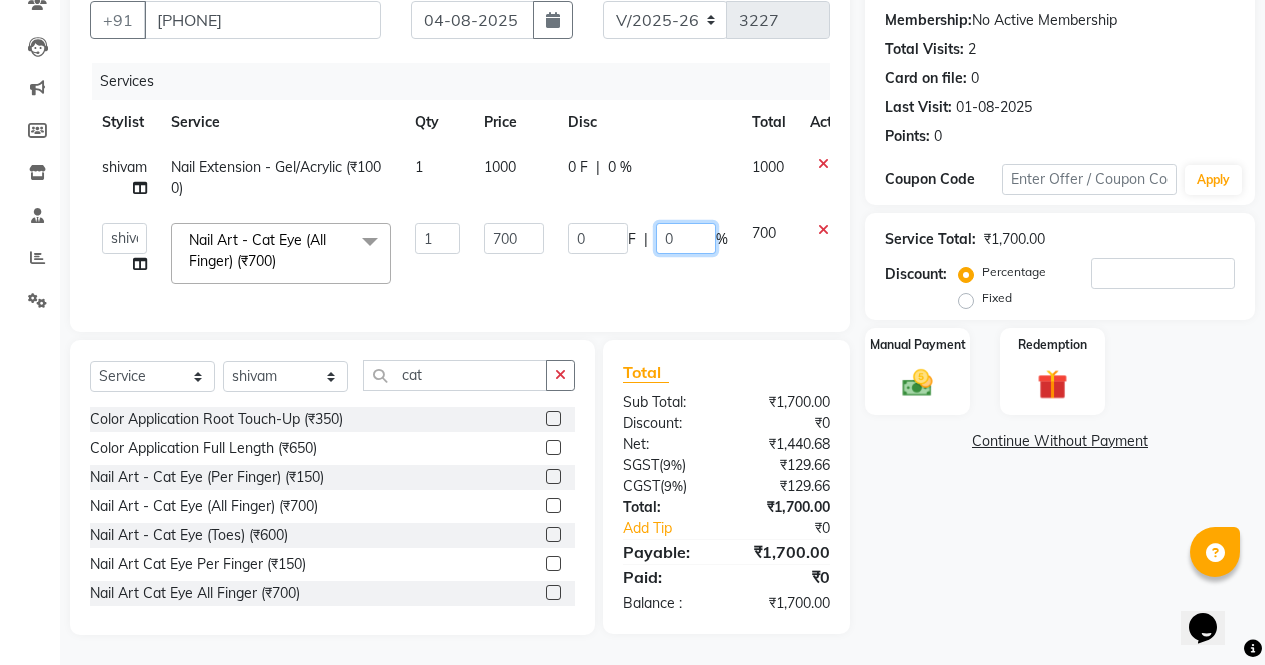 click on "0" 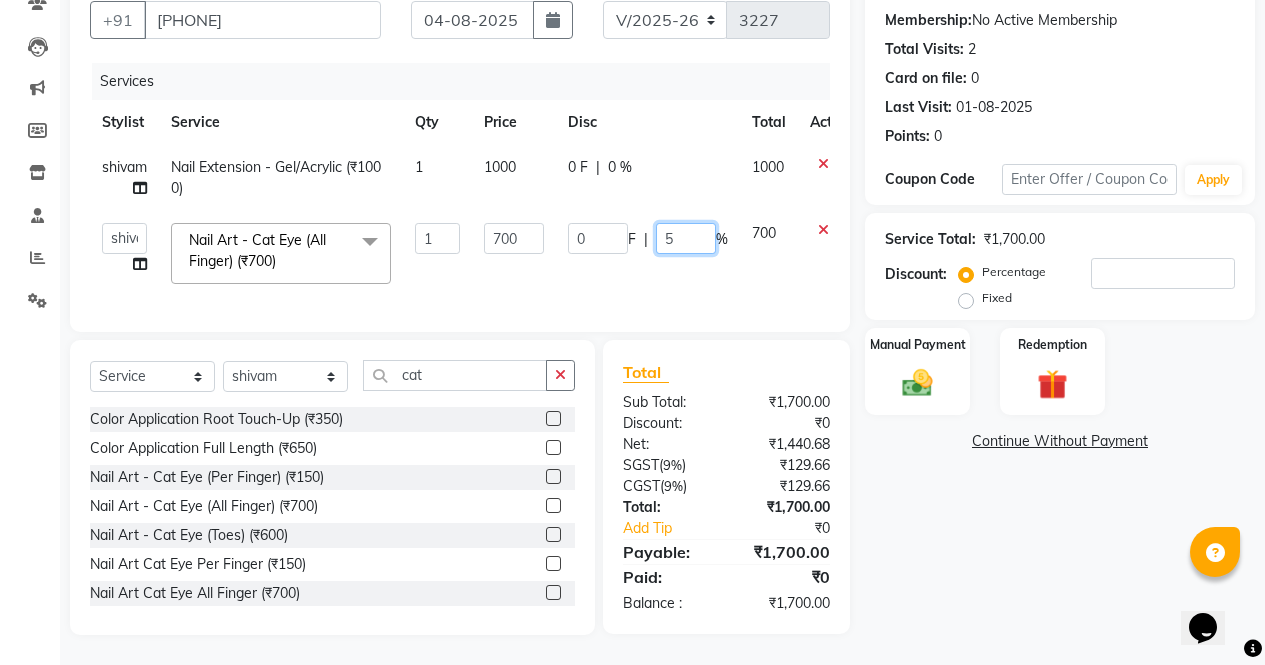 type on "50" 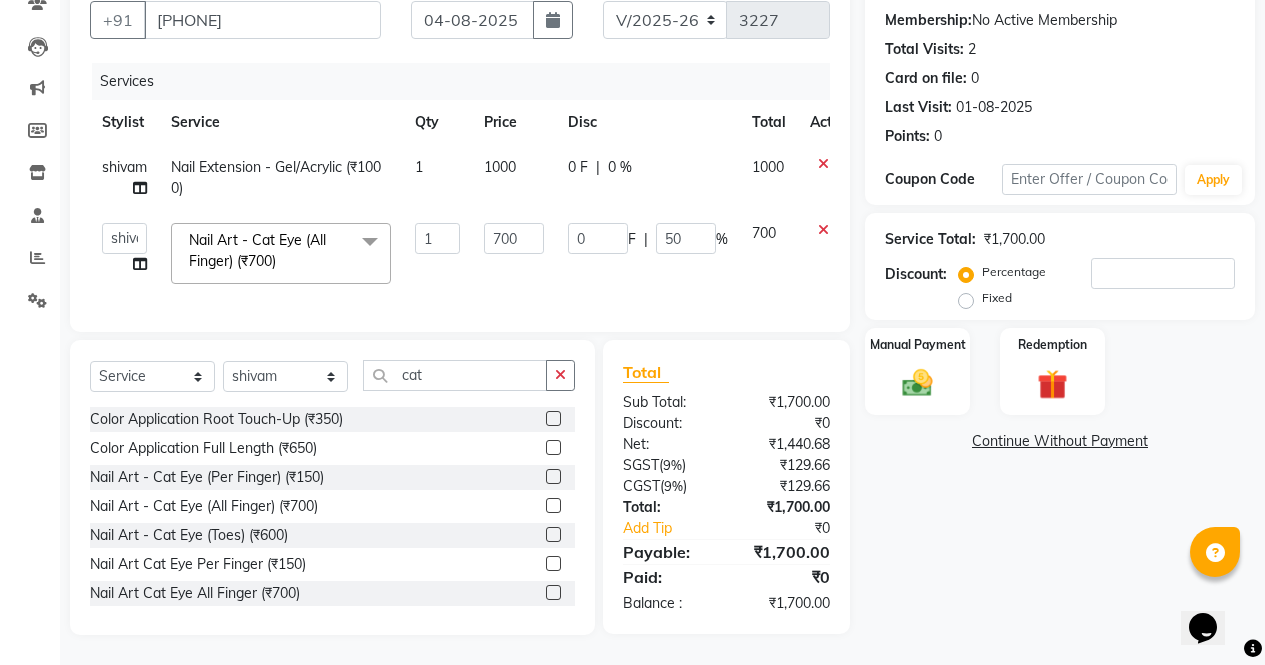 click on "Name: Monika  Membership:  No Active Membership  Total Visits:  2 Card on file:  0 Last Visit:   01-08-2025 Points:   0  Coupon Code Apply Service Total:  ₹1,700.00  Discount:  Percentage   Fixed  Manual Payment Redemption  Continue Without Payment" 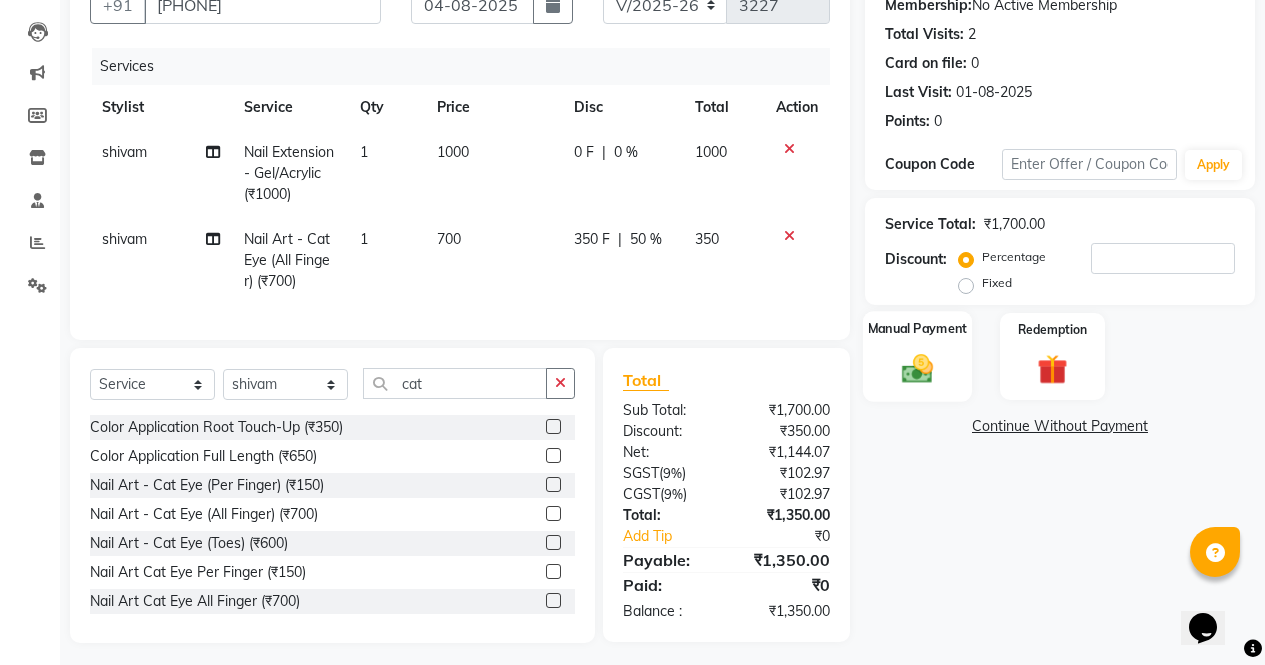 click on "Manual Payment" 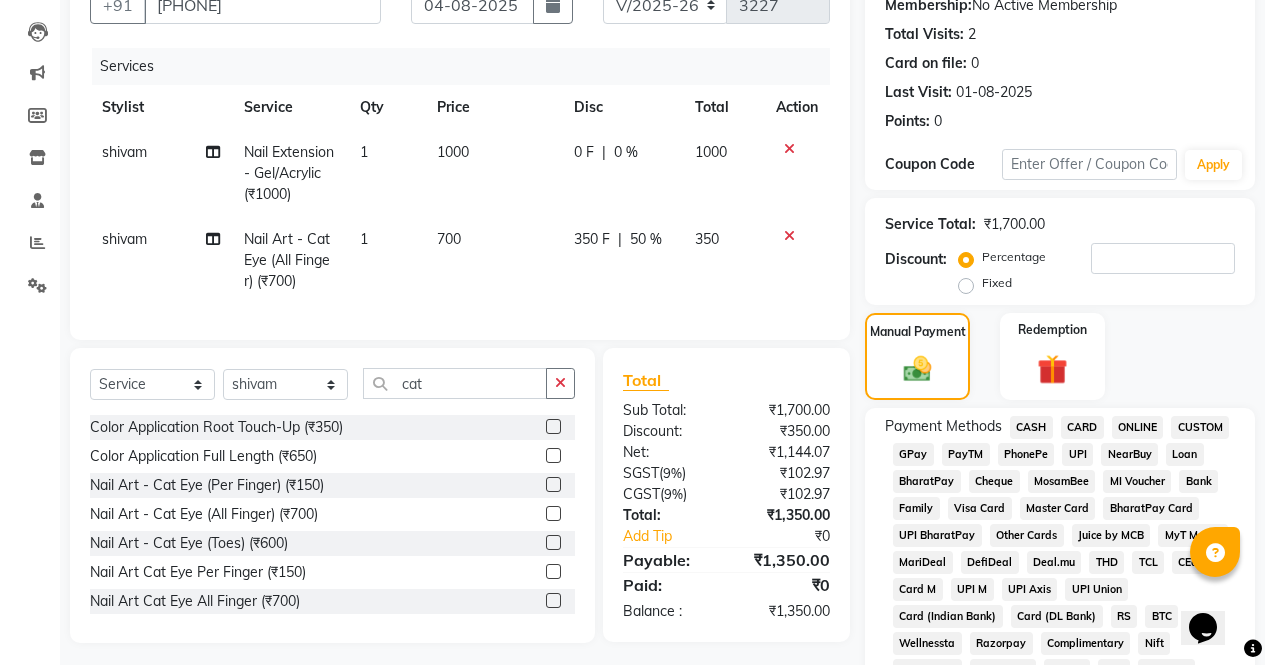 click on "CASH" 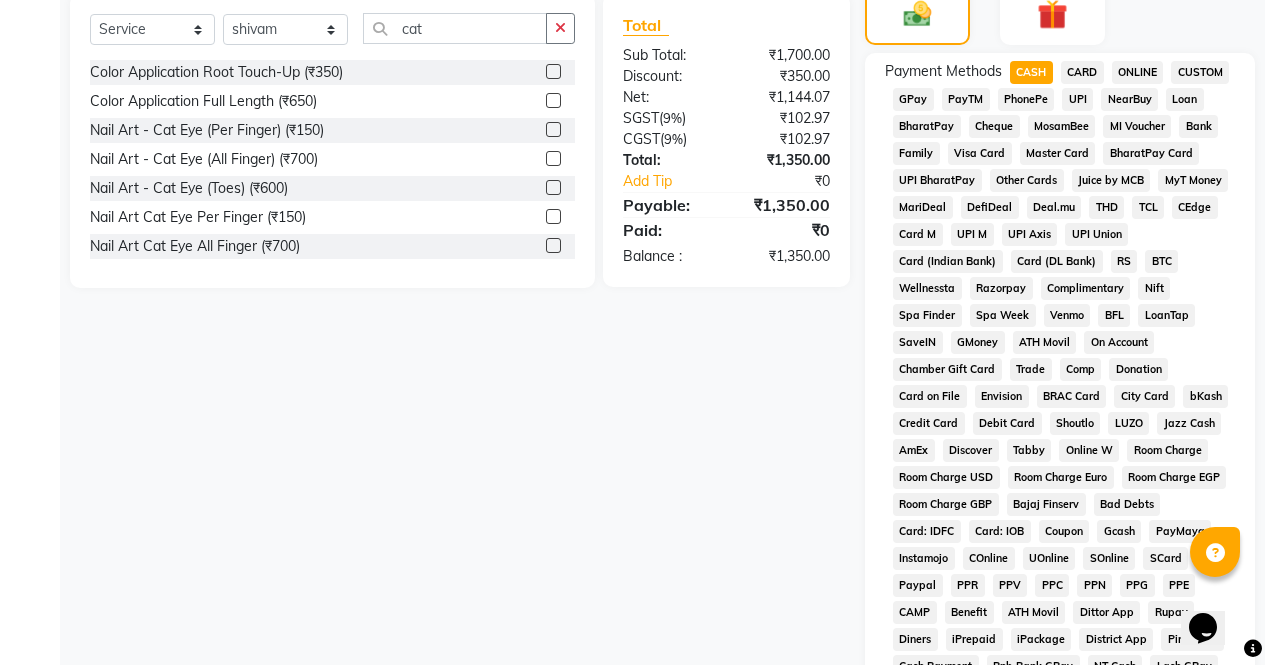 scroll, scrollTop: 914, scrollLeft: 0, axis: vertical 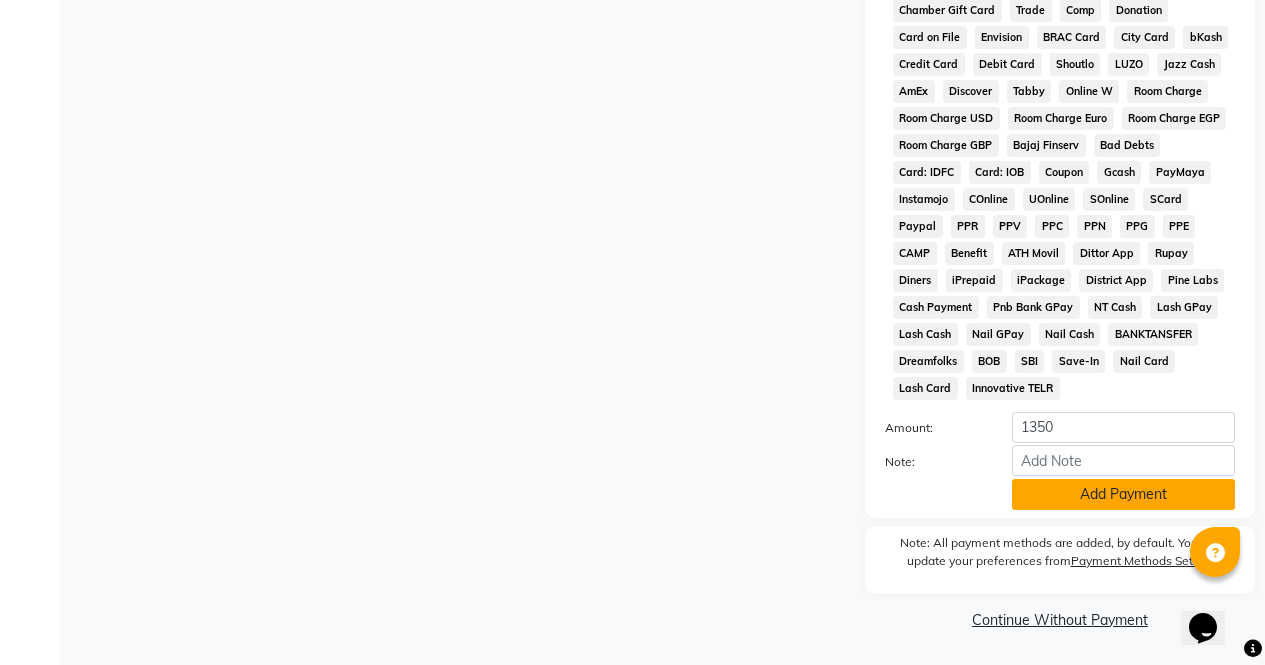 click on "Add Payment" 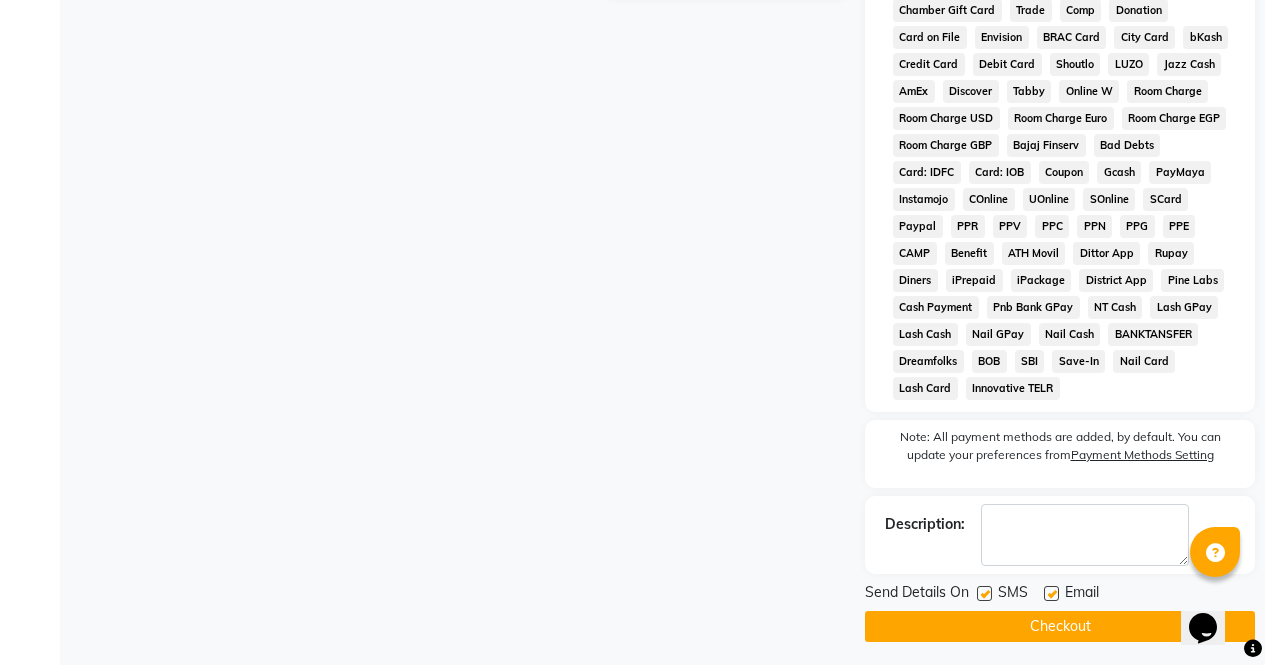 click on "Checkout" 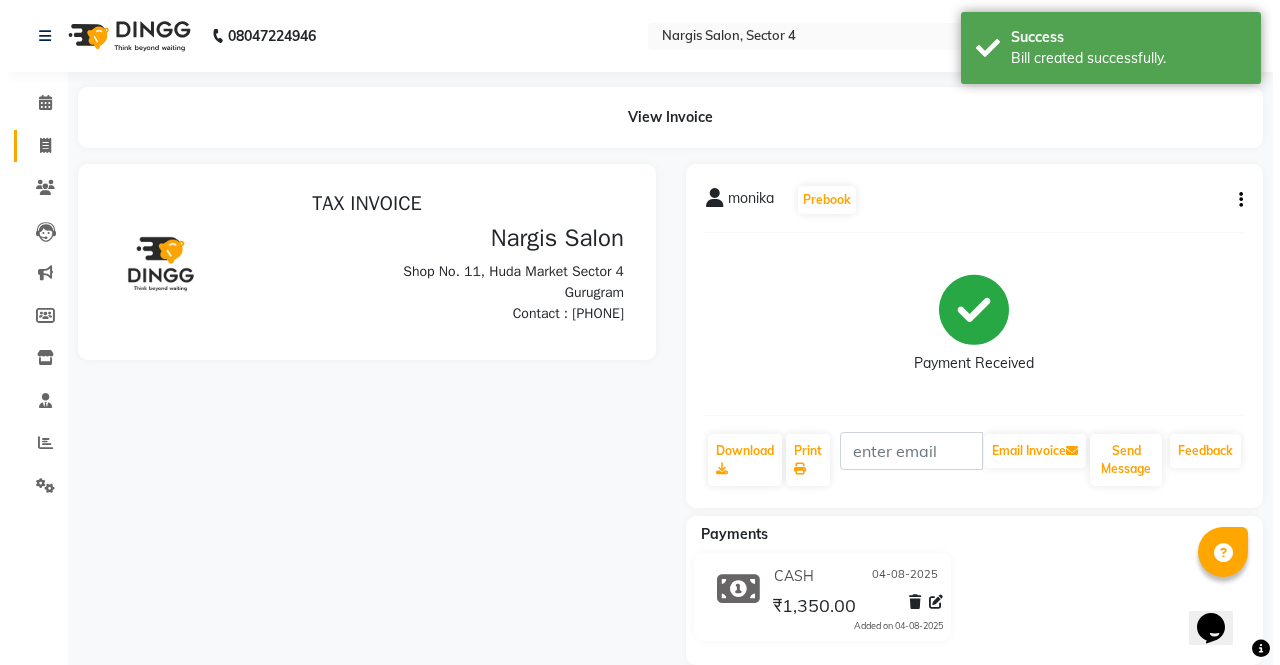 scroll, scrollTop: 0, scrollLeft: 0, axis: both 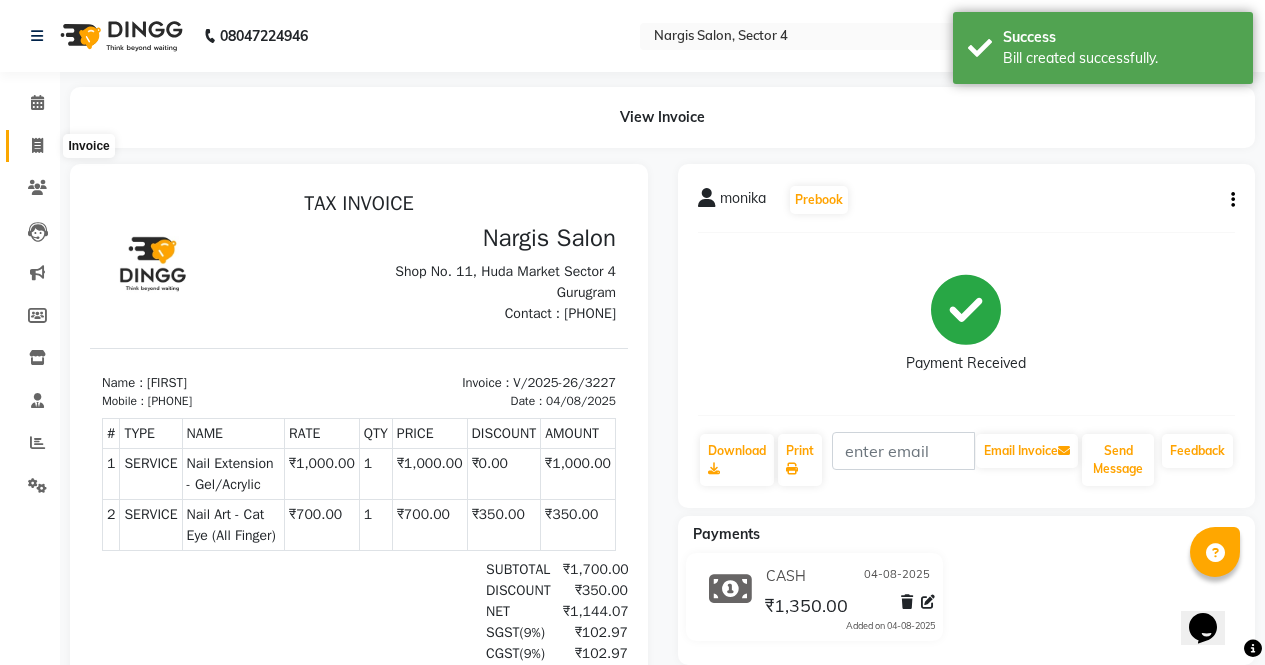 click 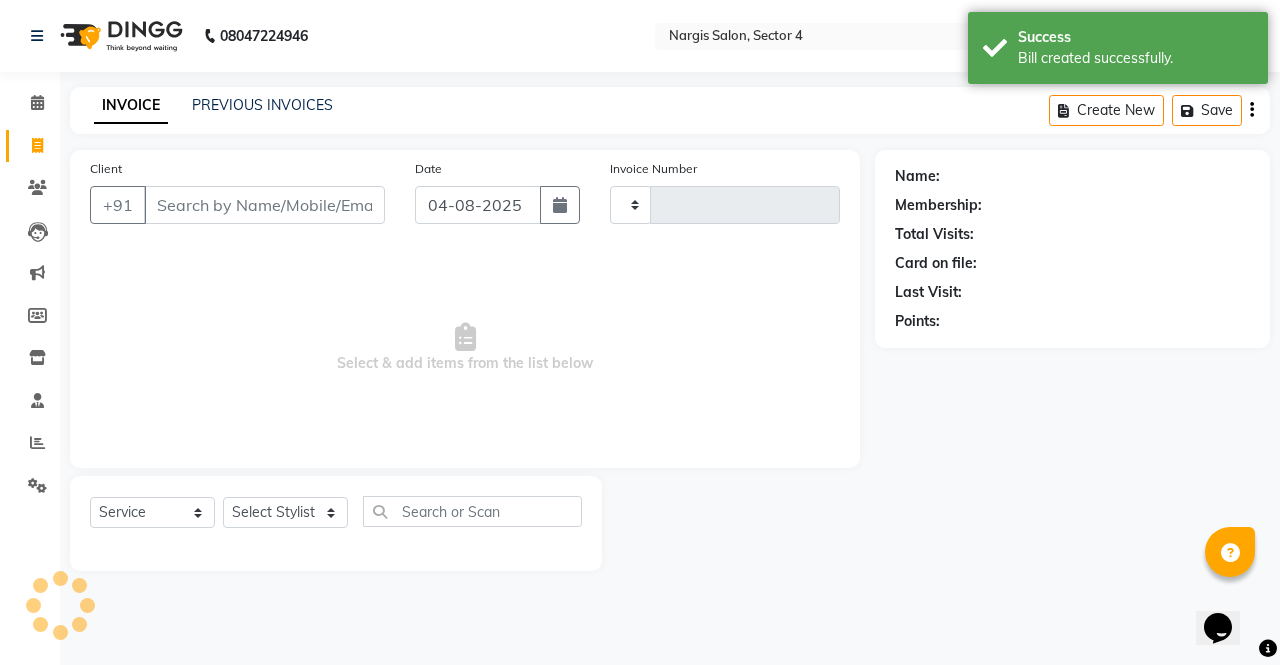 type on "3228" 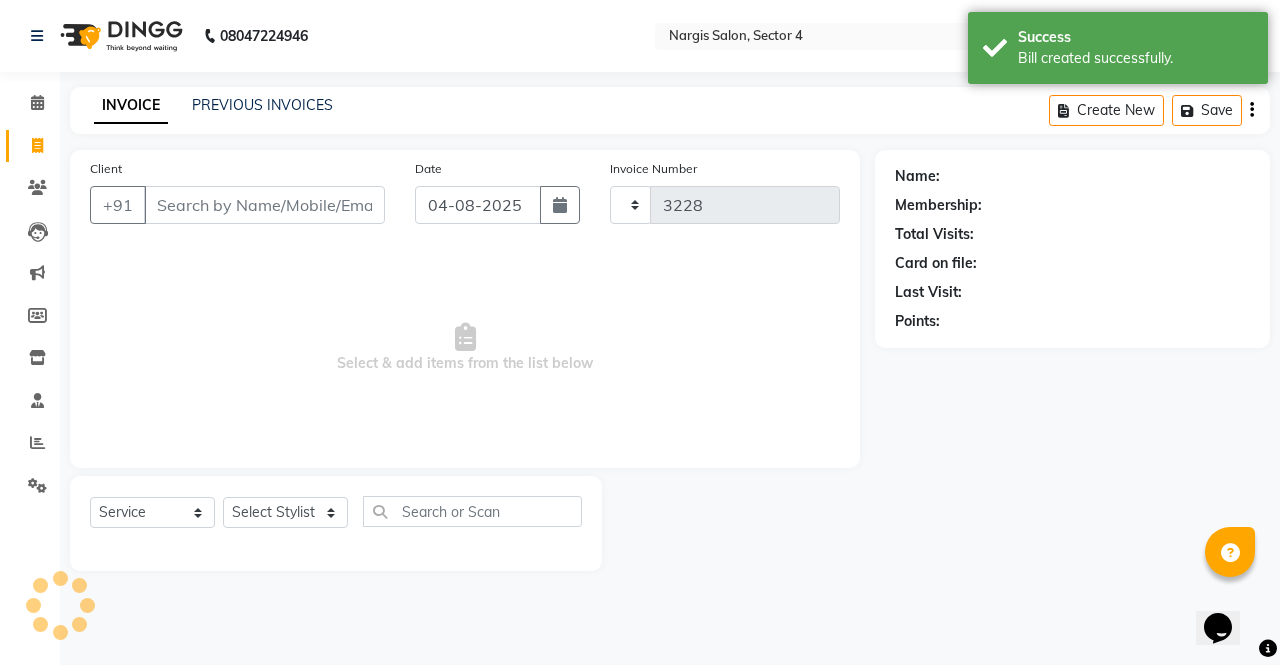 select on "4130" 